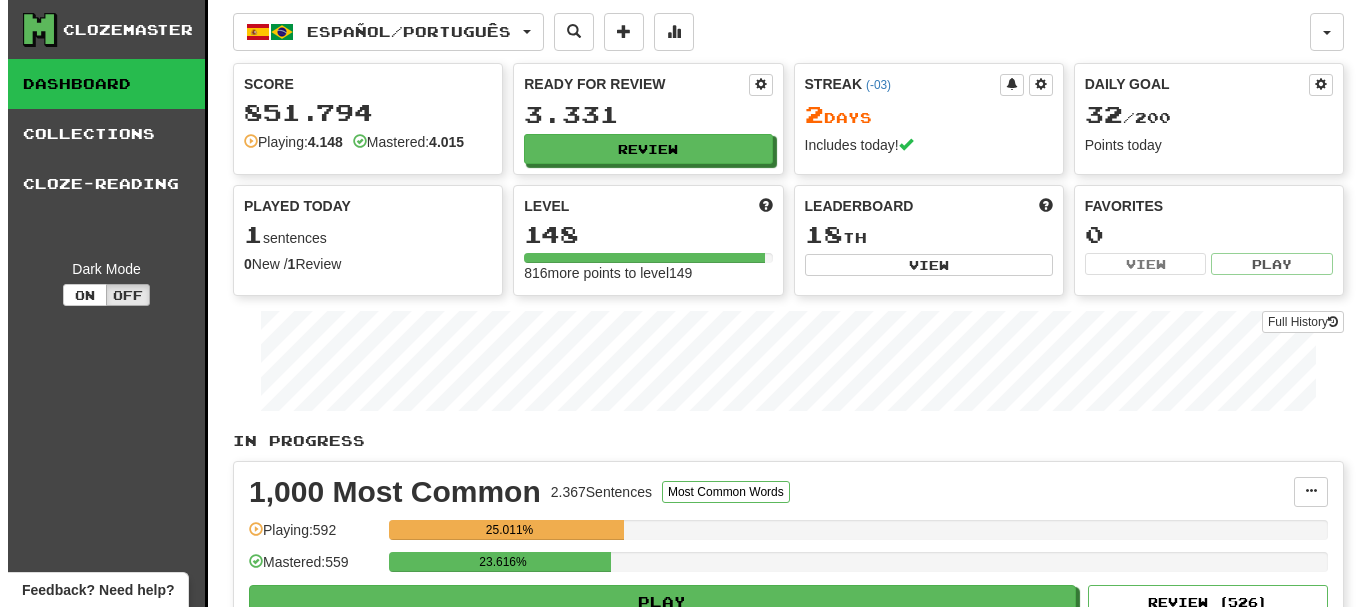 scroll, scrollTop: 0, scrollLeft: 0, axis: both 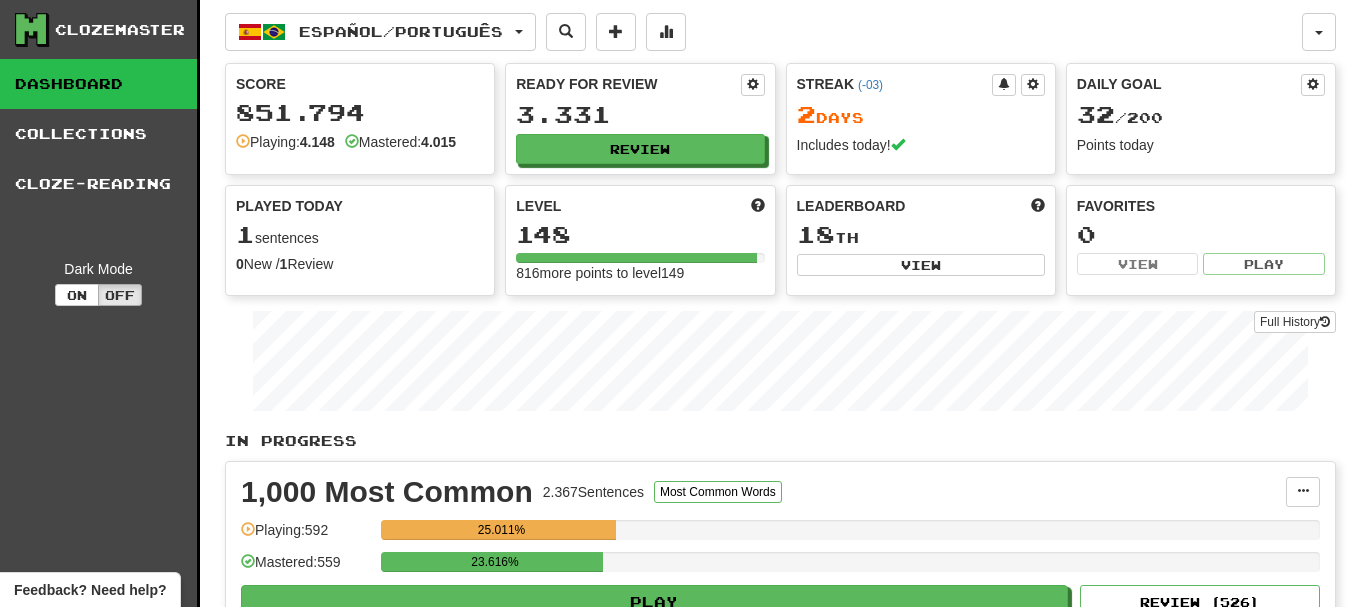 click on "Ready for Review 3.331   Review" at bounding box center [640, 119] 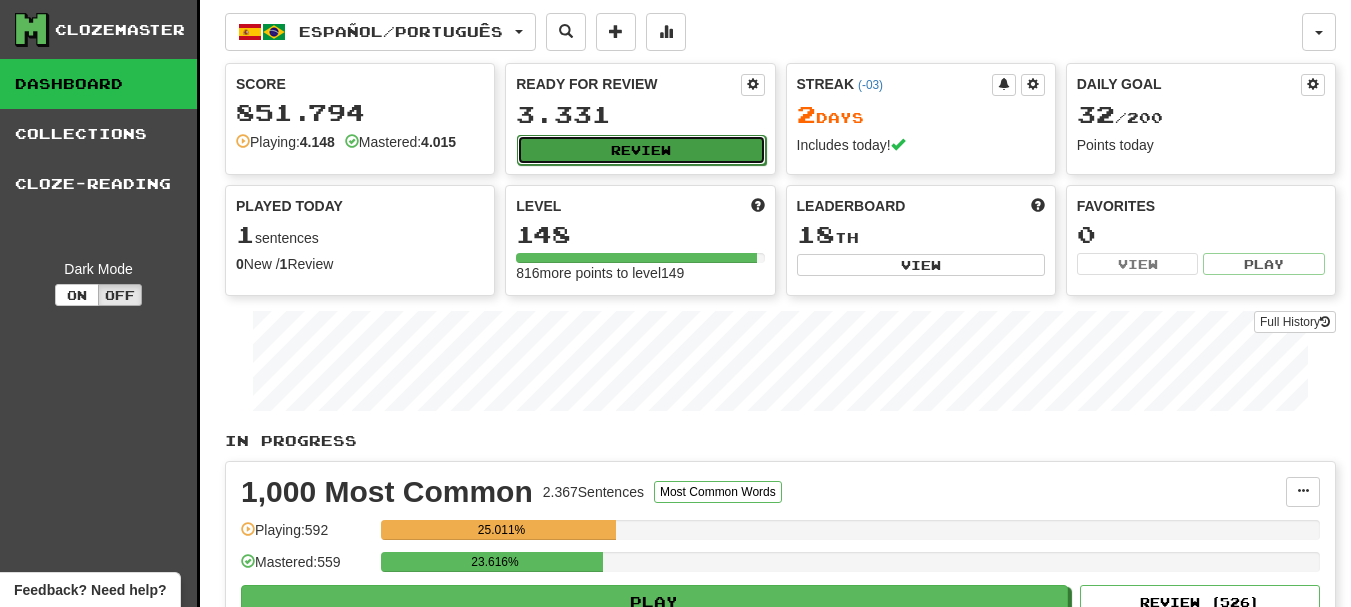 click on "Review" at bounding box center (641, 150) 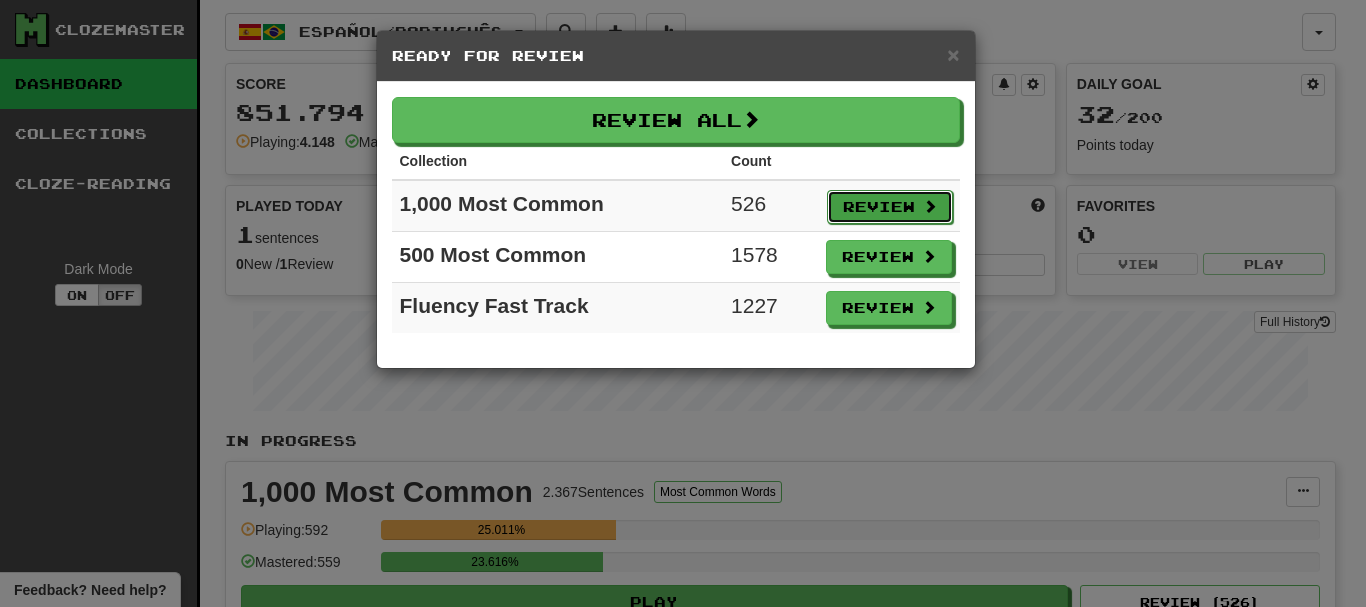 click on "Review" at bounding box center [890, 207] 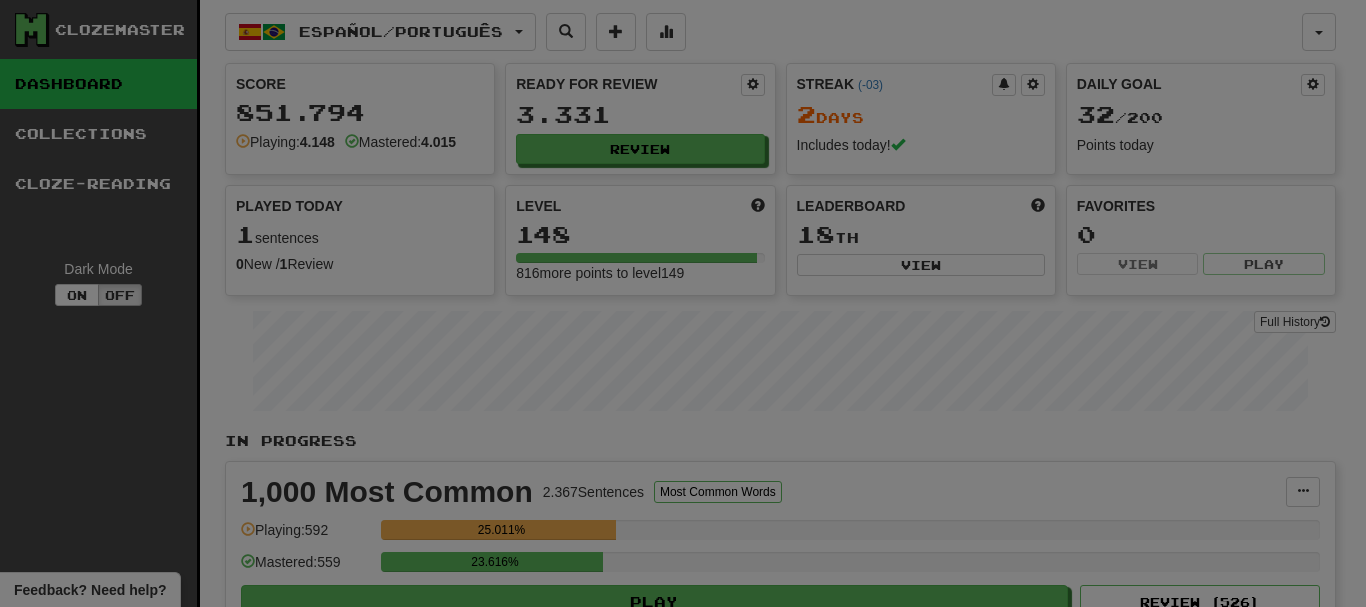 select on "**" 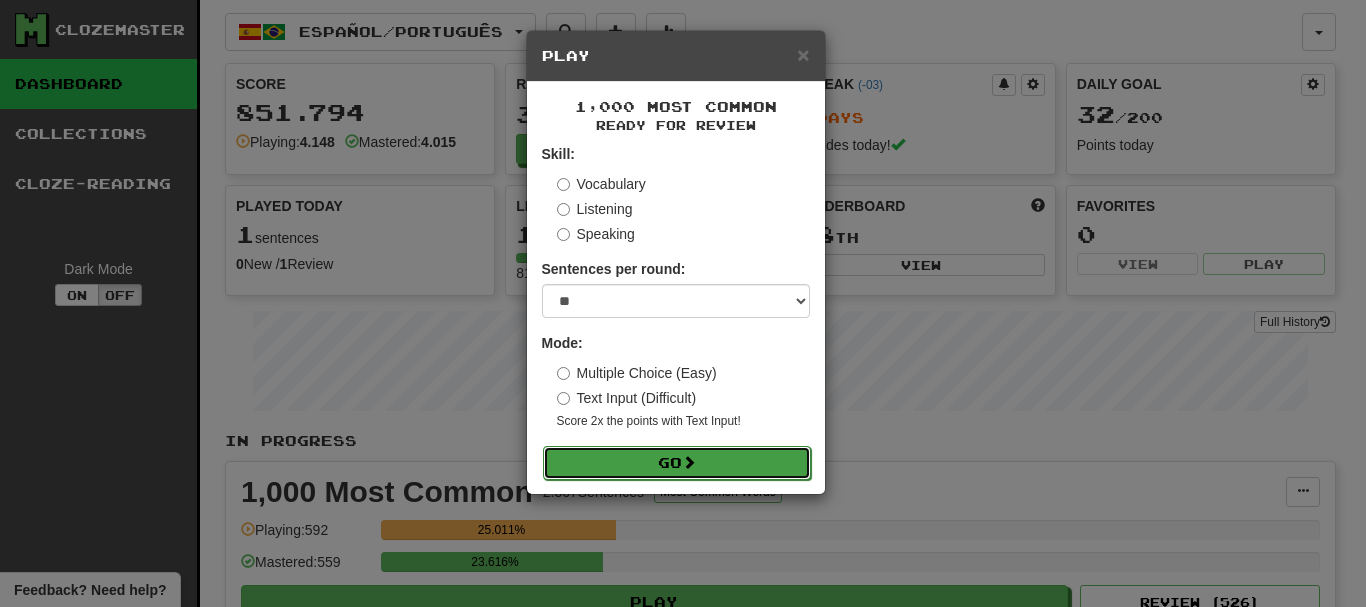 click on "Go" at bounding box center (677, 463) 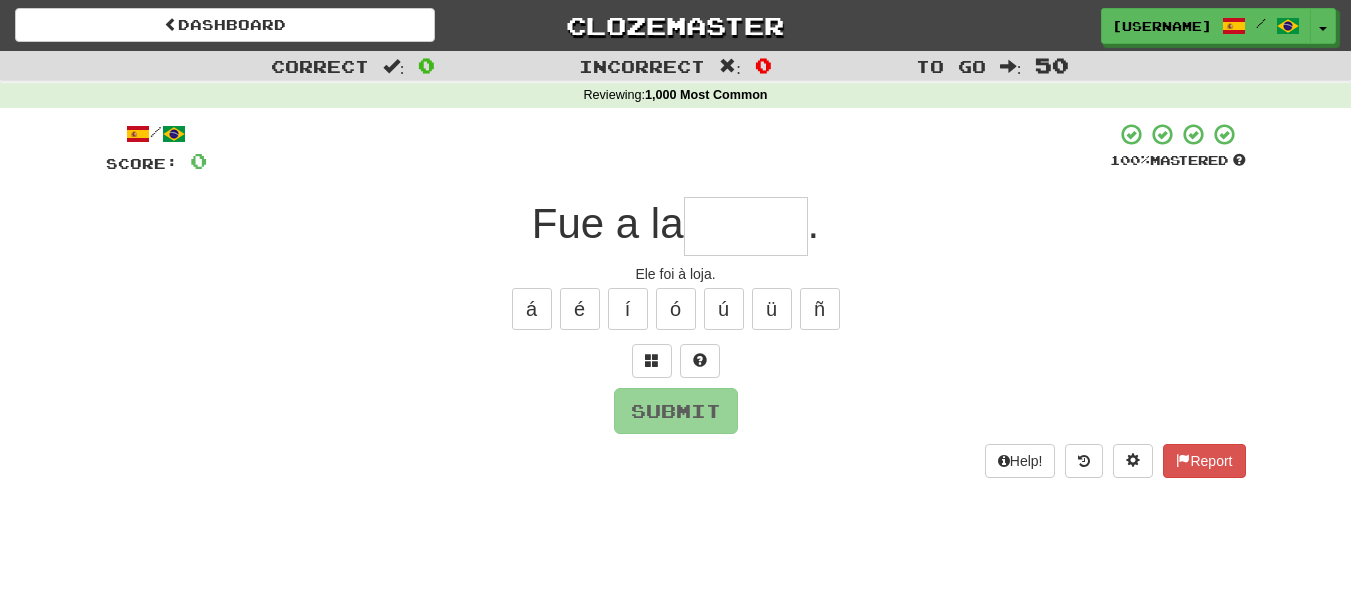 scroll, scrollTop: 0, scrollLeft: 0, axis: both 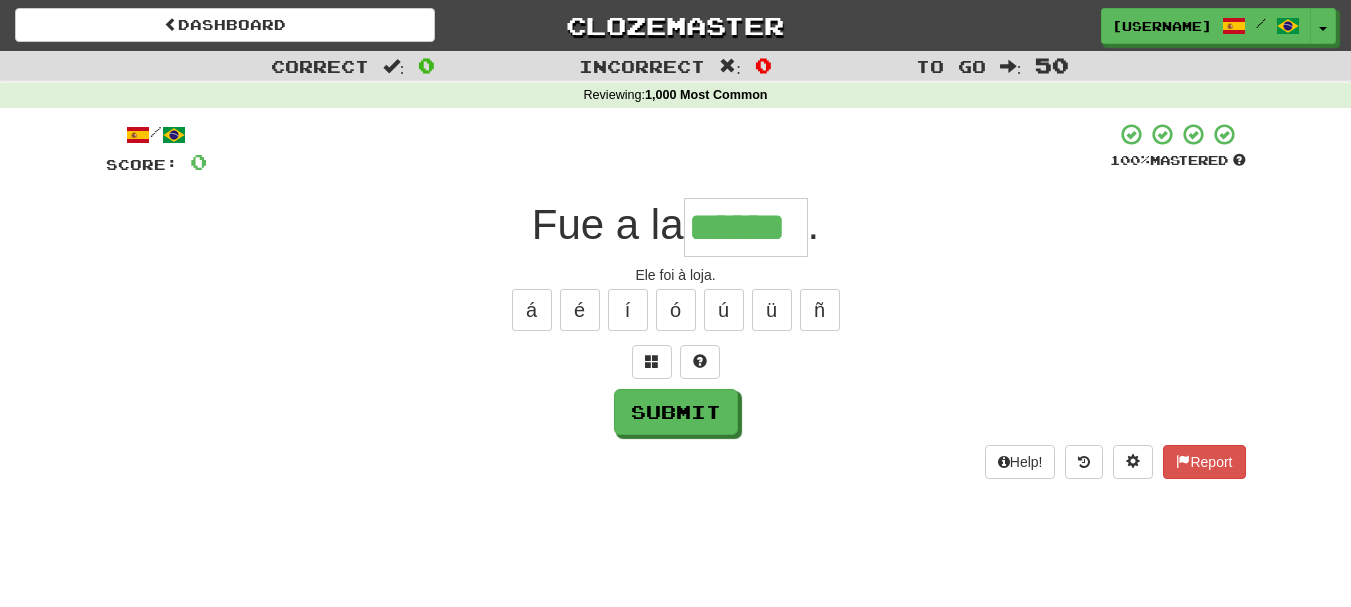type on "******" 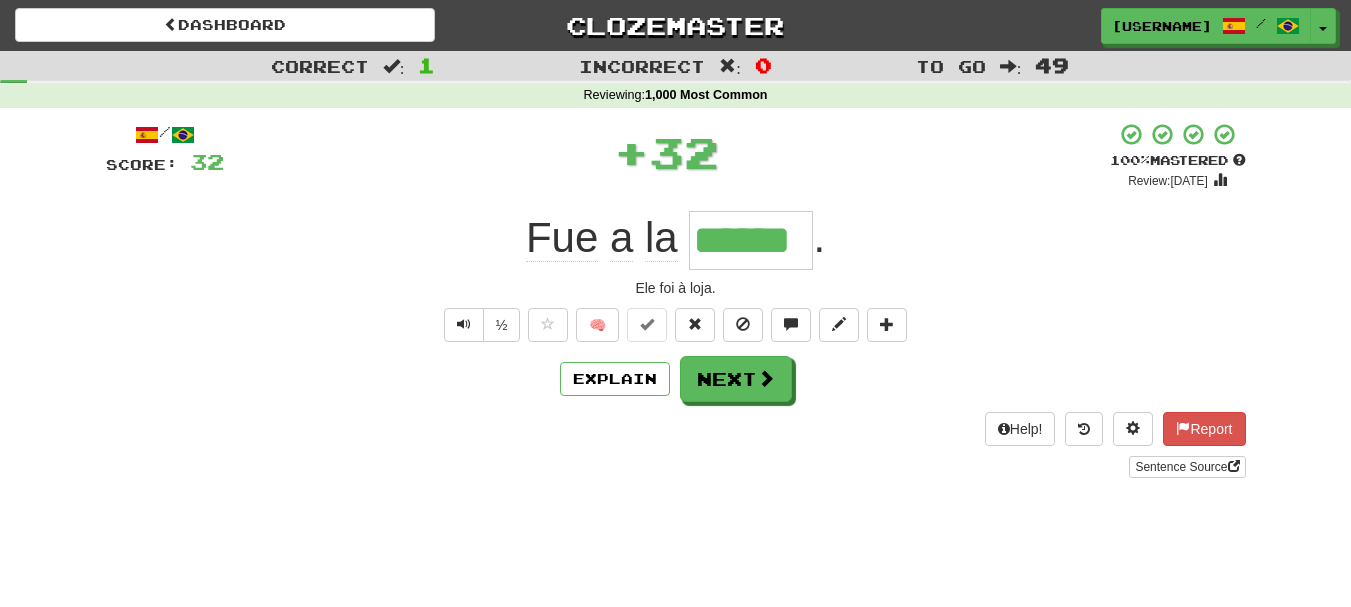 scroll, scrollTop: 0, scrollLeft: 0, axis: both 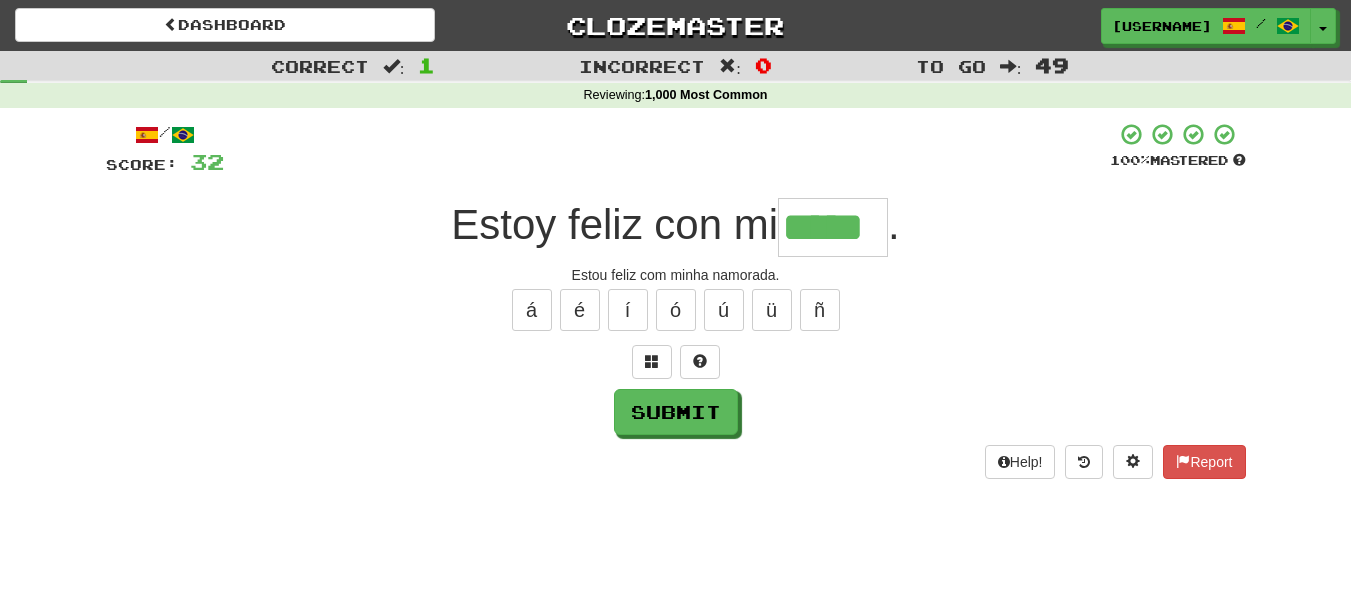 type on "*****" 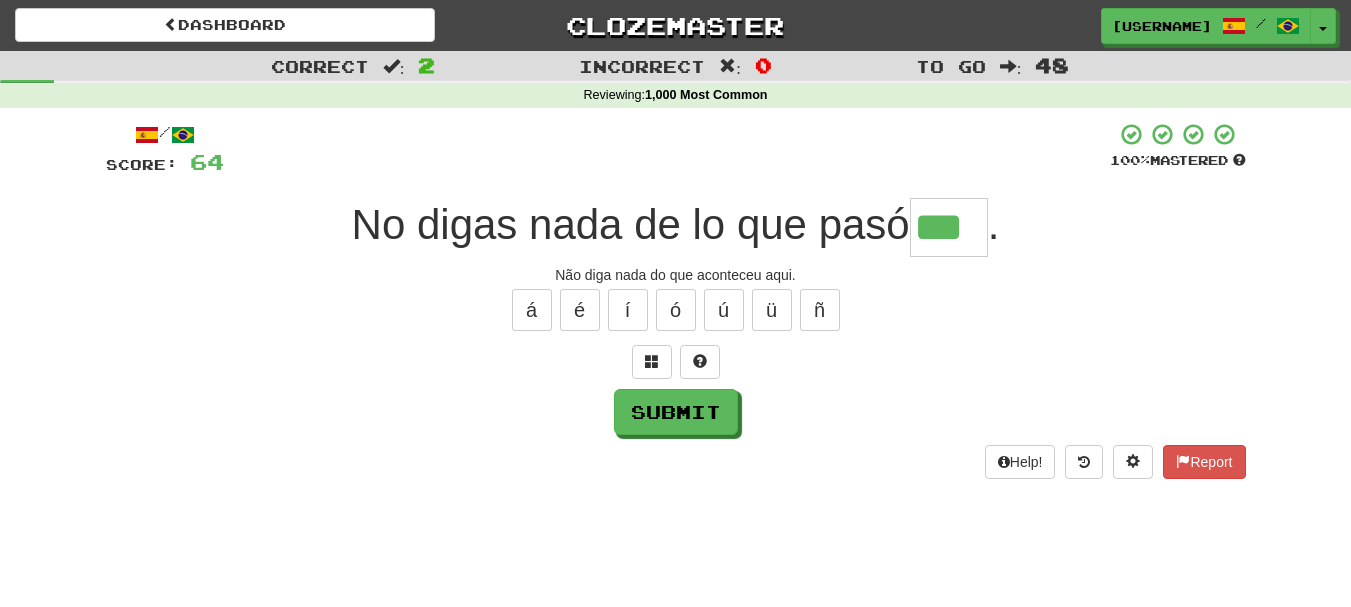 type on "***" 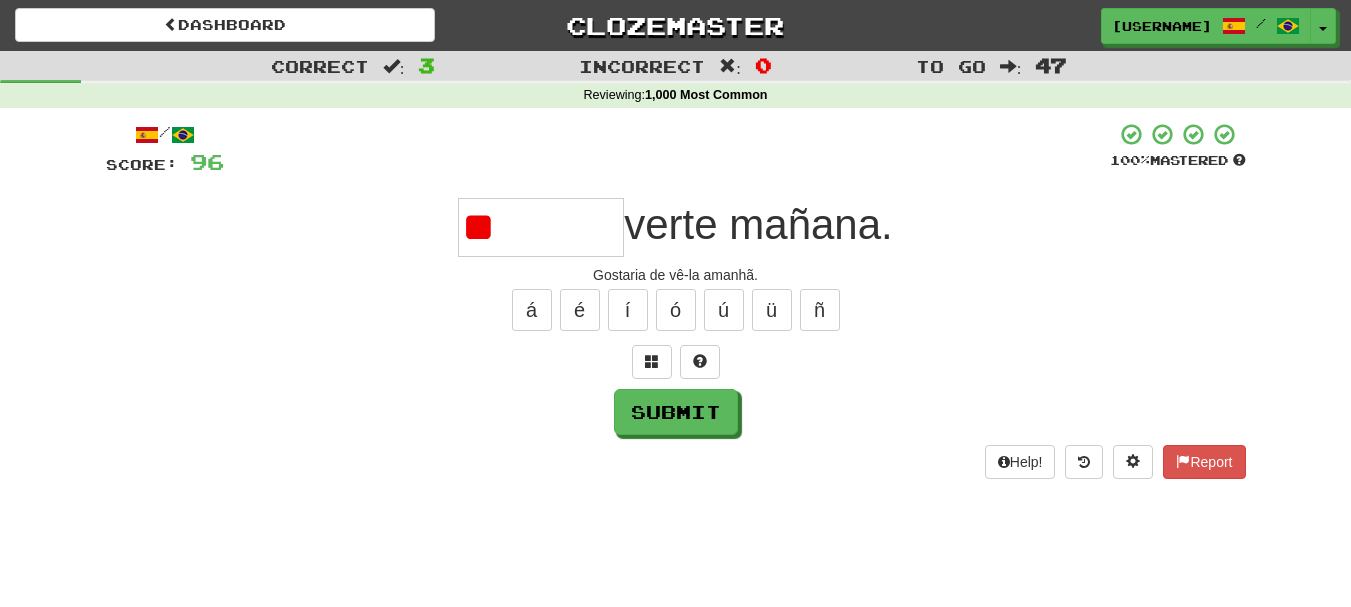 type on "*" 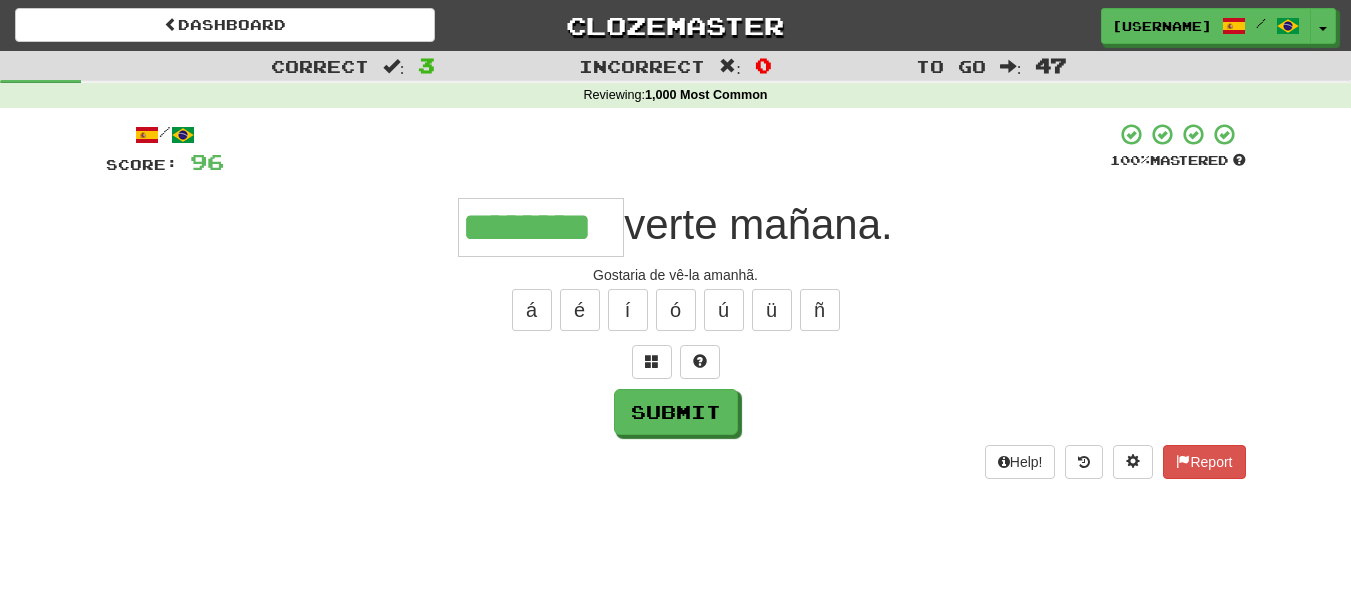 type on "********" 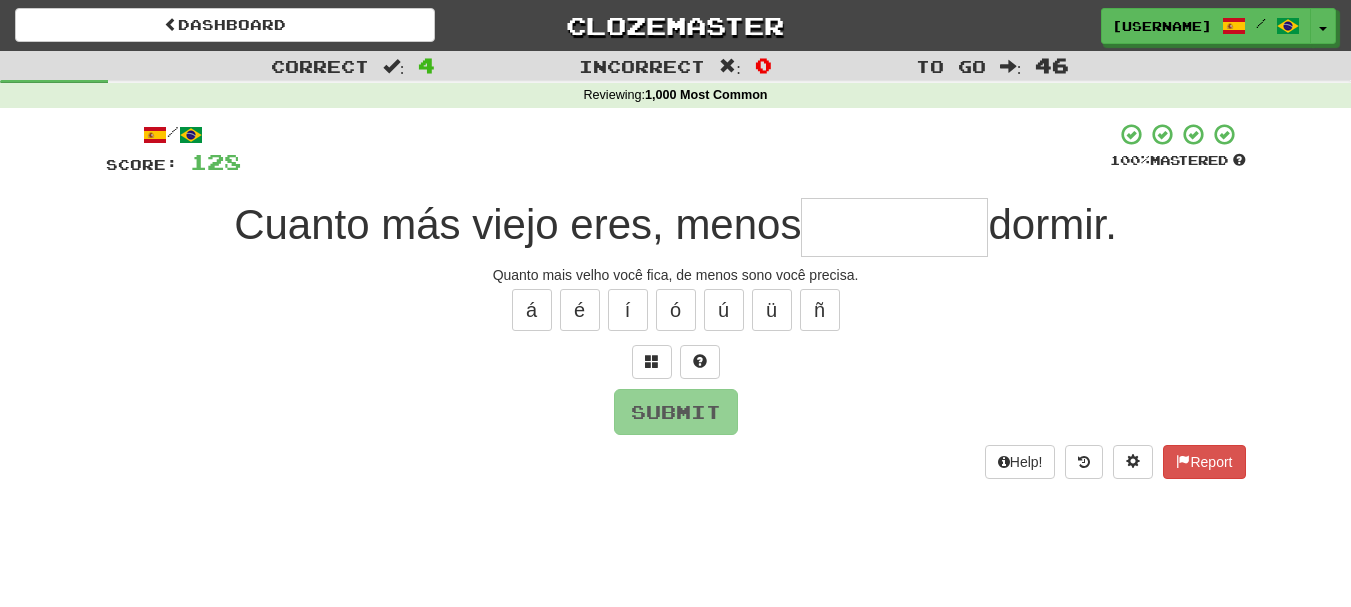 type on "*" 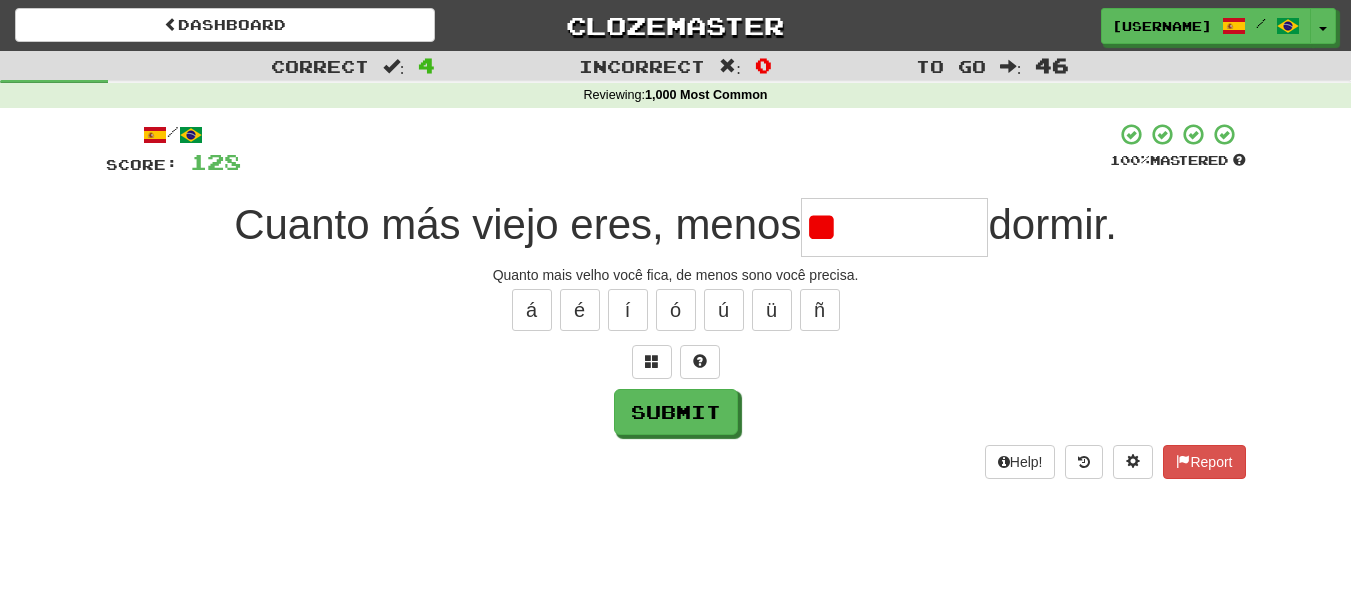 type on "*" 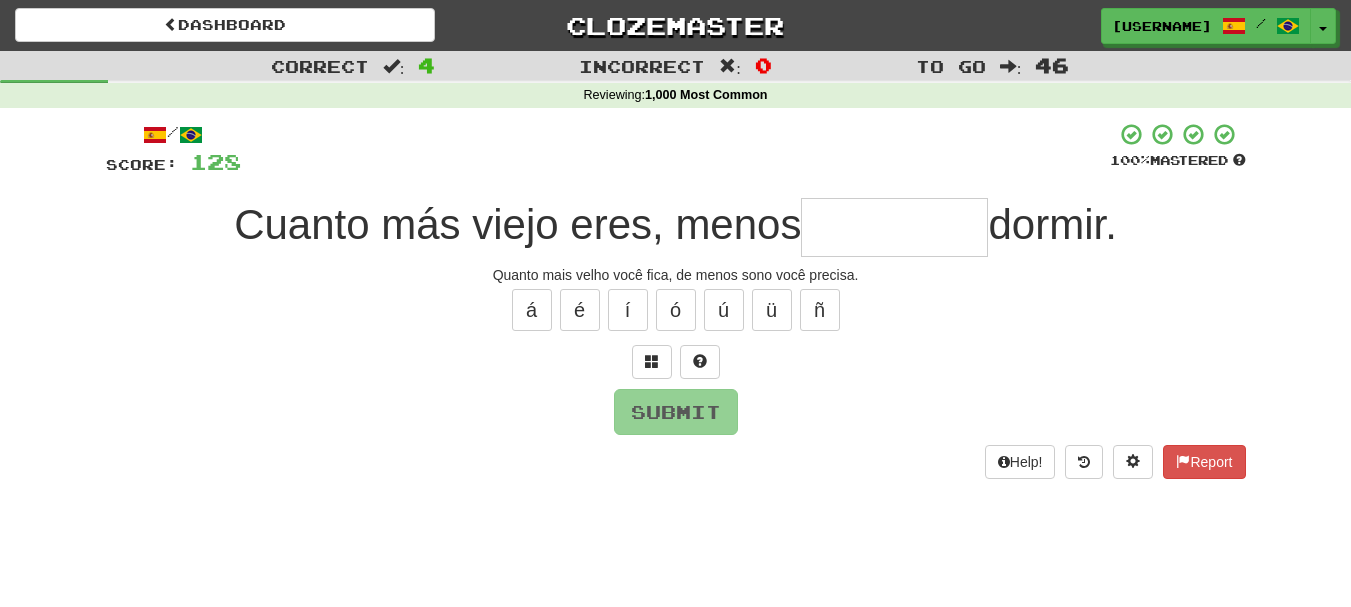 type on "*" 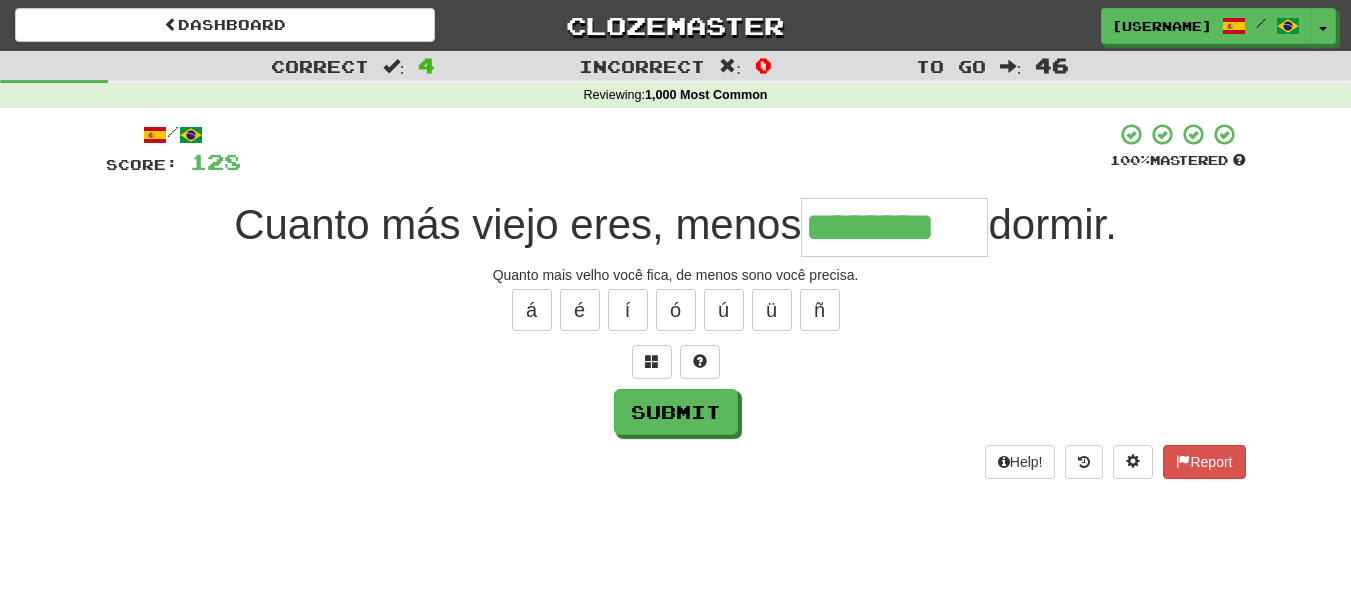 type on "*********" 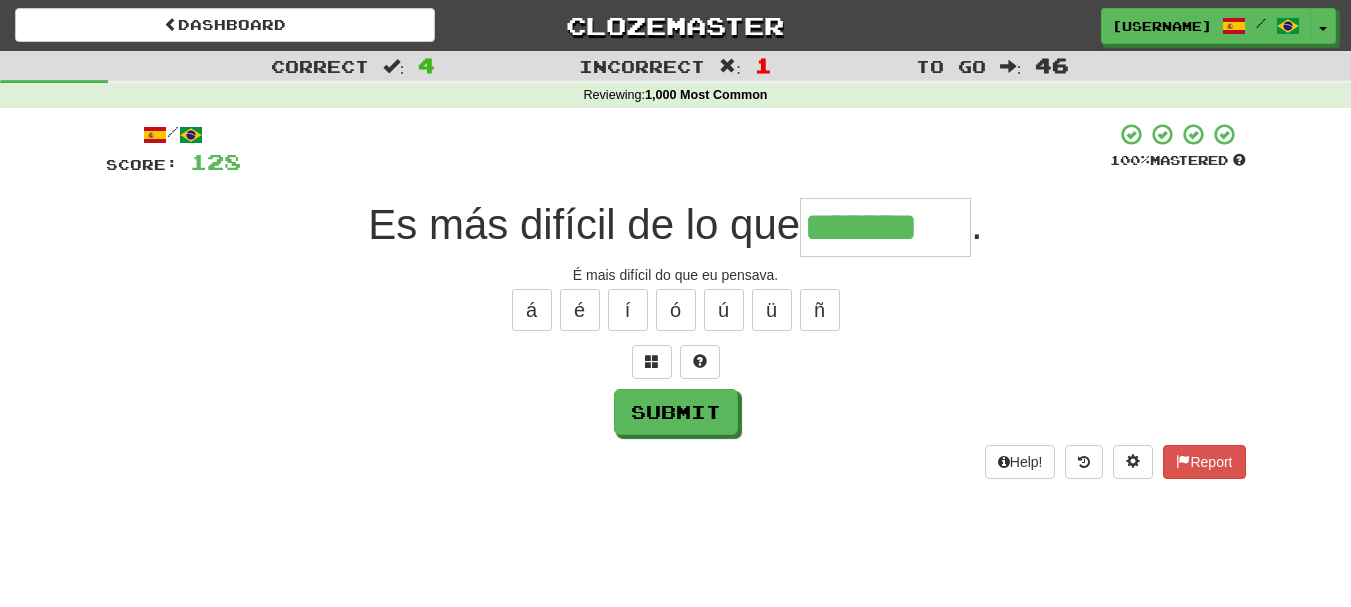type on "*******" 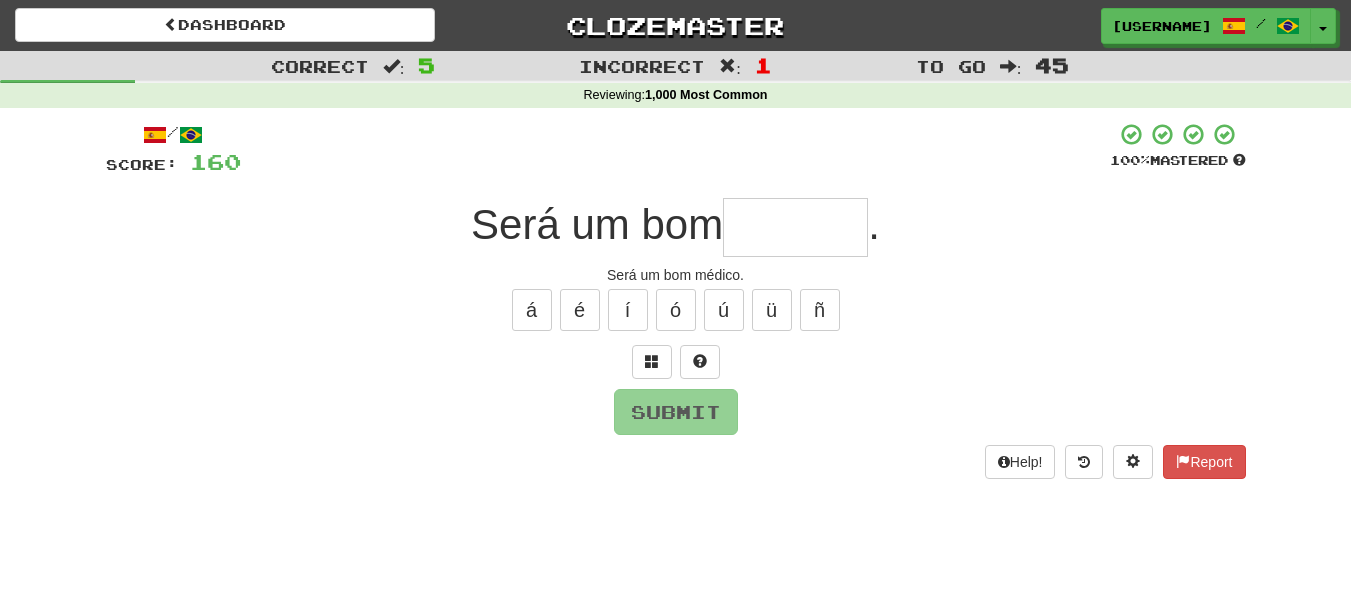 type on "*" 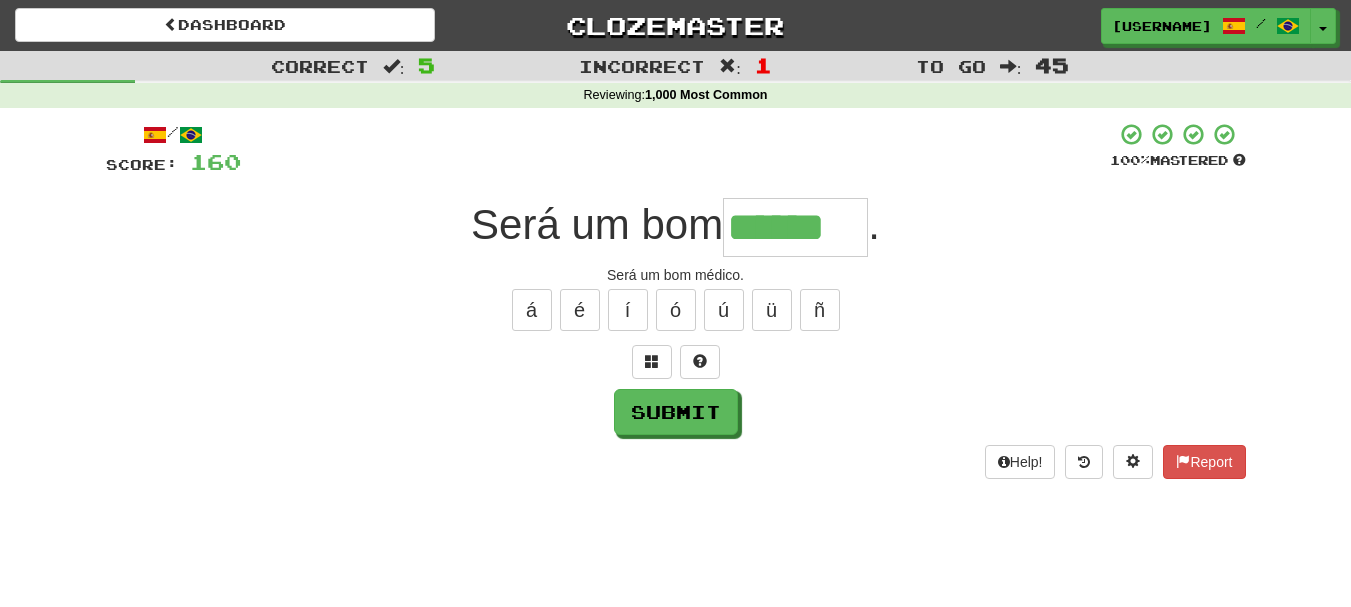 type on "******" 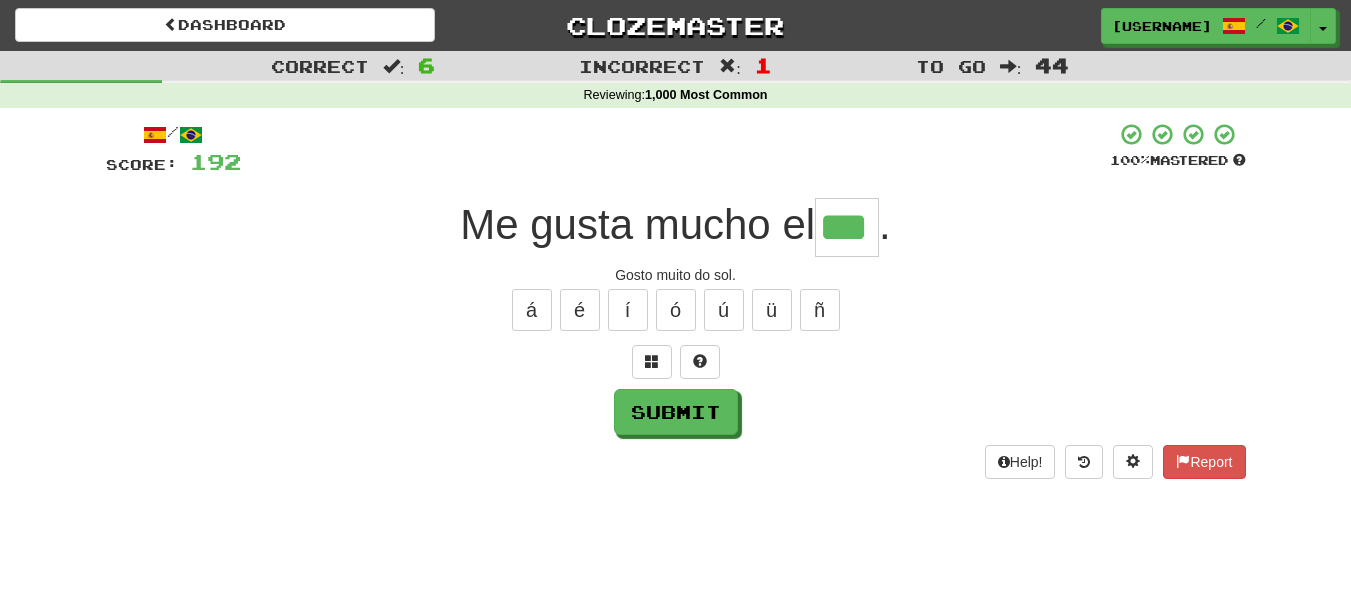 type on "***" 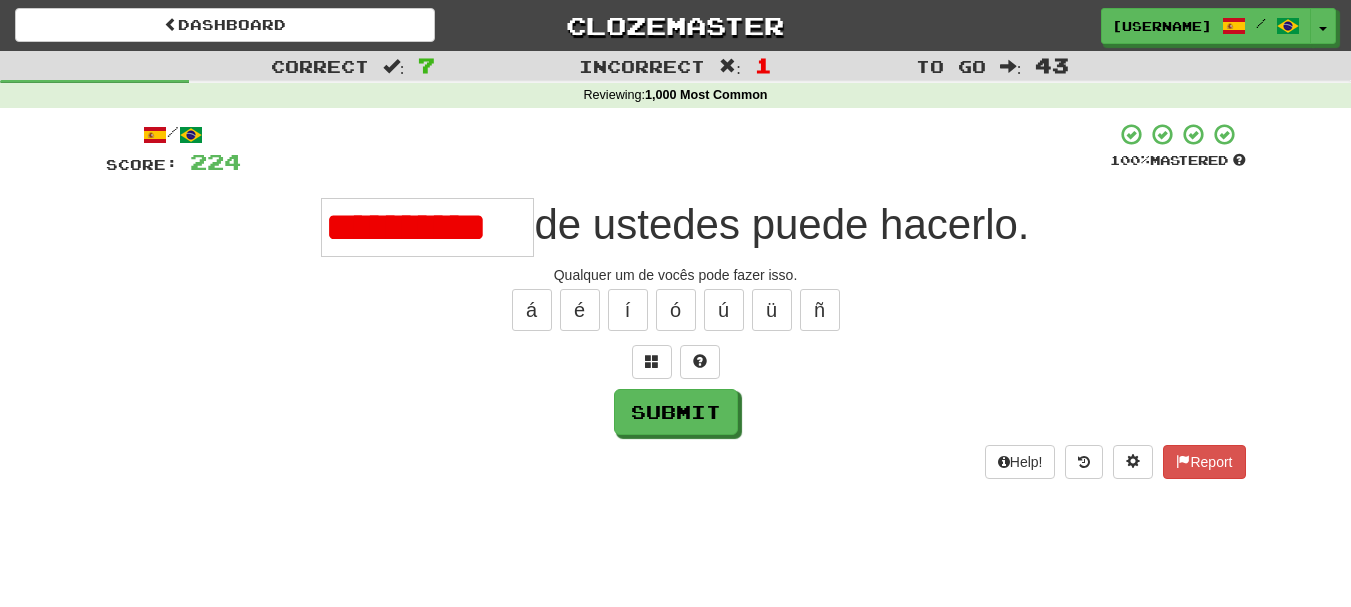 scroll, scrollTop: 0, scrollLeft: 0, axis: both 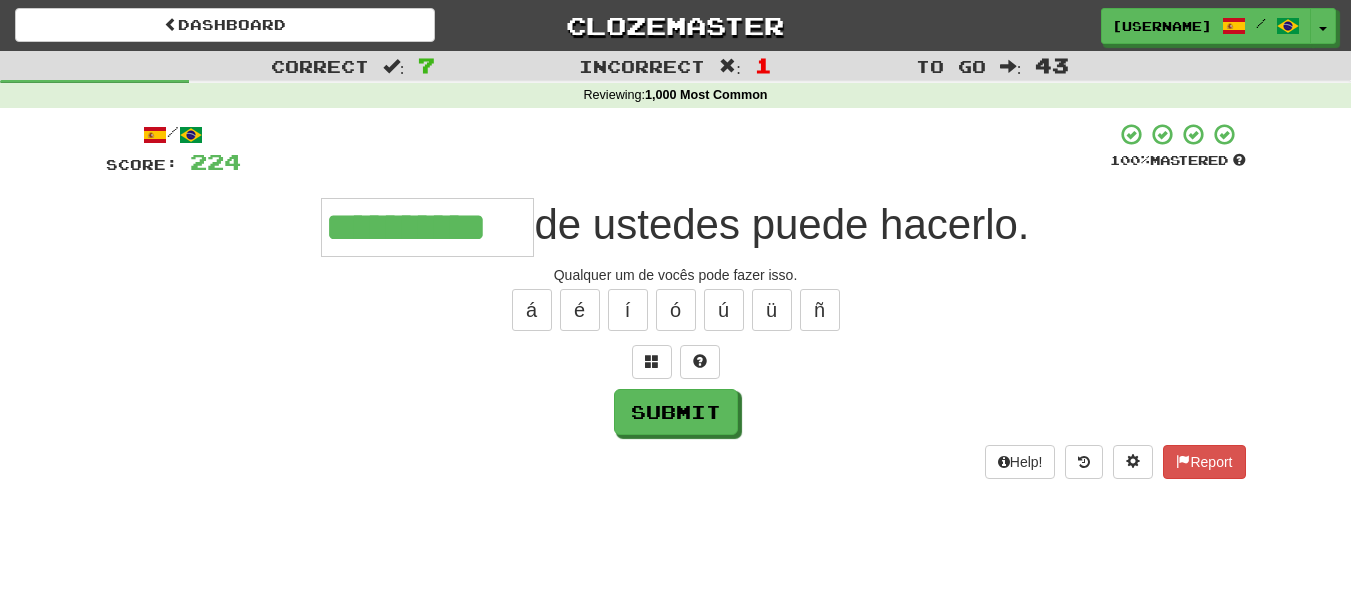 type on "**********" 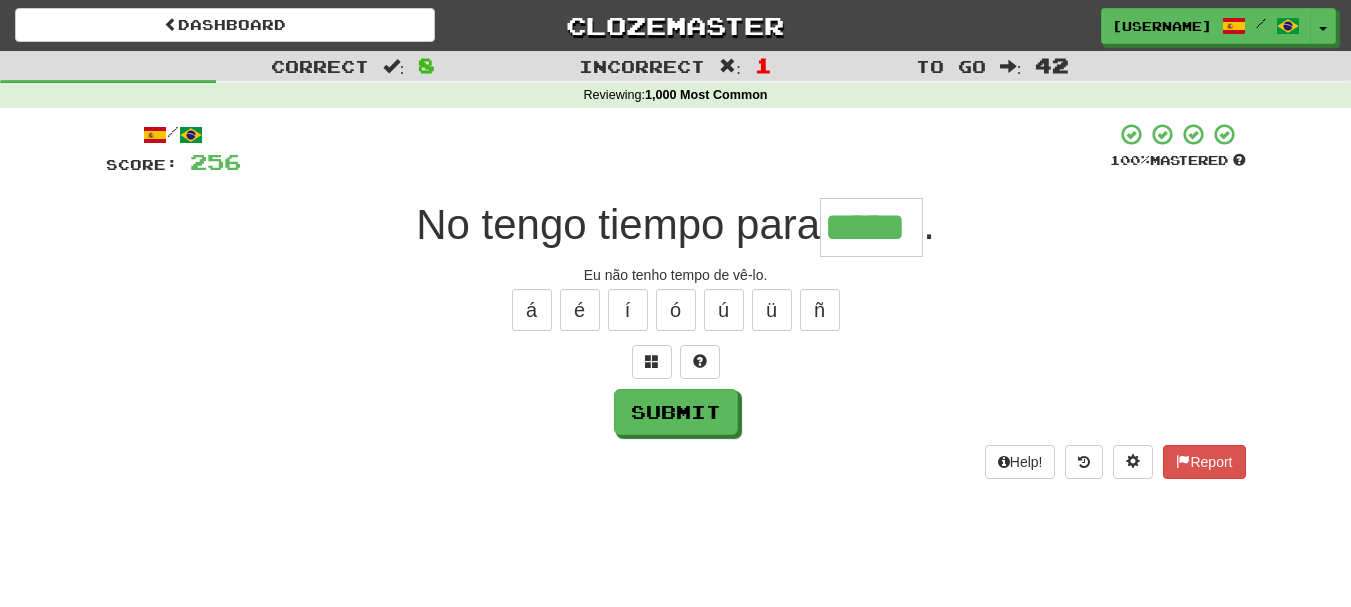 type on "*****" 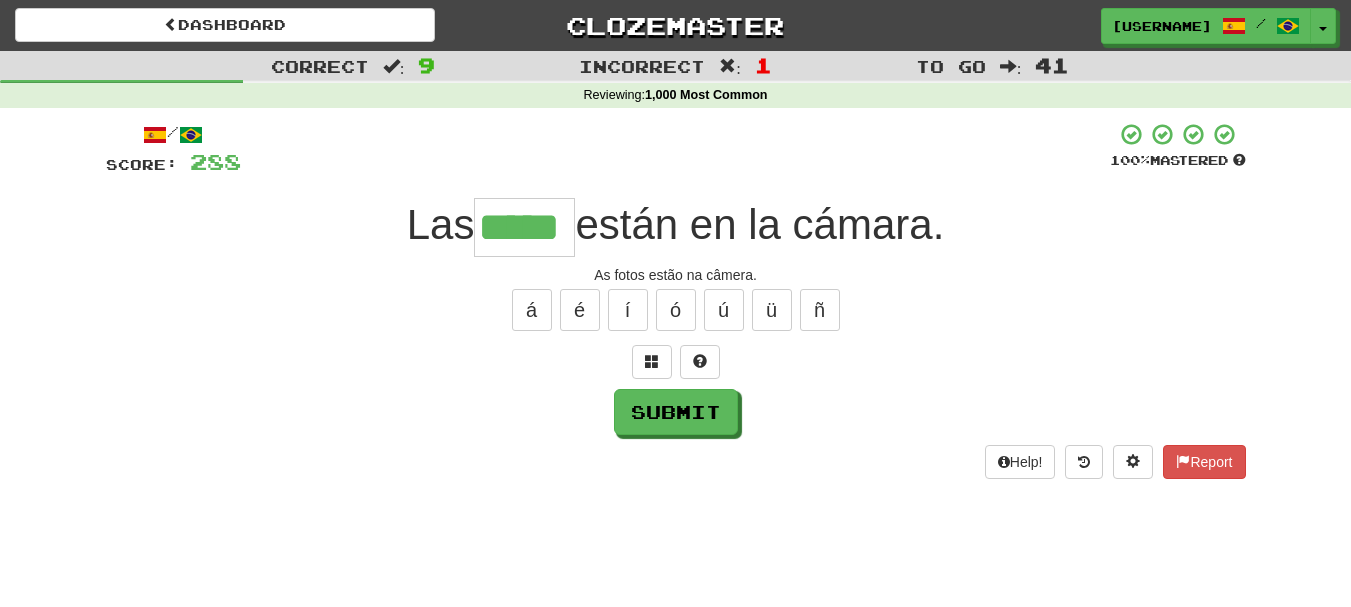 type on "*****" 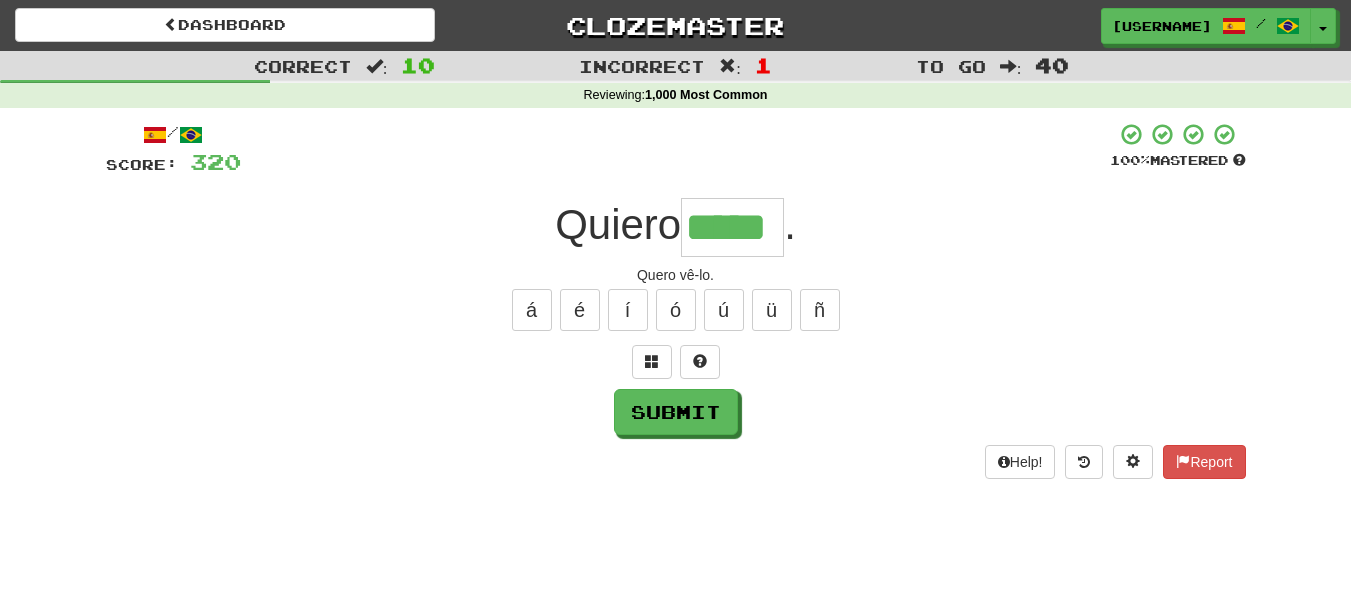 type on "*****" 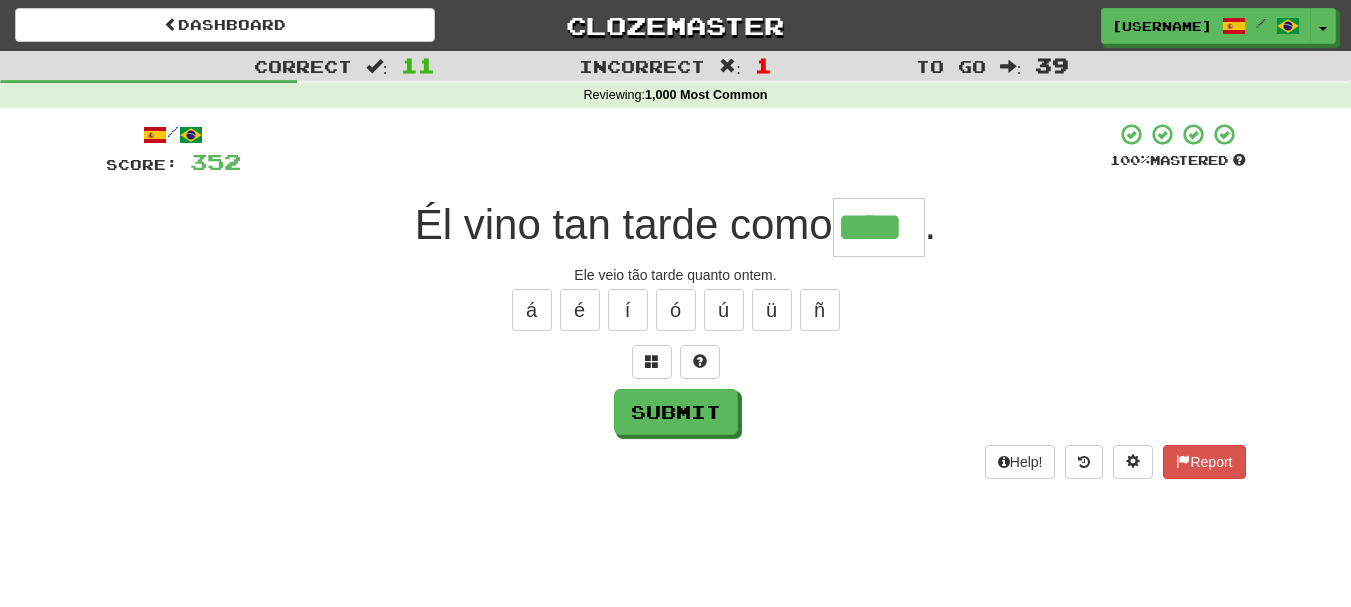 type on "****" 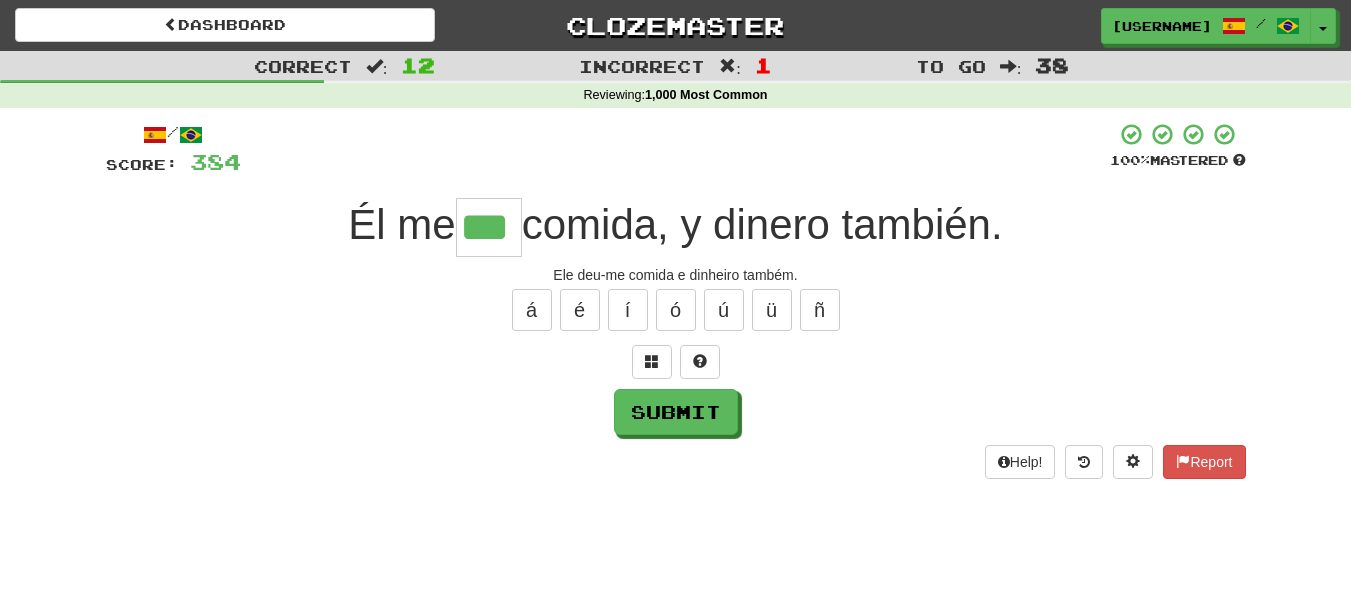 type on "***" 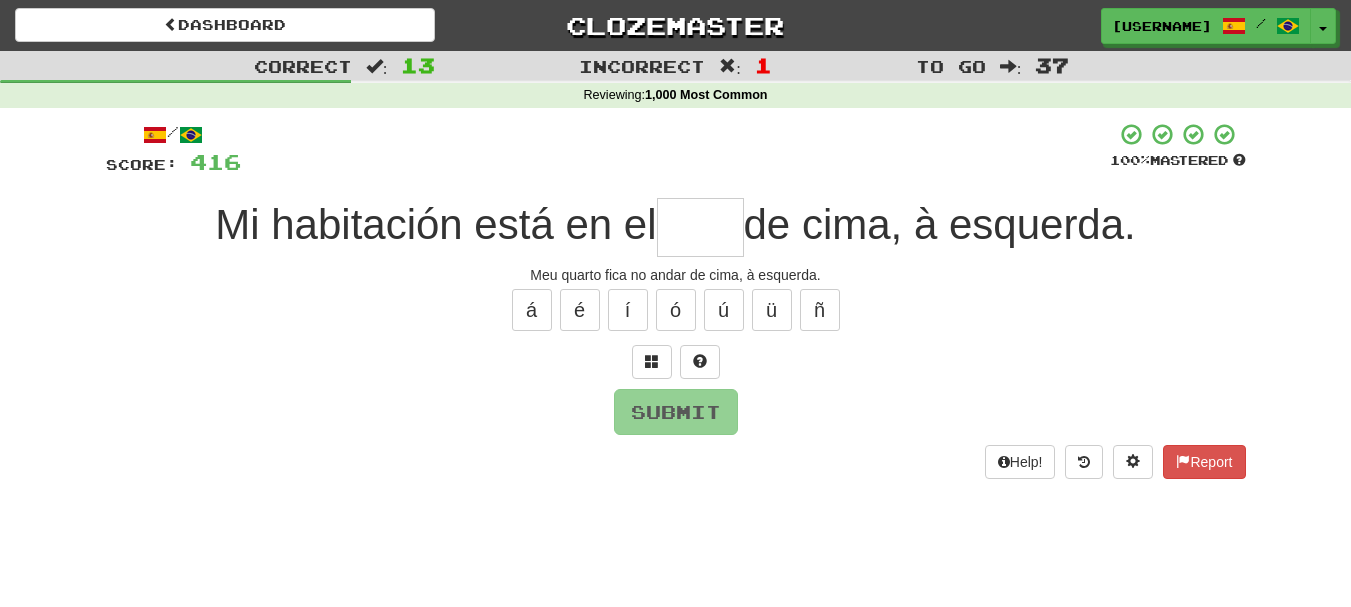 type on "*" 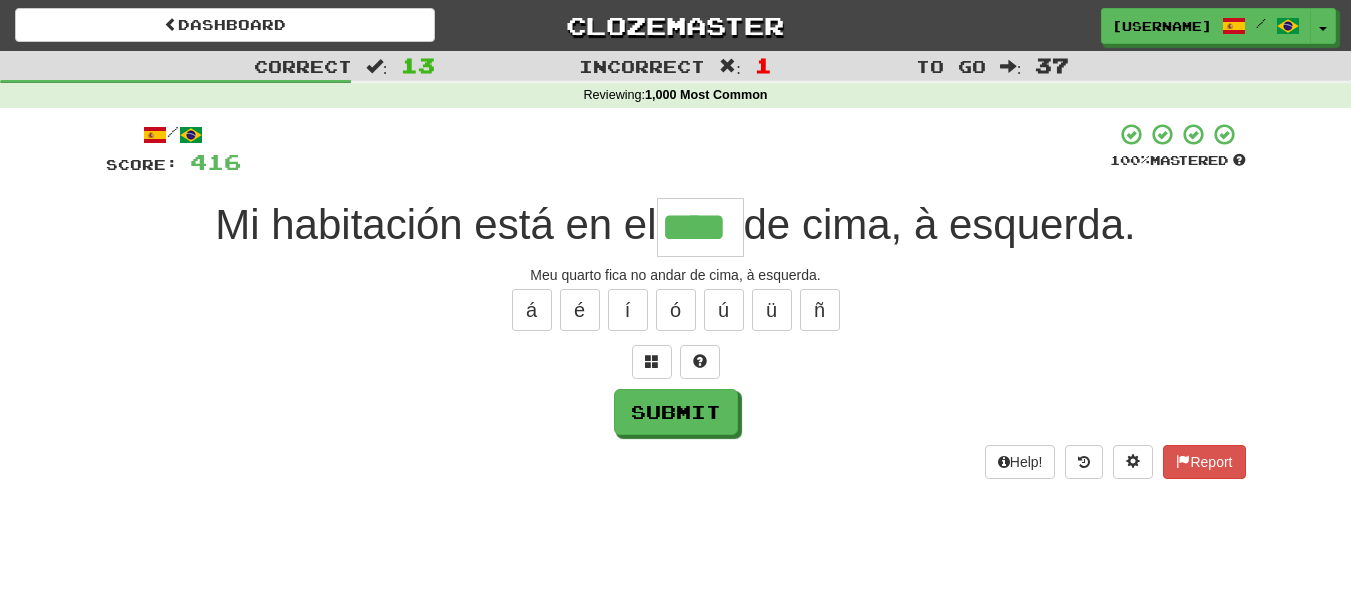 type on "****" 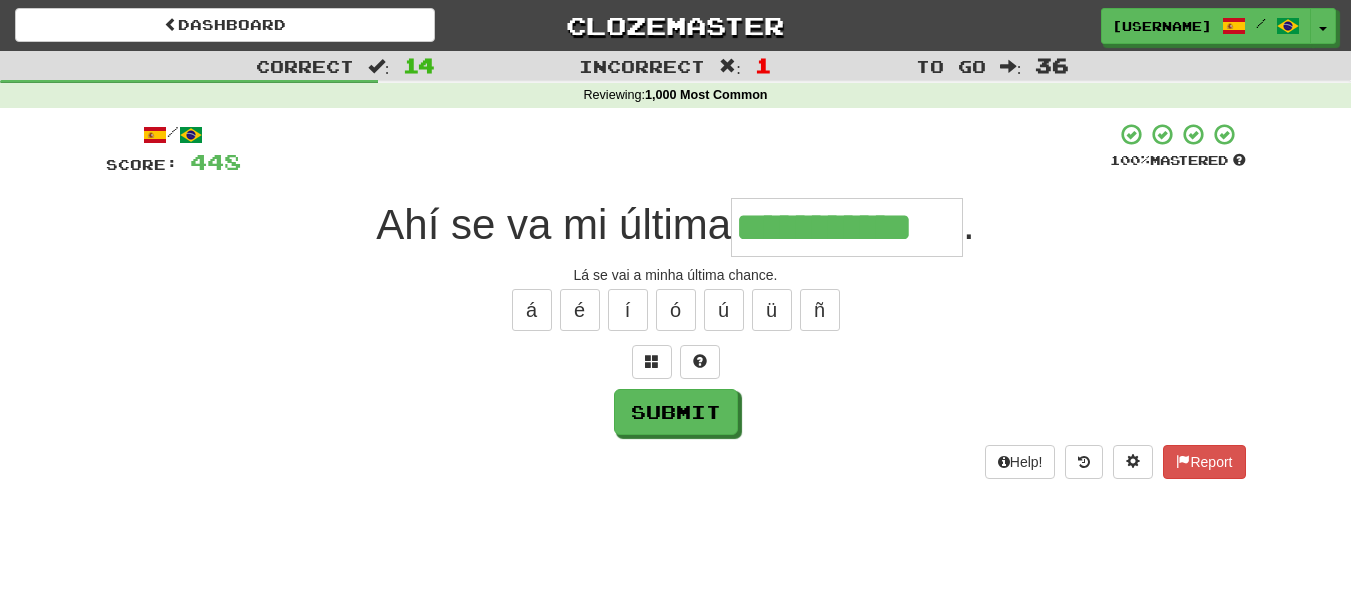 type on "**********" 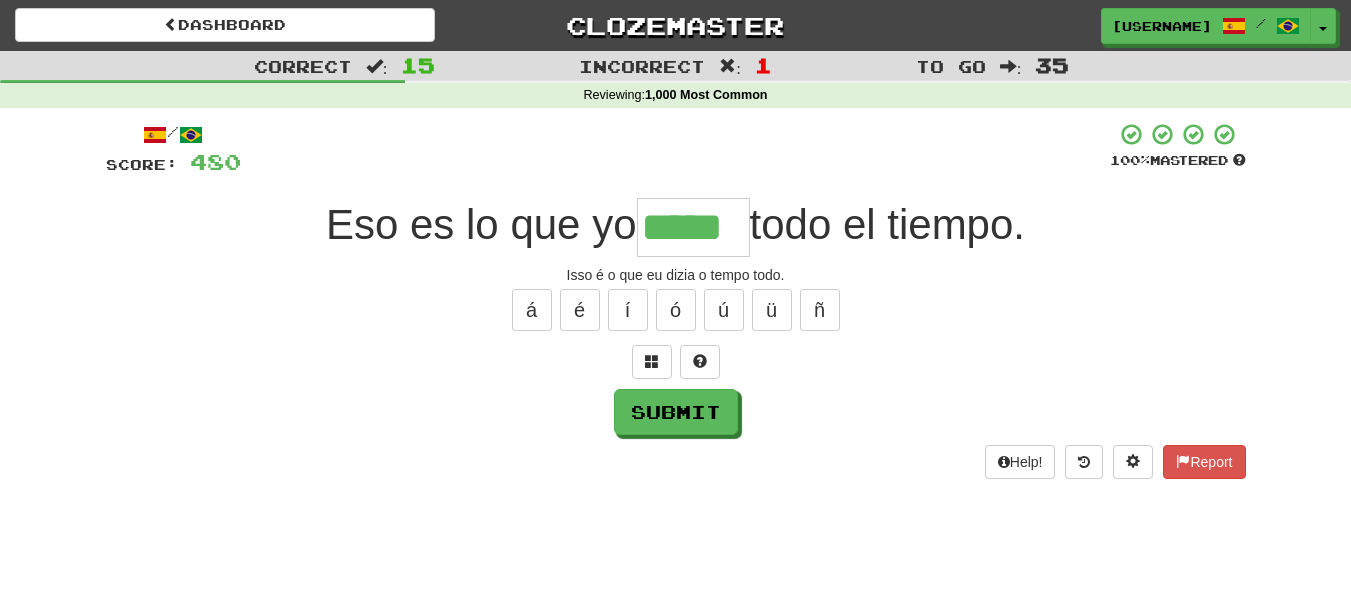 type on "*****" 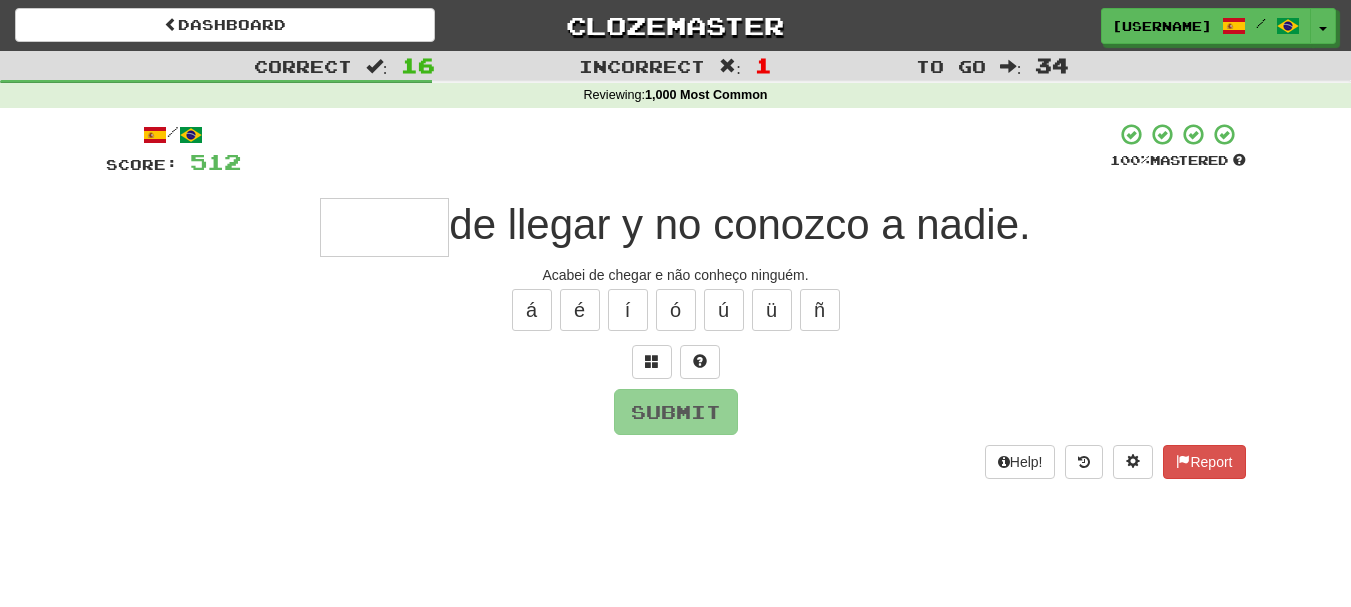 type on "*" 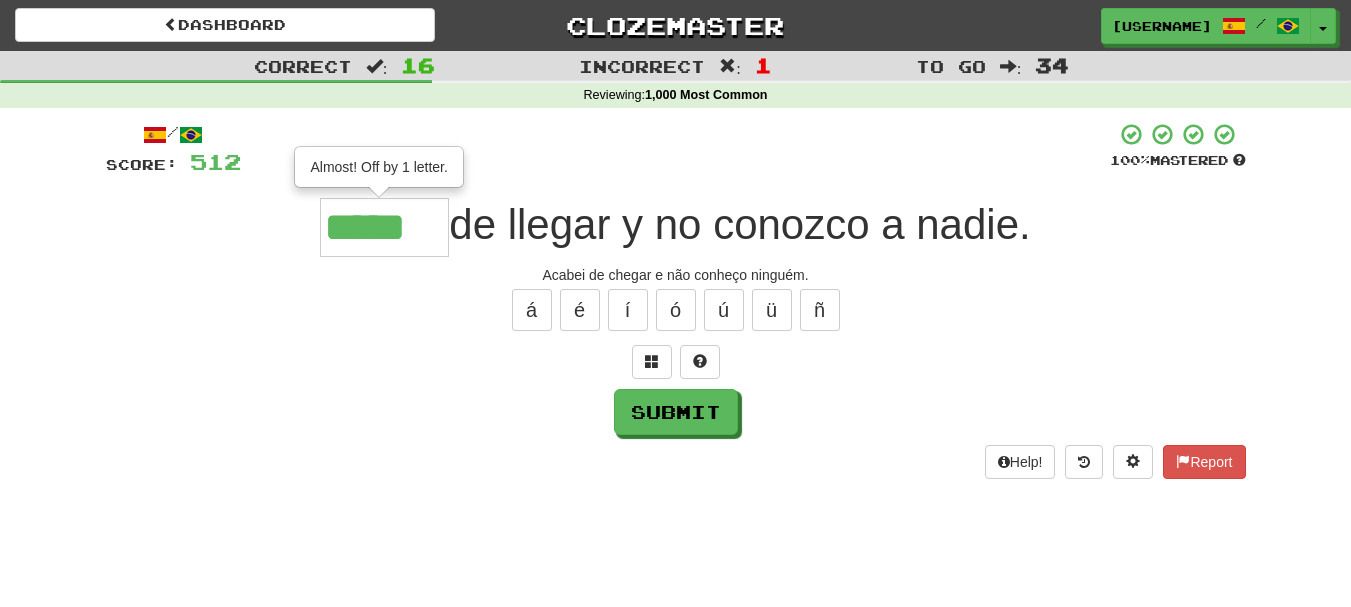 type on "*****" 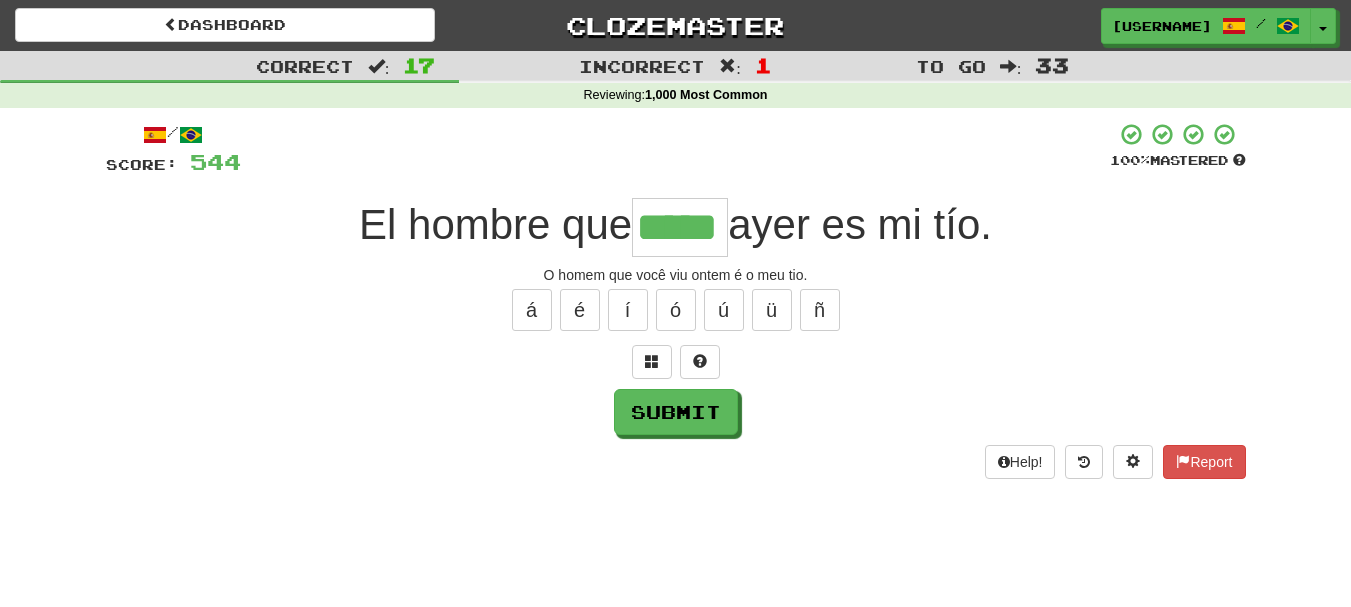type on "*****" 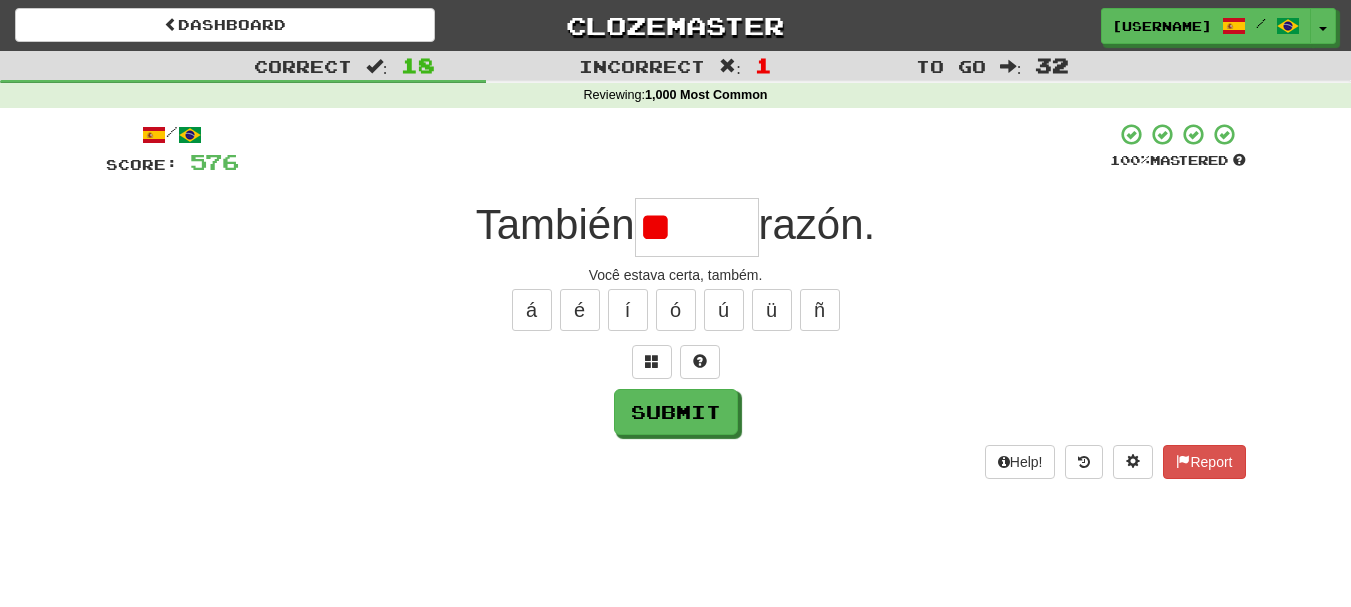 type on "*" 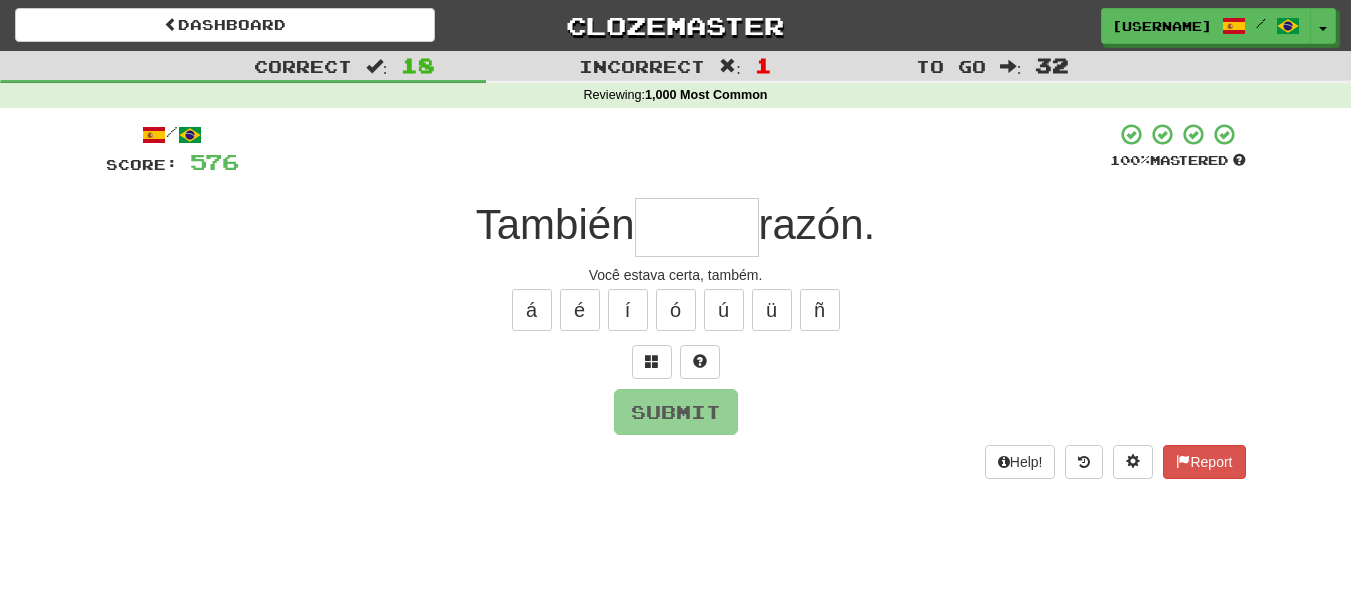 type on "*" 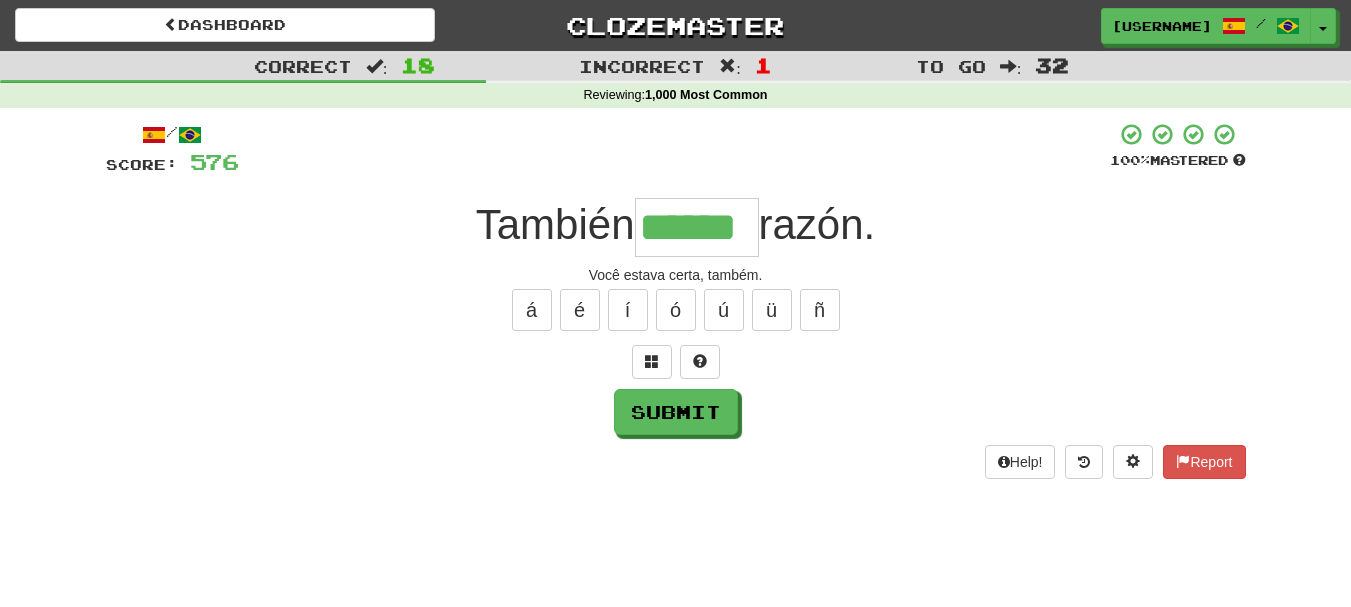 type on "******" 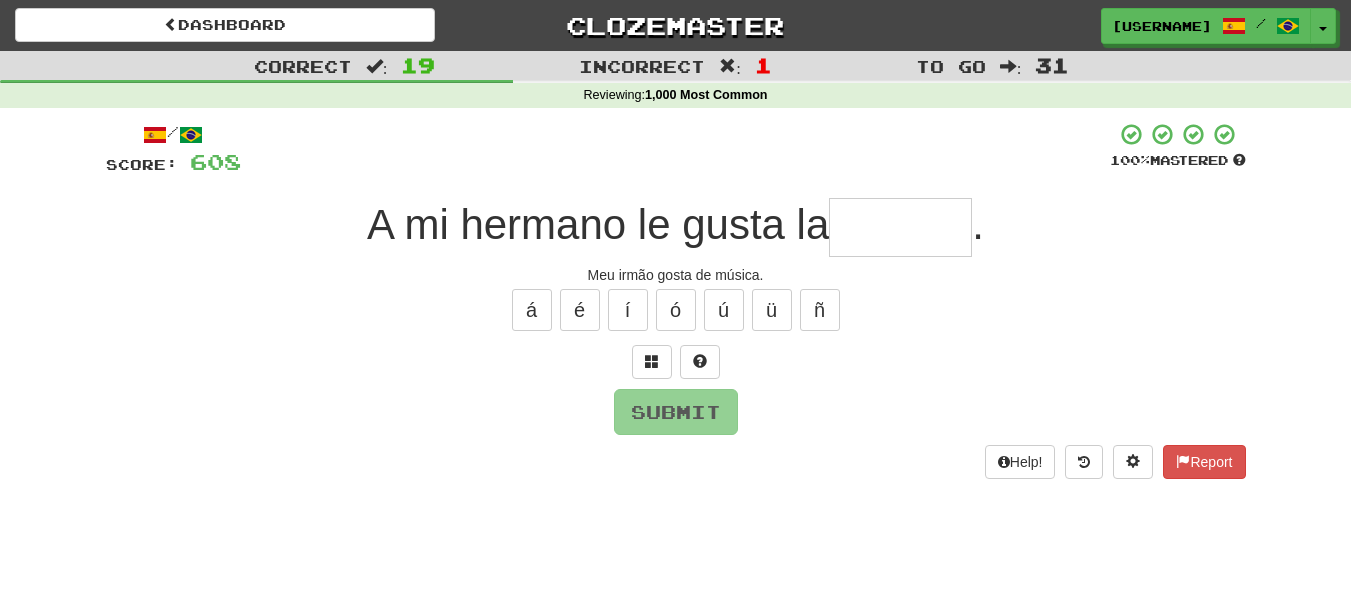 type on "*" 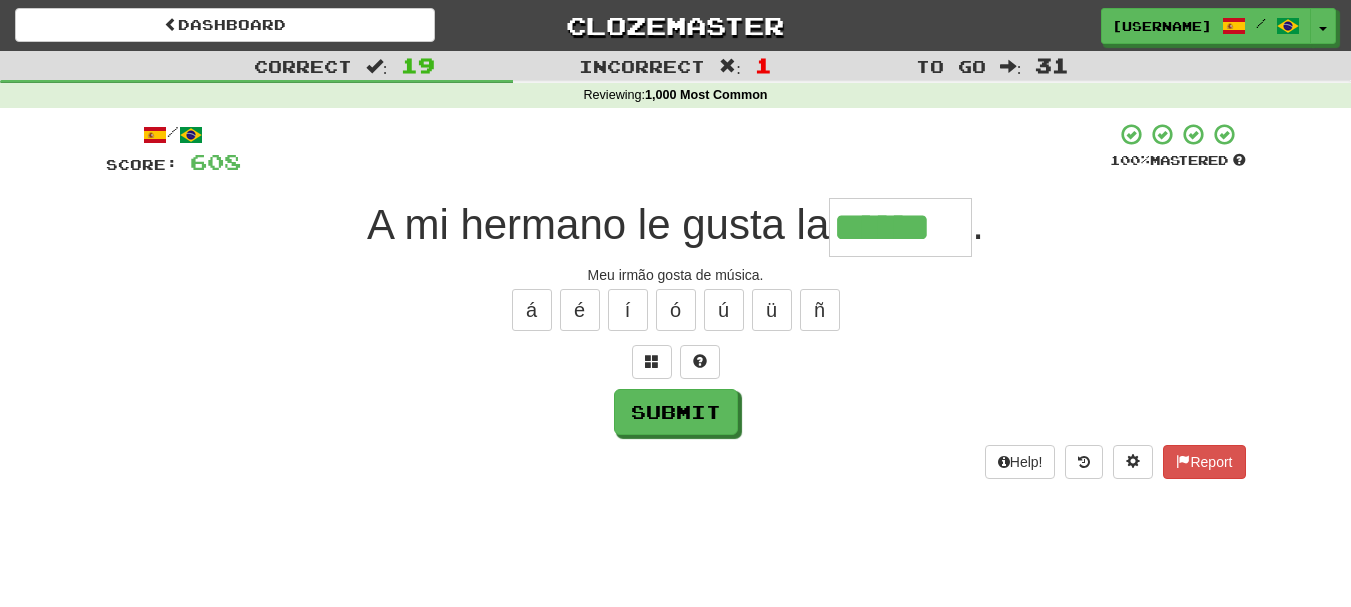 type on "******" 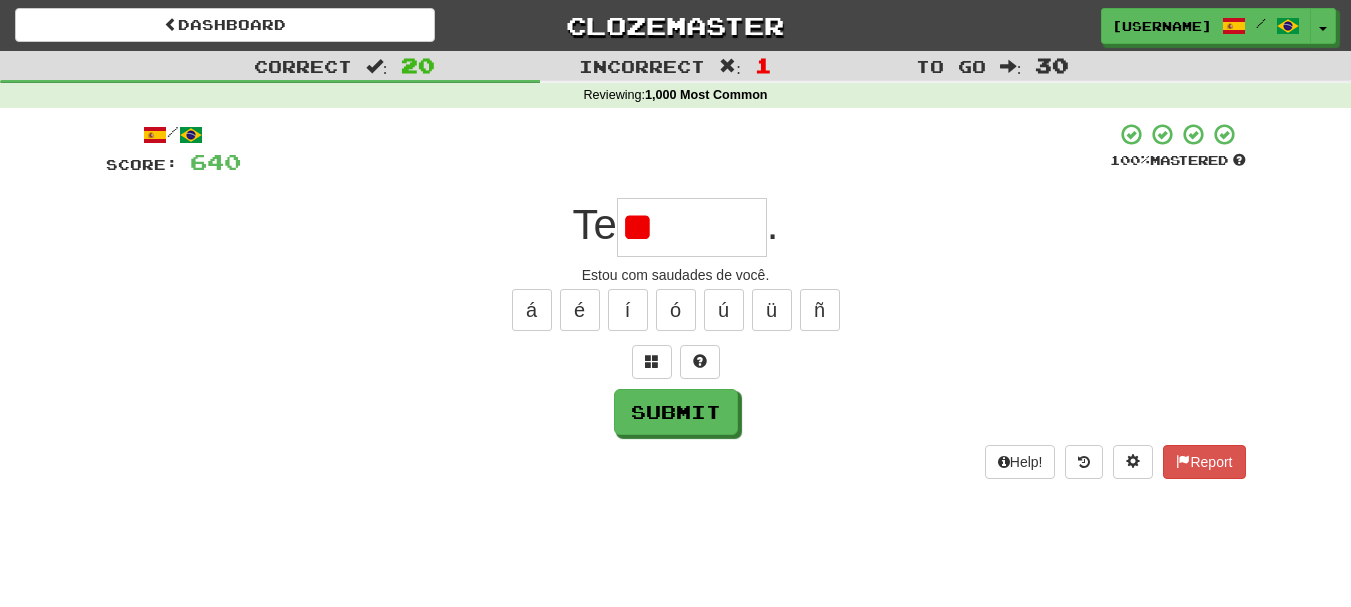 type on "*" 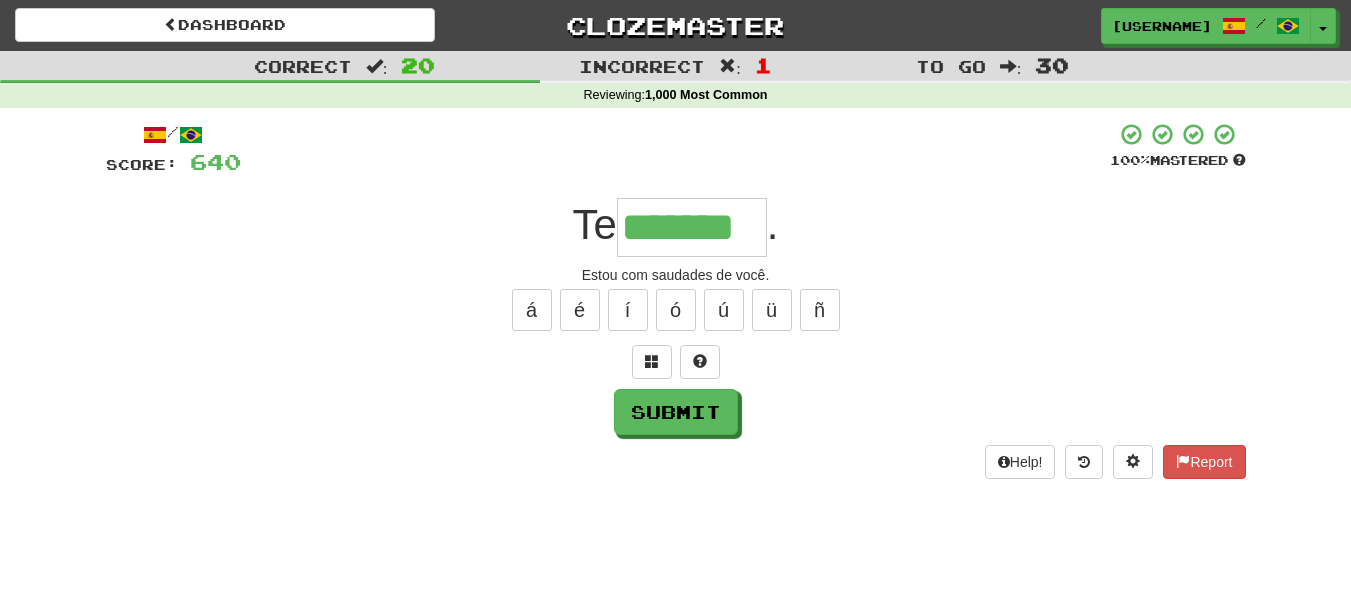 type on "*******" 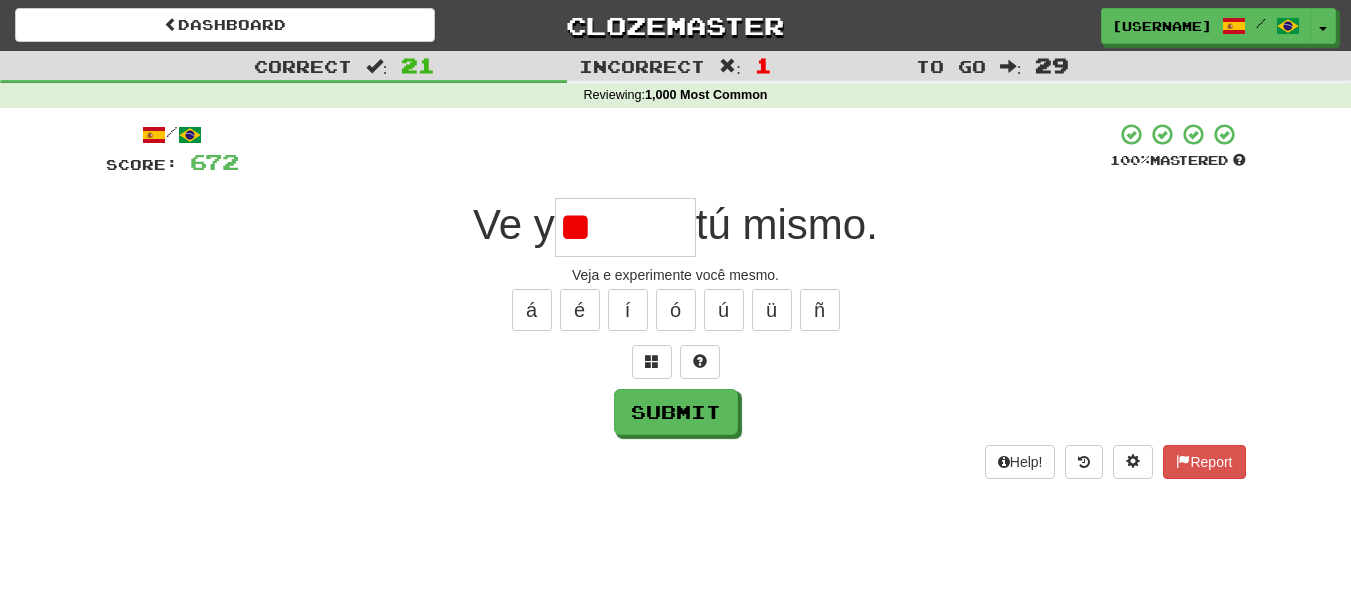 type on "*" 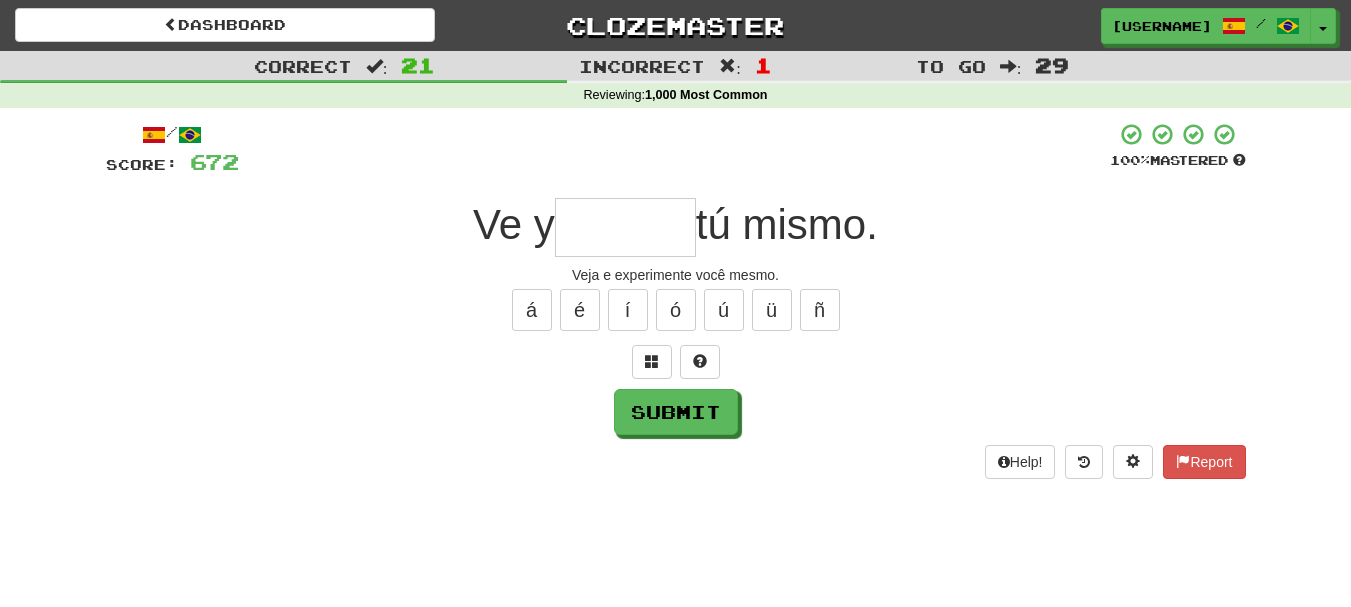 type on "*" 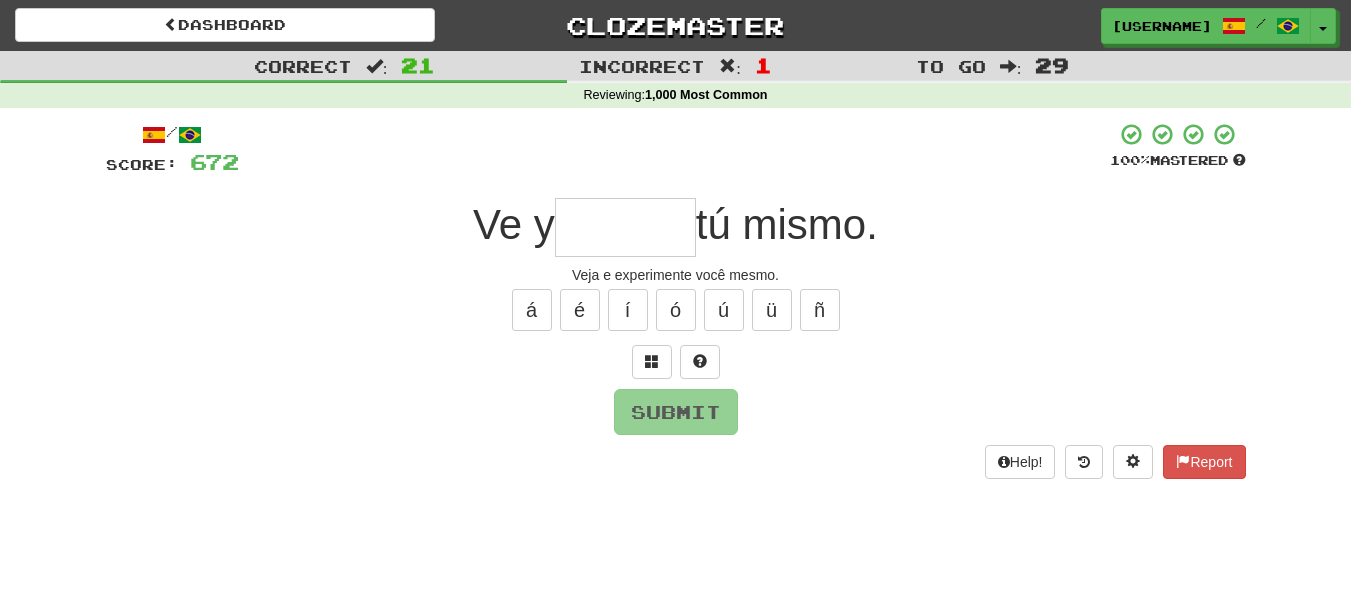 type on "******" 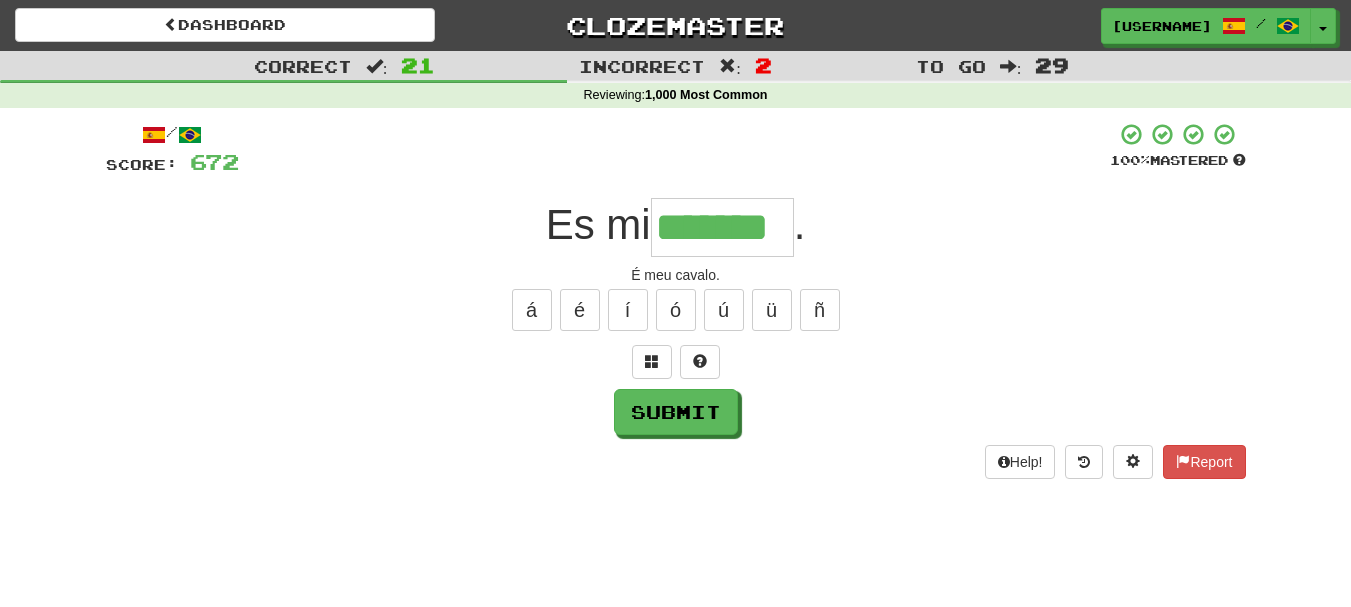 type on "*******" 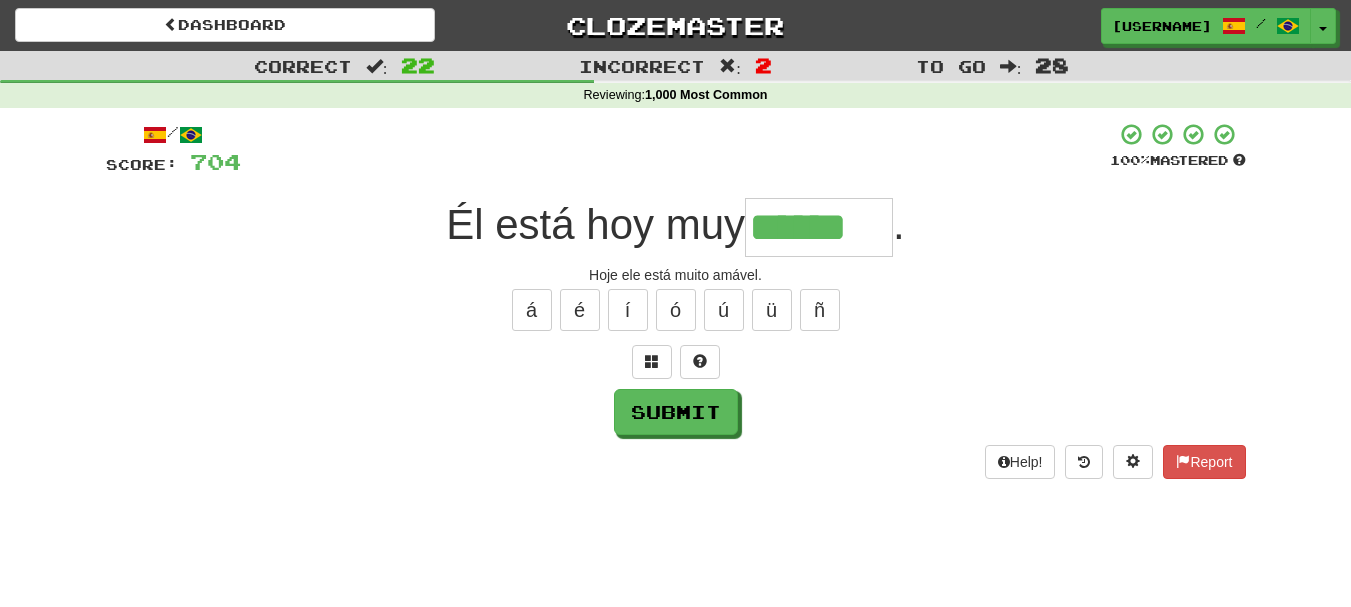 type on "******" 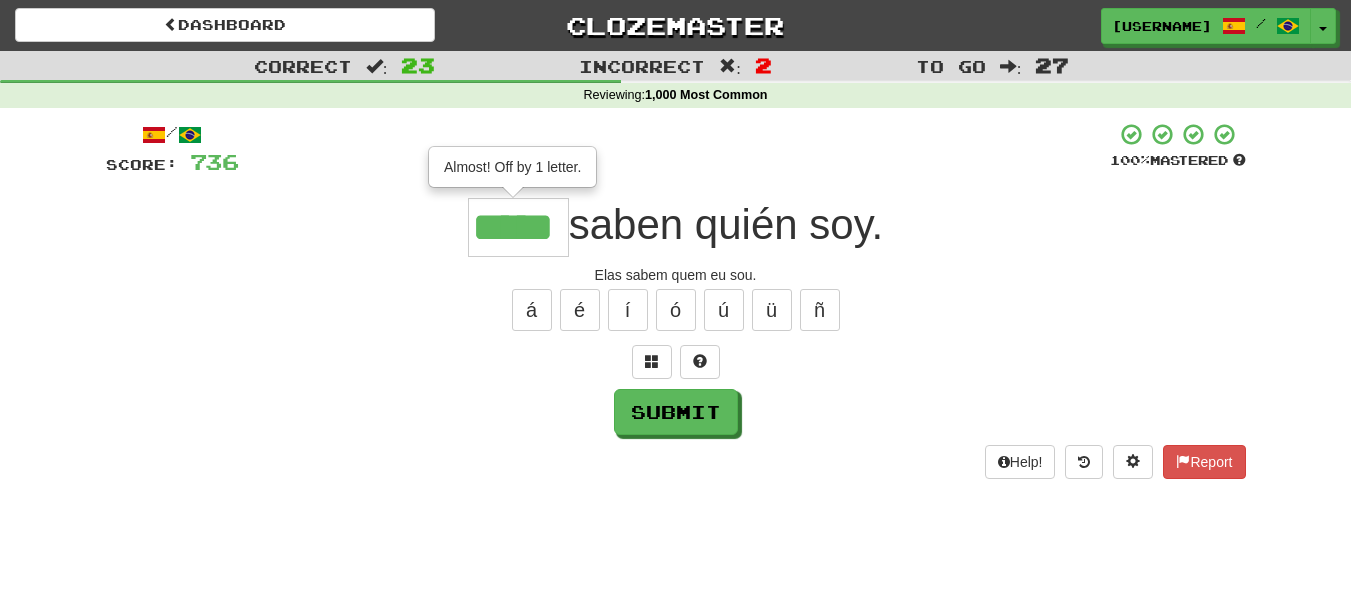 type on "*****" 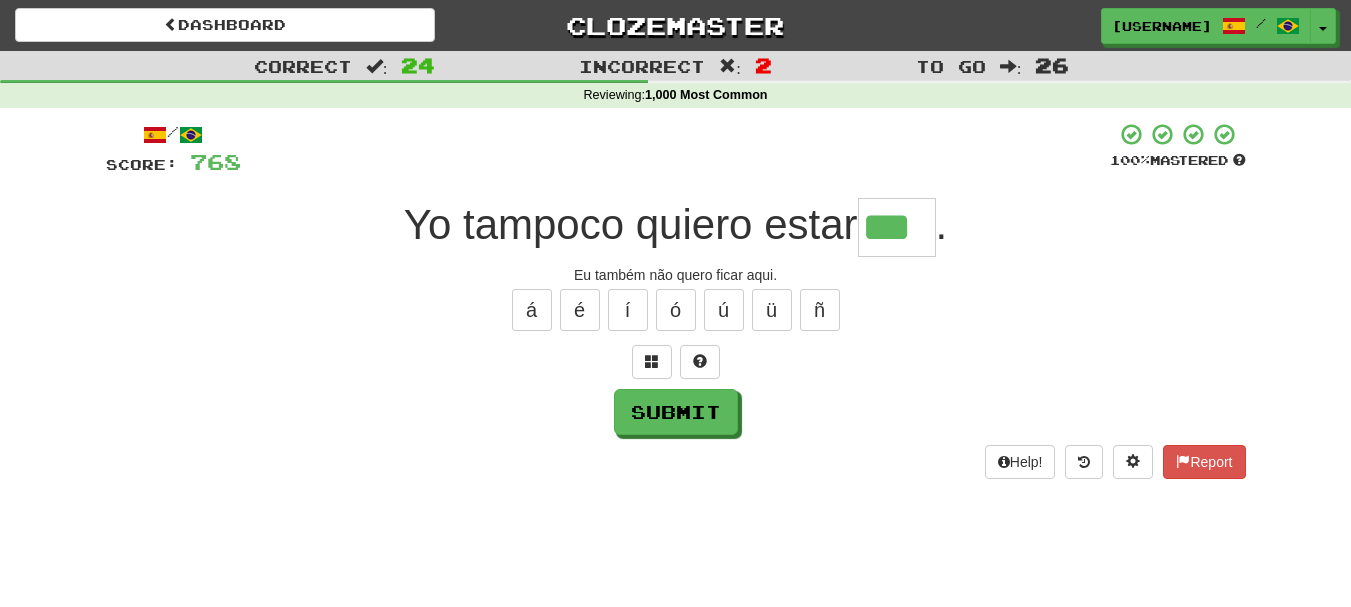 type on "***" 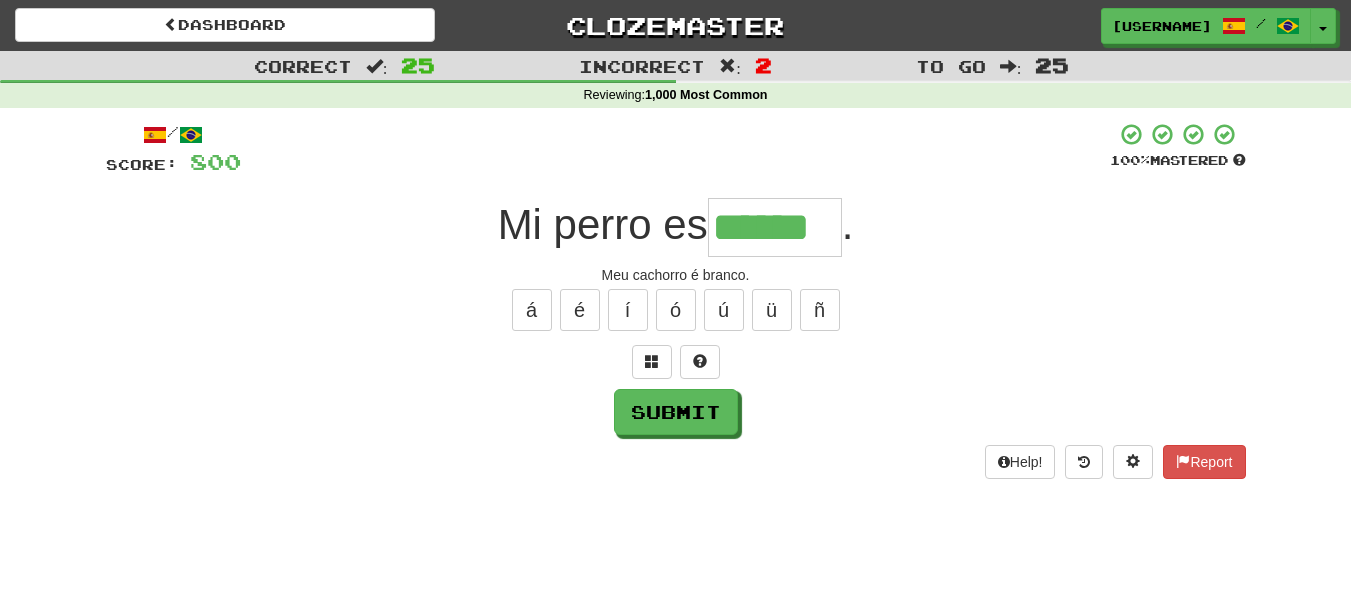 type on "******" 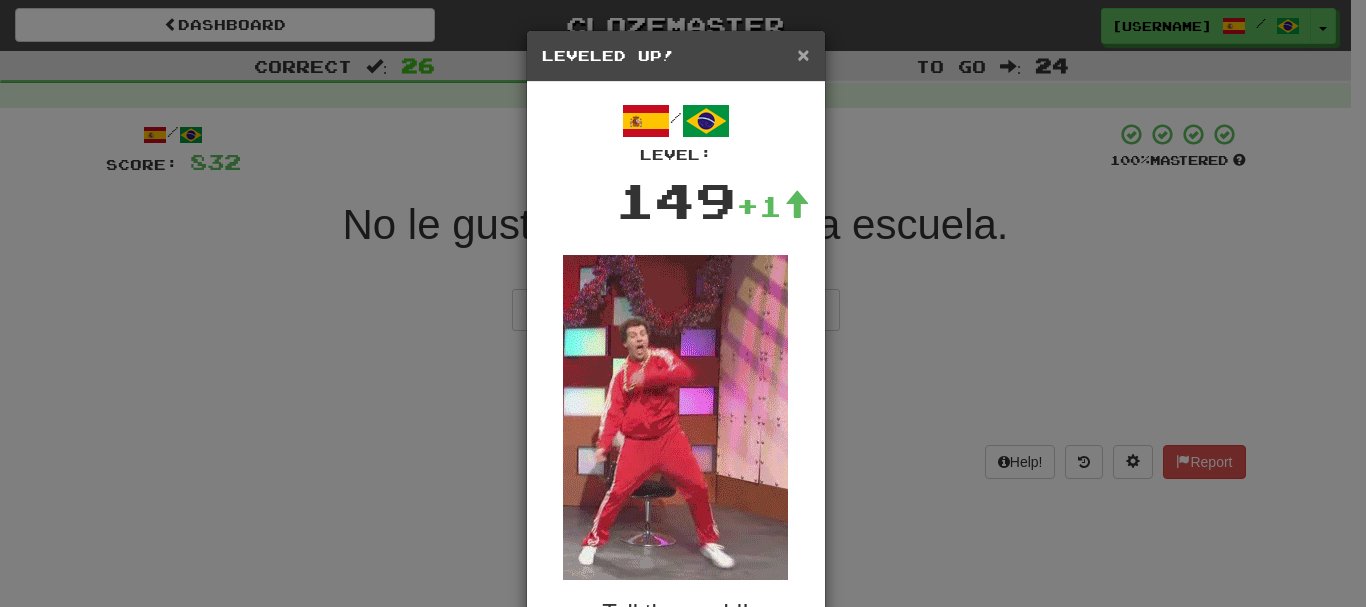click on "×" at bounding box center (803, 54) 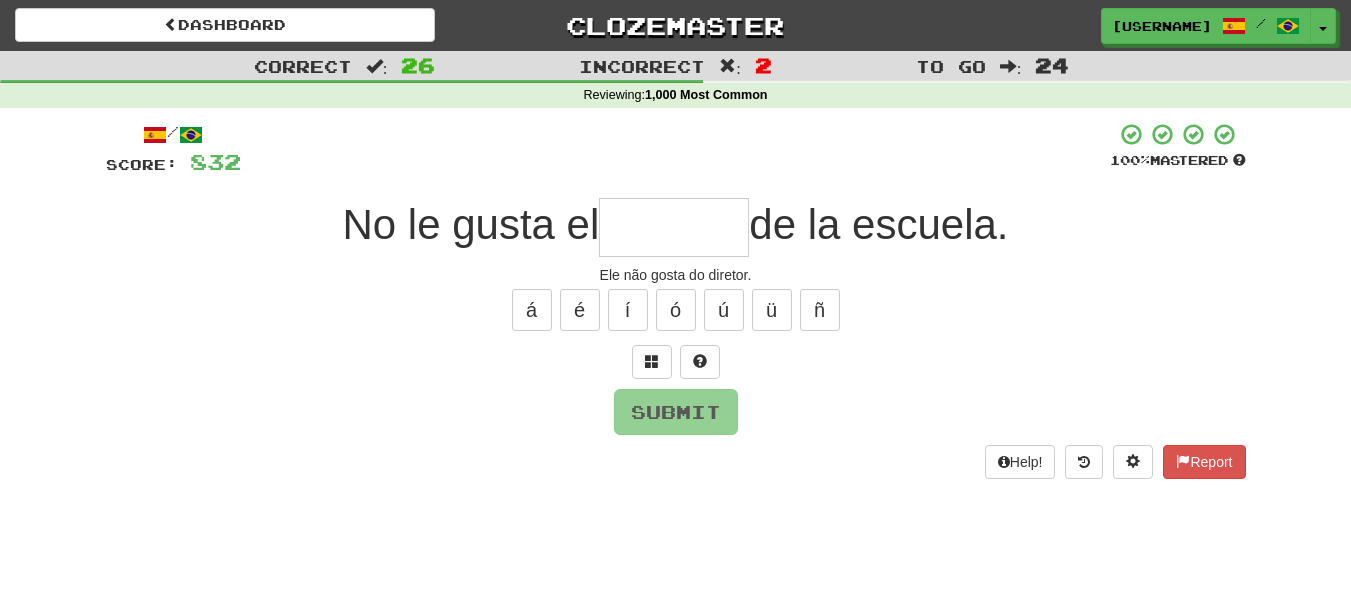 click at bounding box center [674, 227] 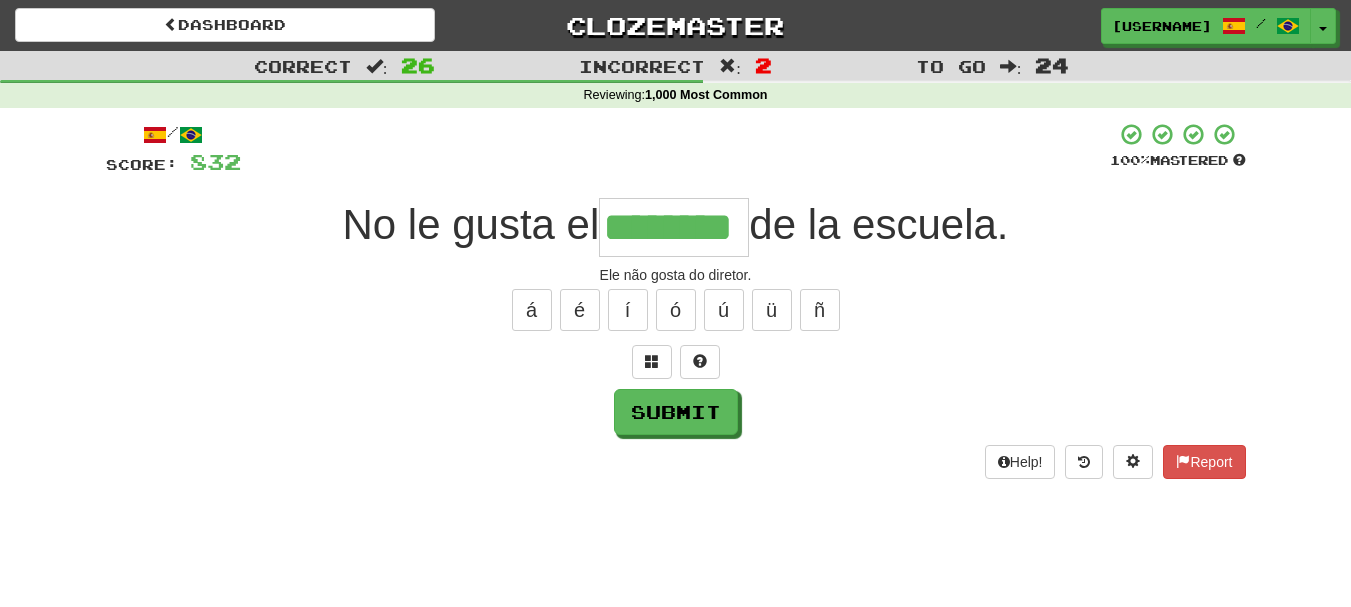 type on "********" 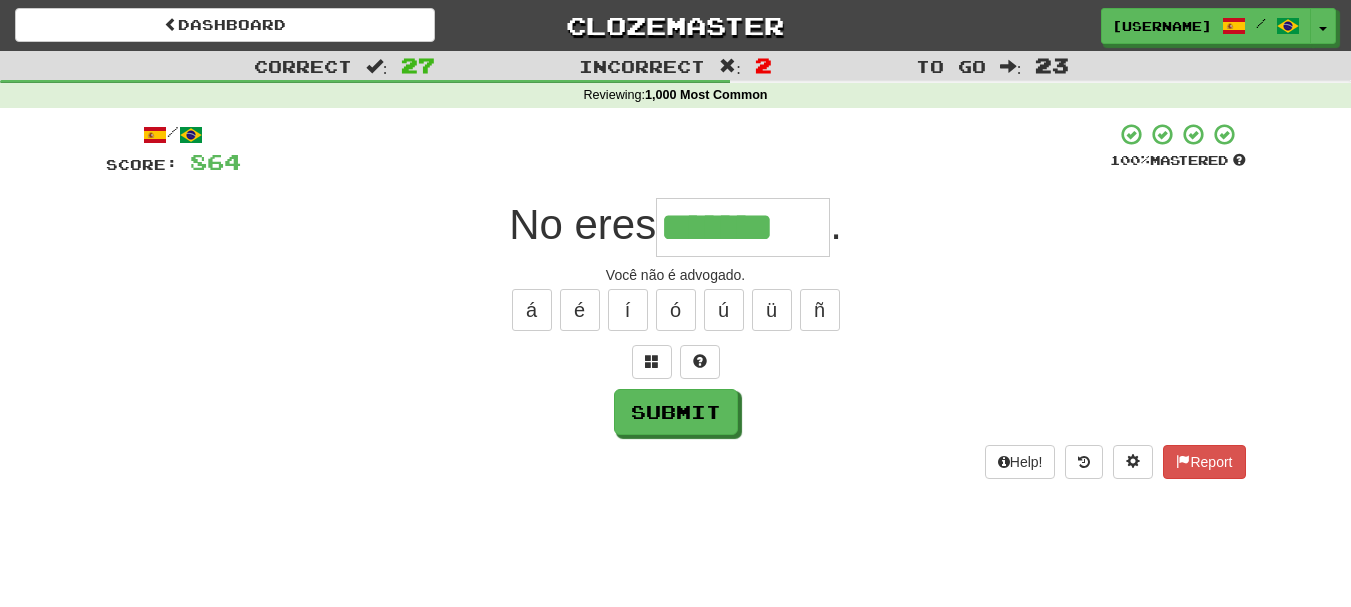 type on "*******" 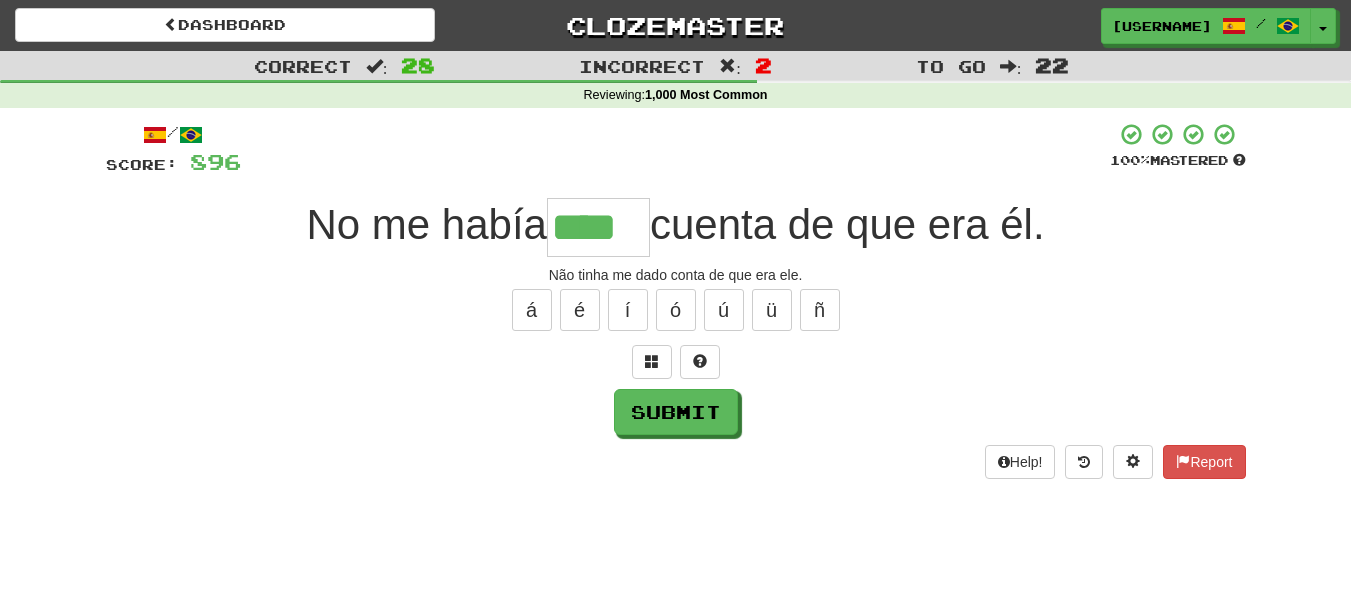 type on "****" 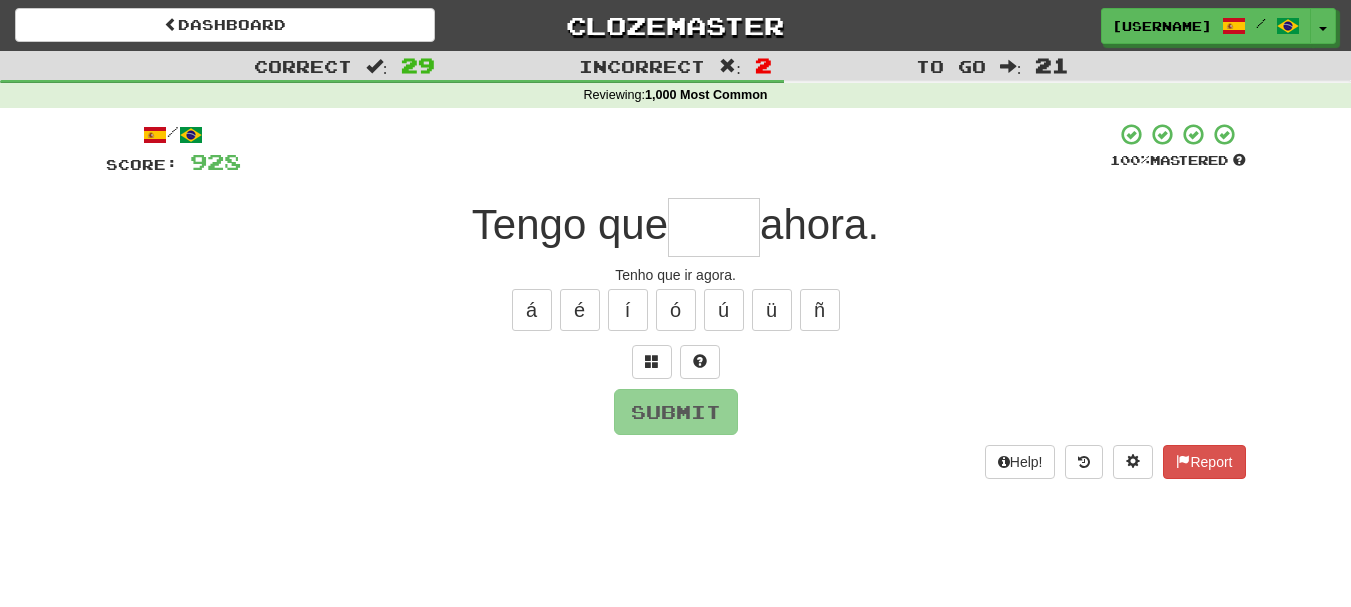type on "*" 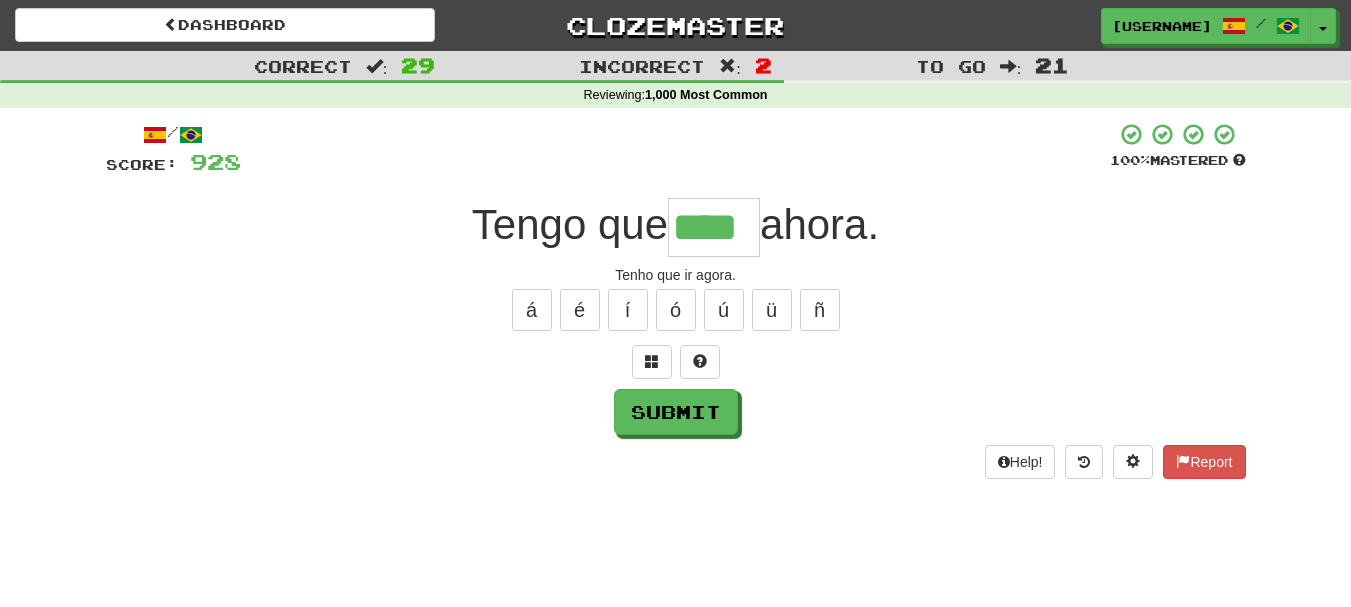 type on "****" 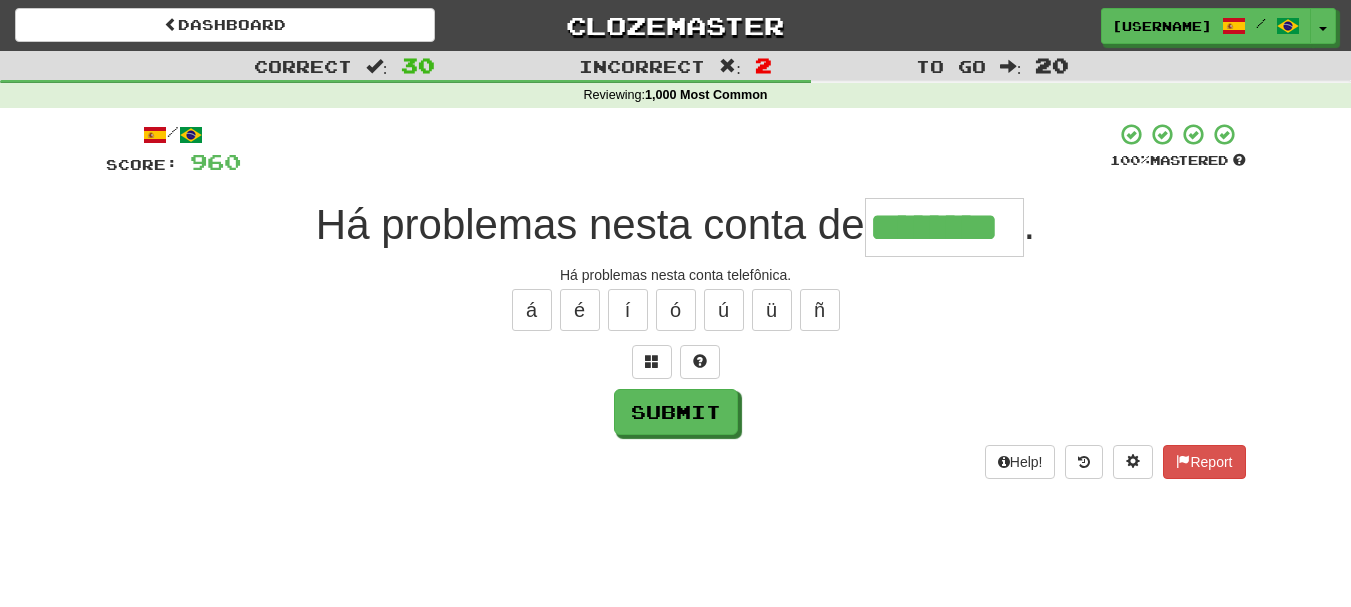 type on "********" 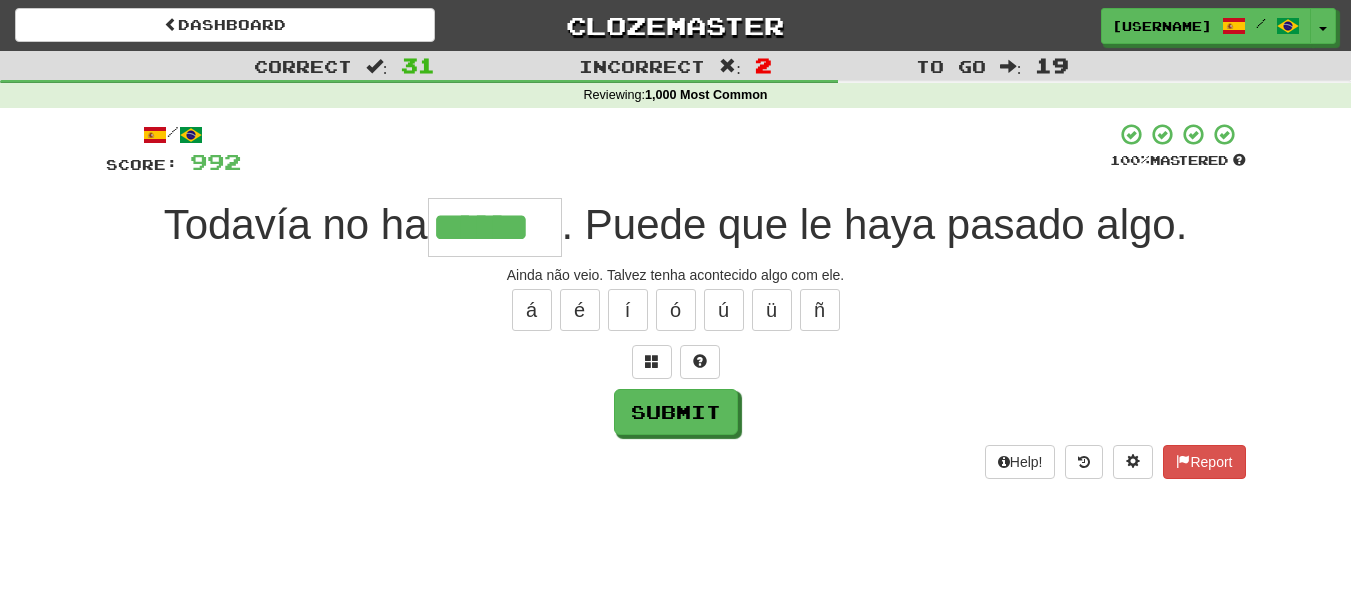 type on "******" 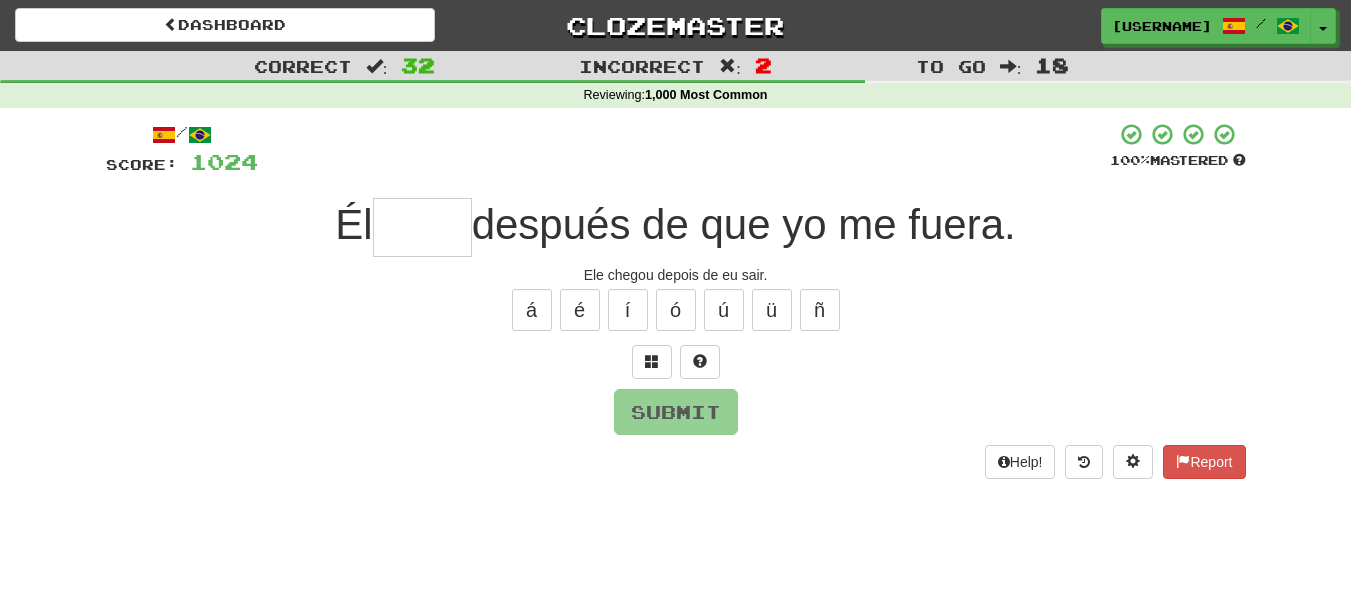 type on "*" 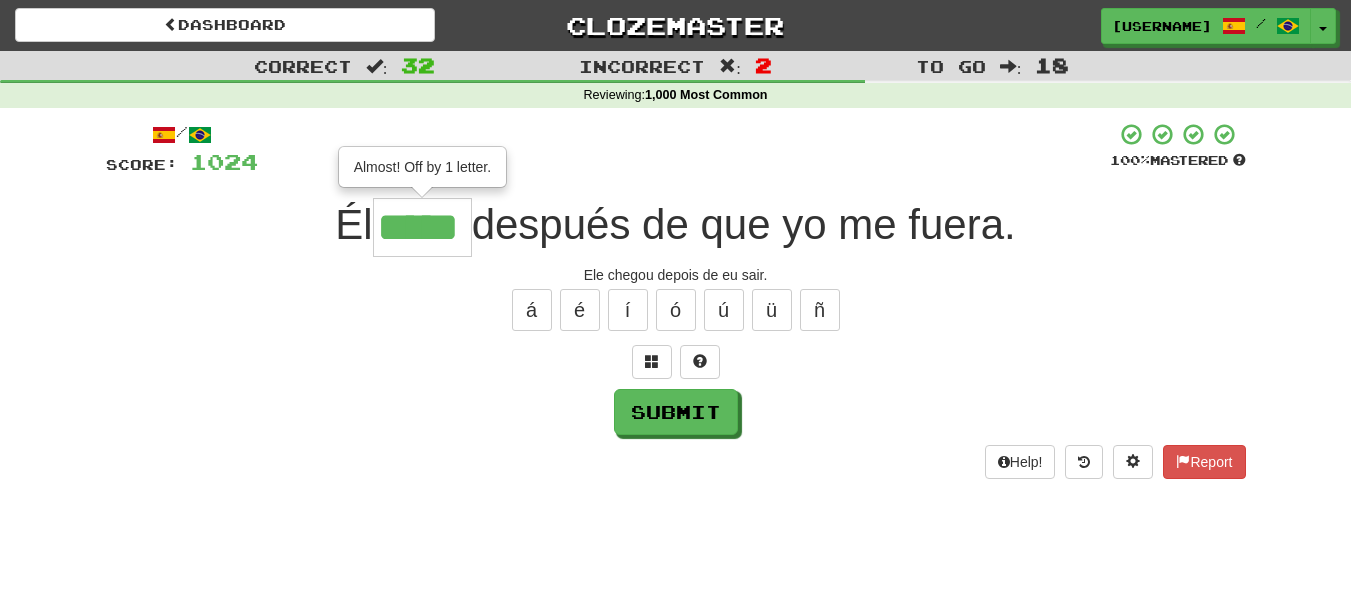 type on "*****" 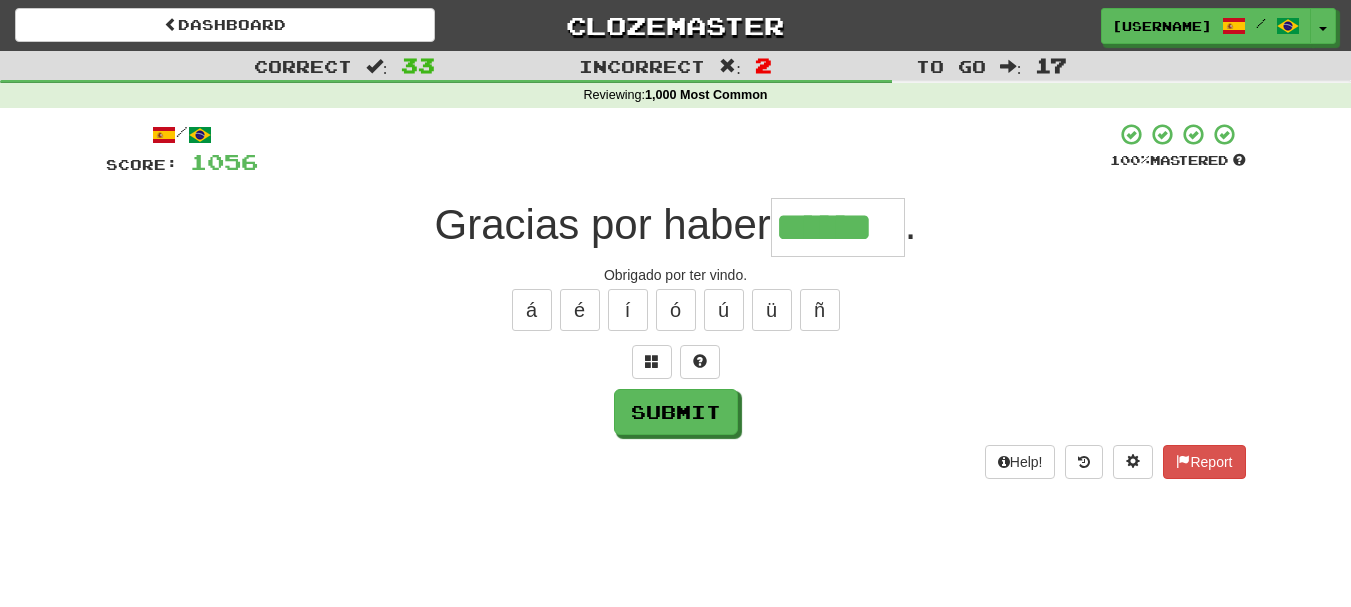 type on "******" 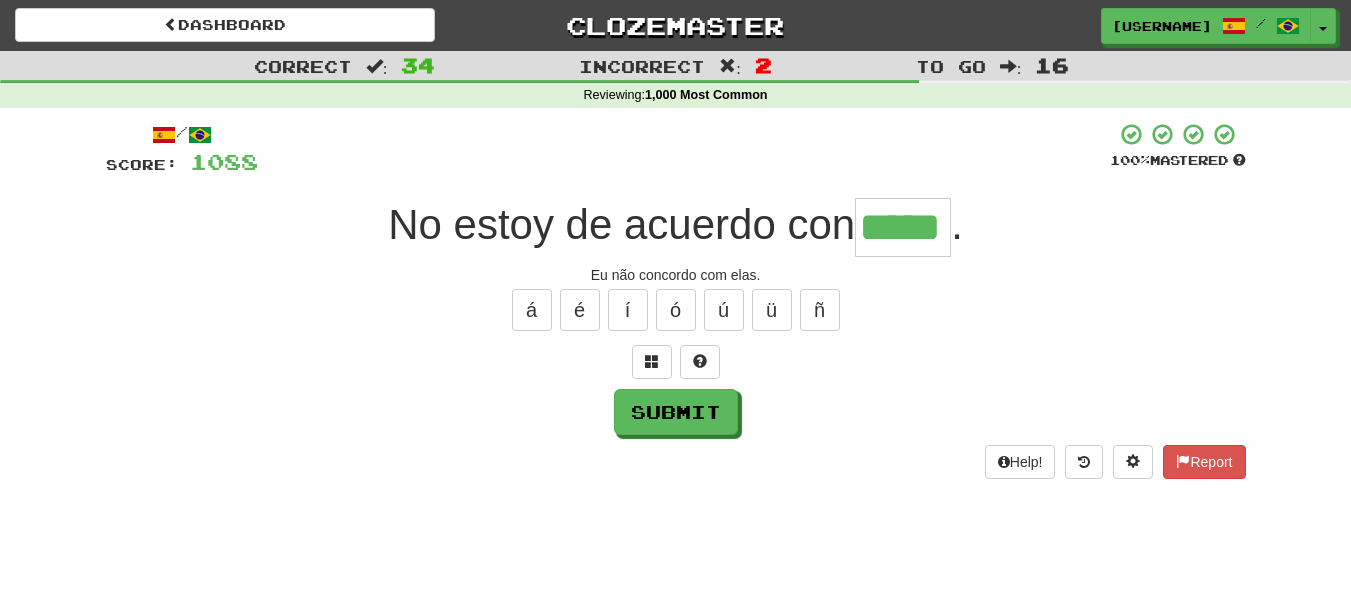 type on "*****" 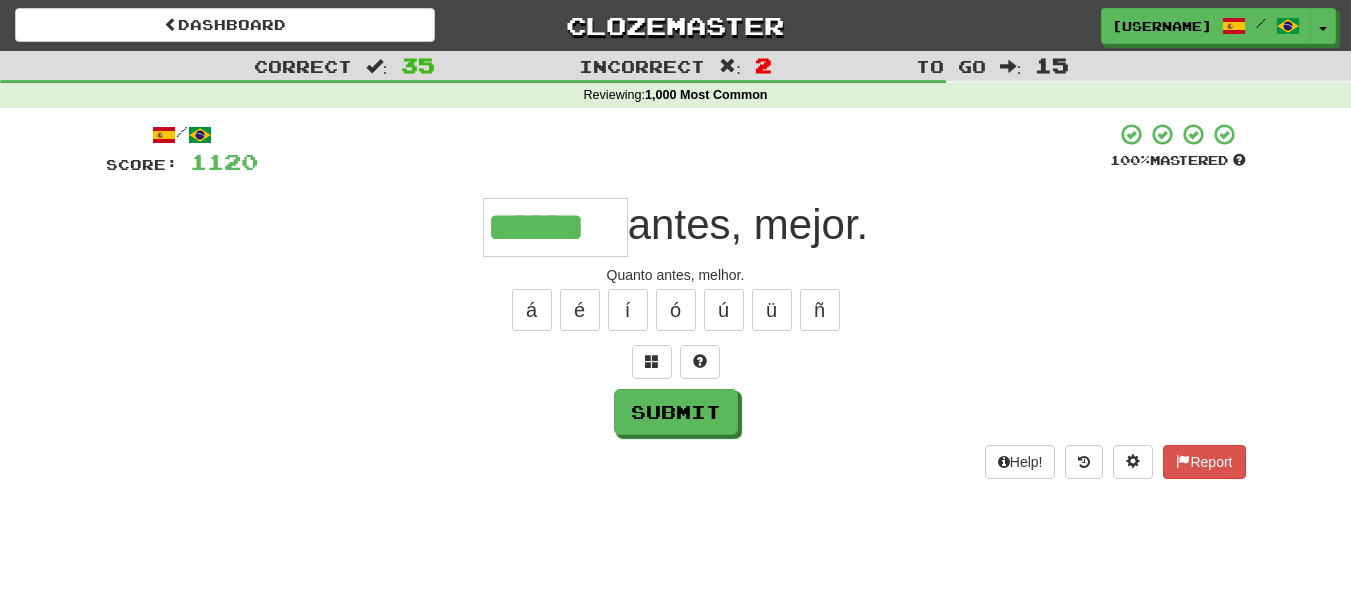 type on "******" 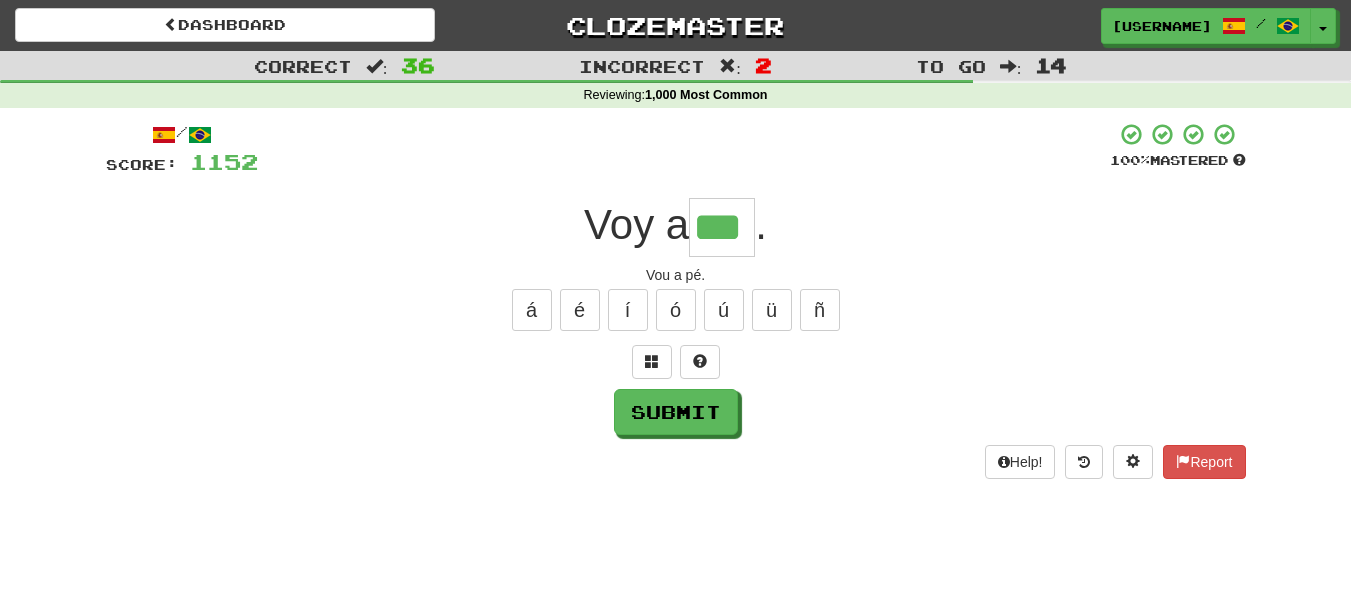 type on "***" 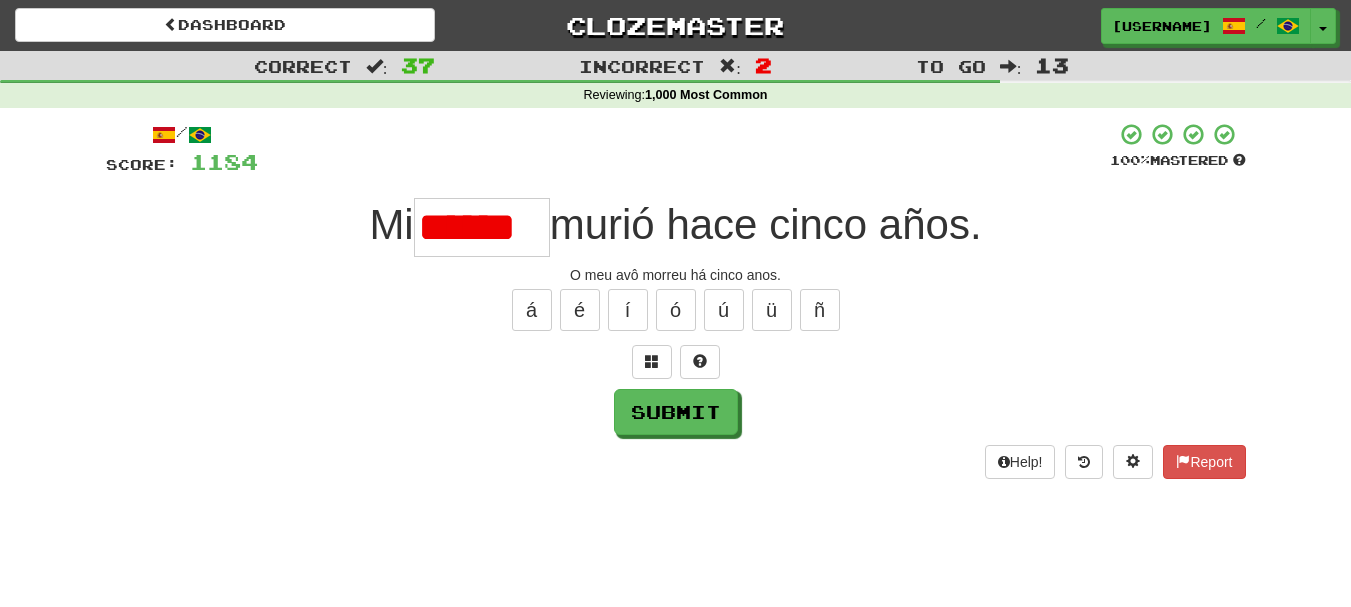 scroll, scrollTop: 0, scrollLeft: 0, axis: both 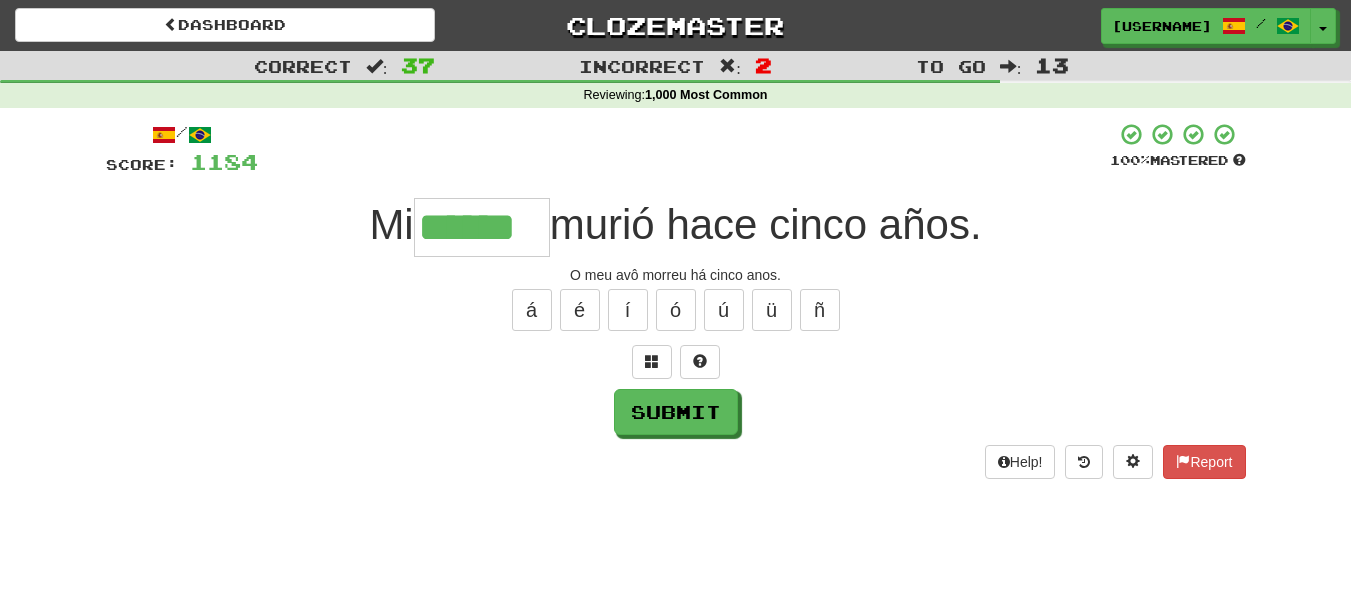 type on "******" 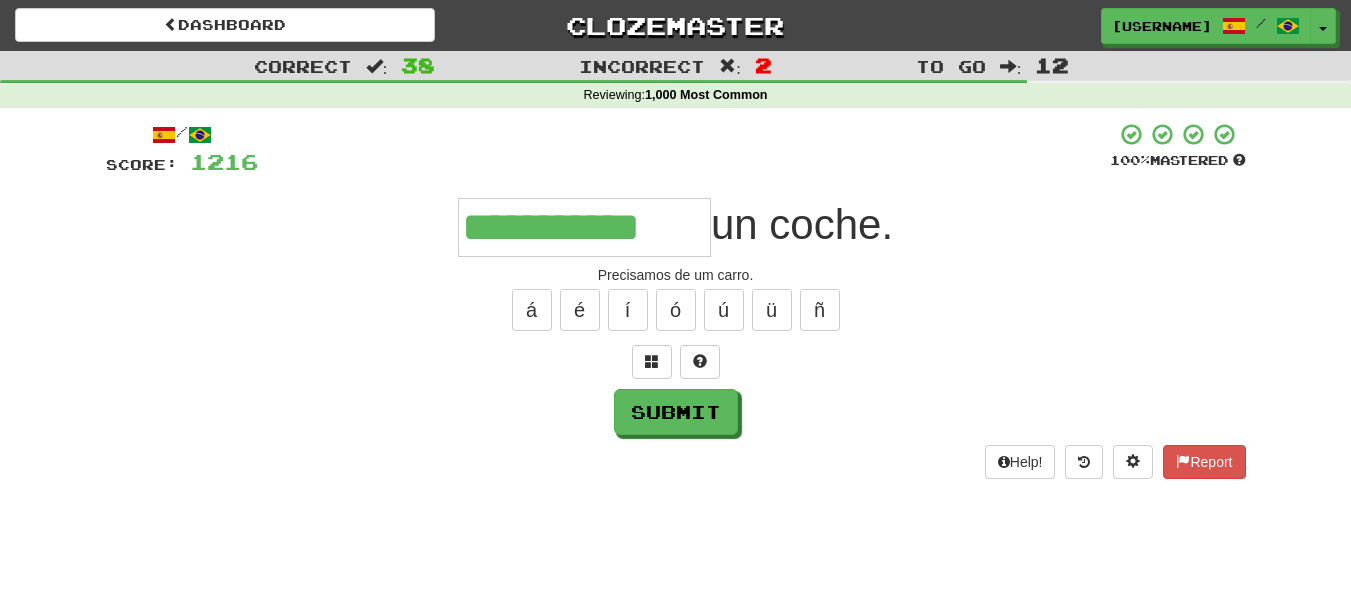 type on "**********" 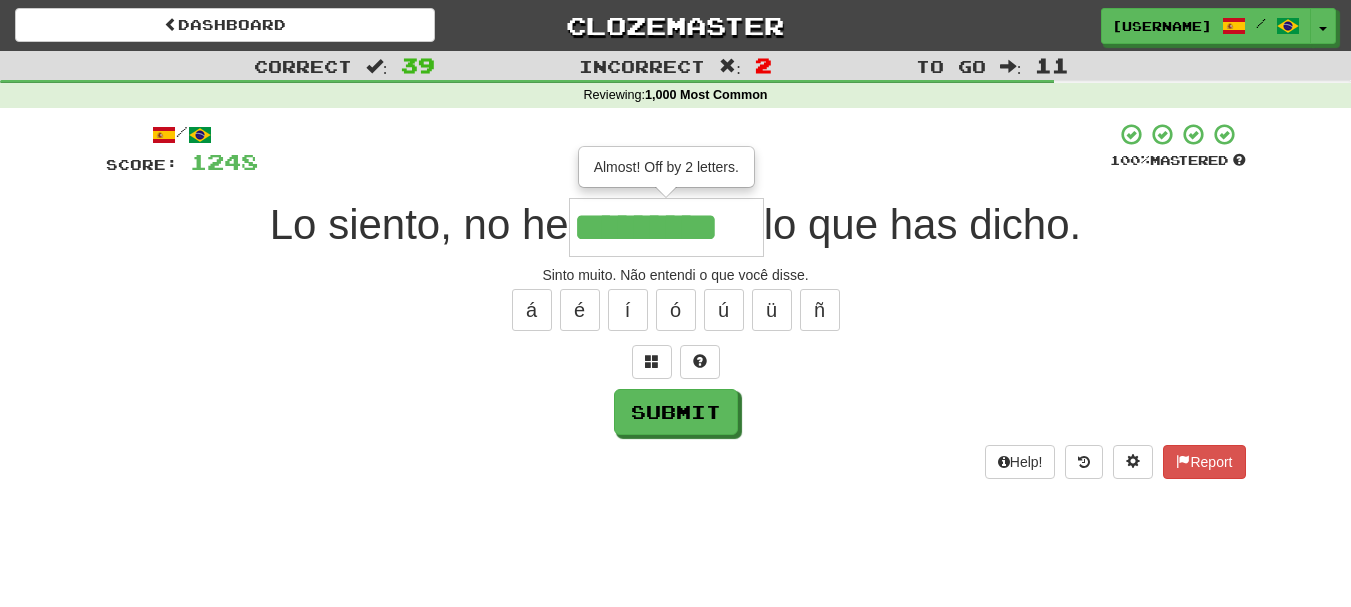 type on "*********" 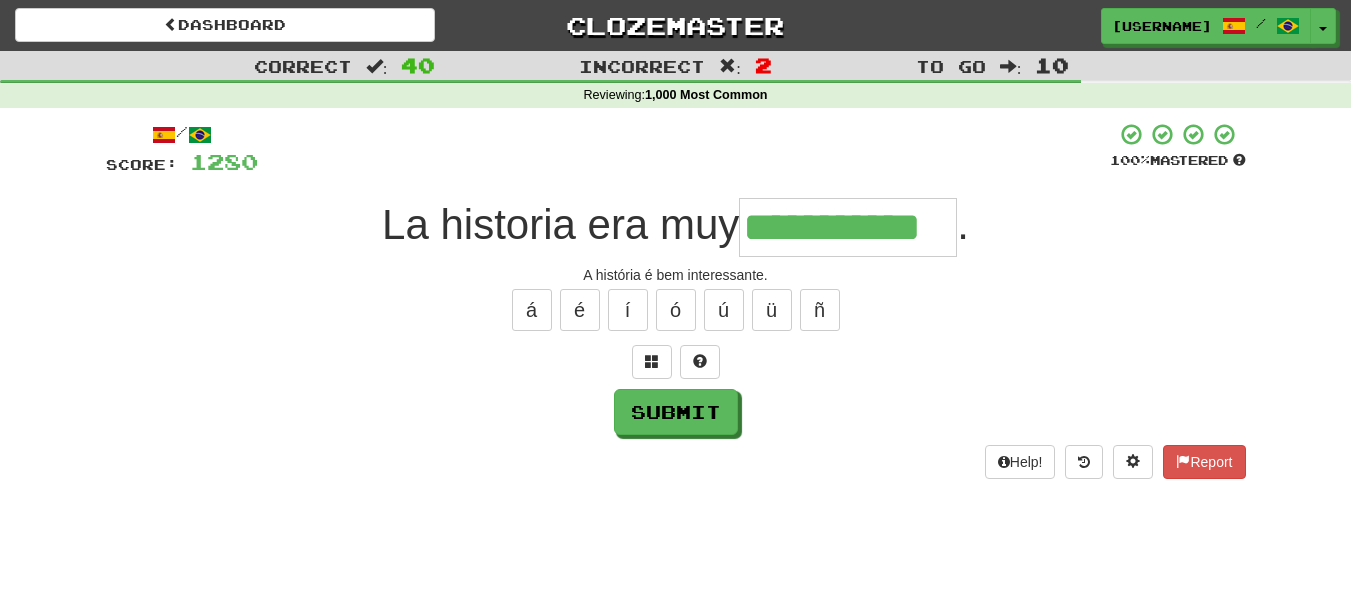 type on "**********" 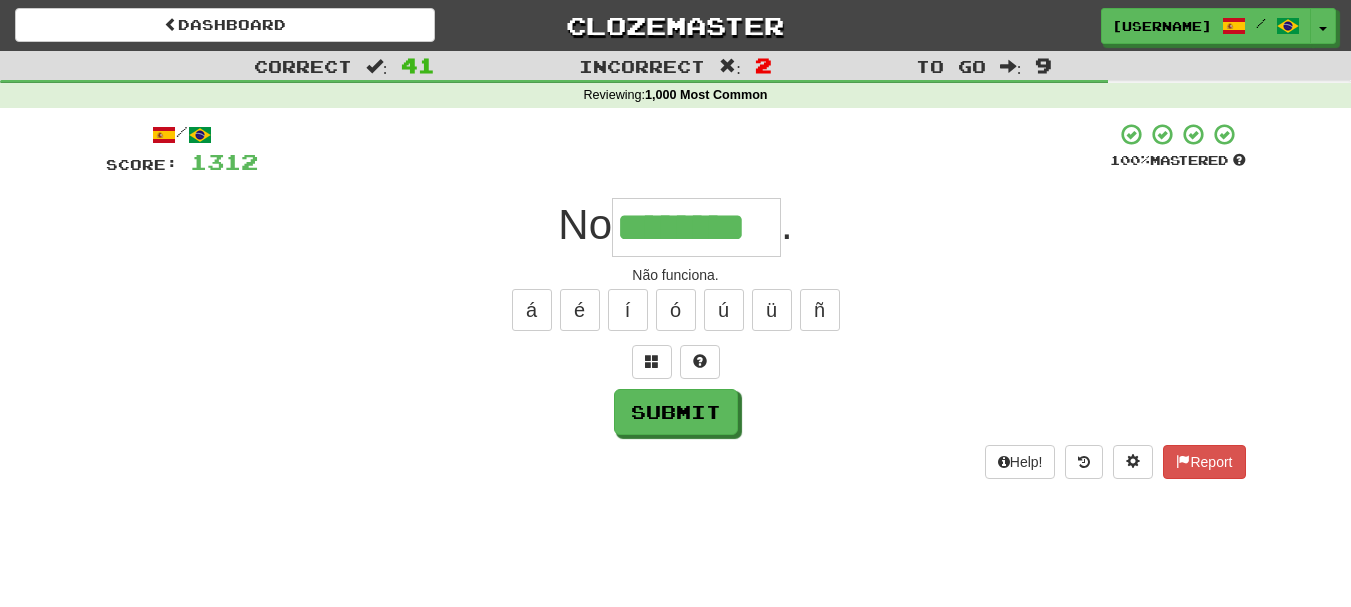 type on "********" 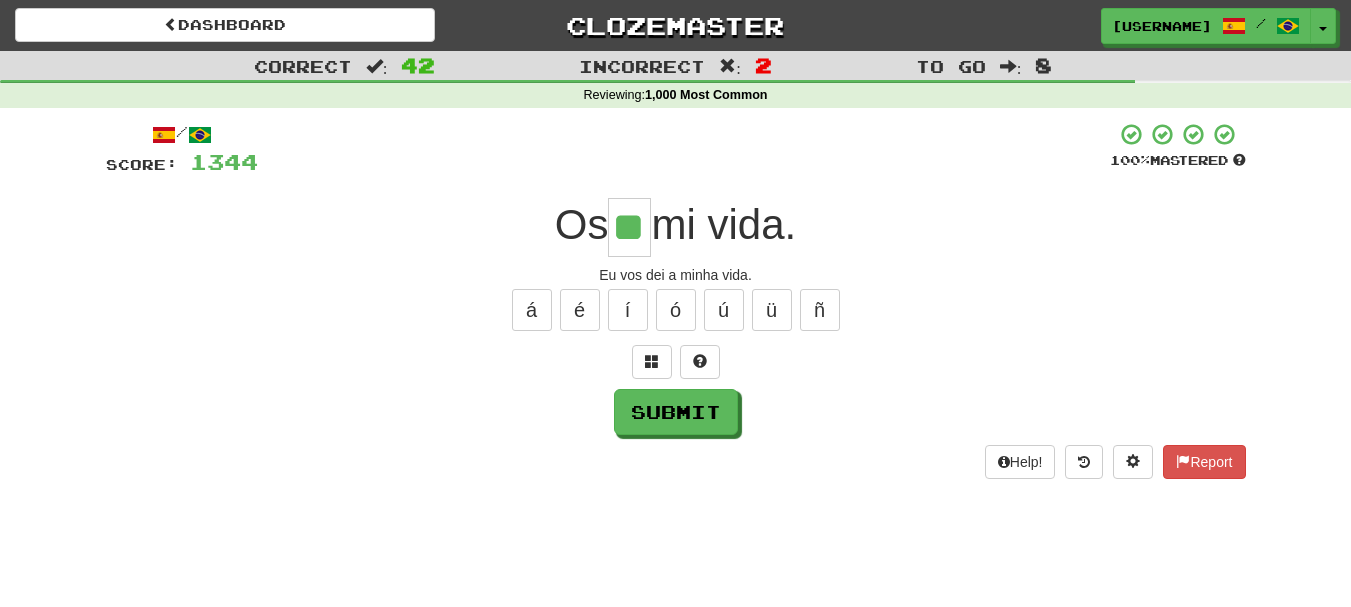 type on "**" 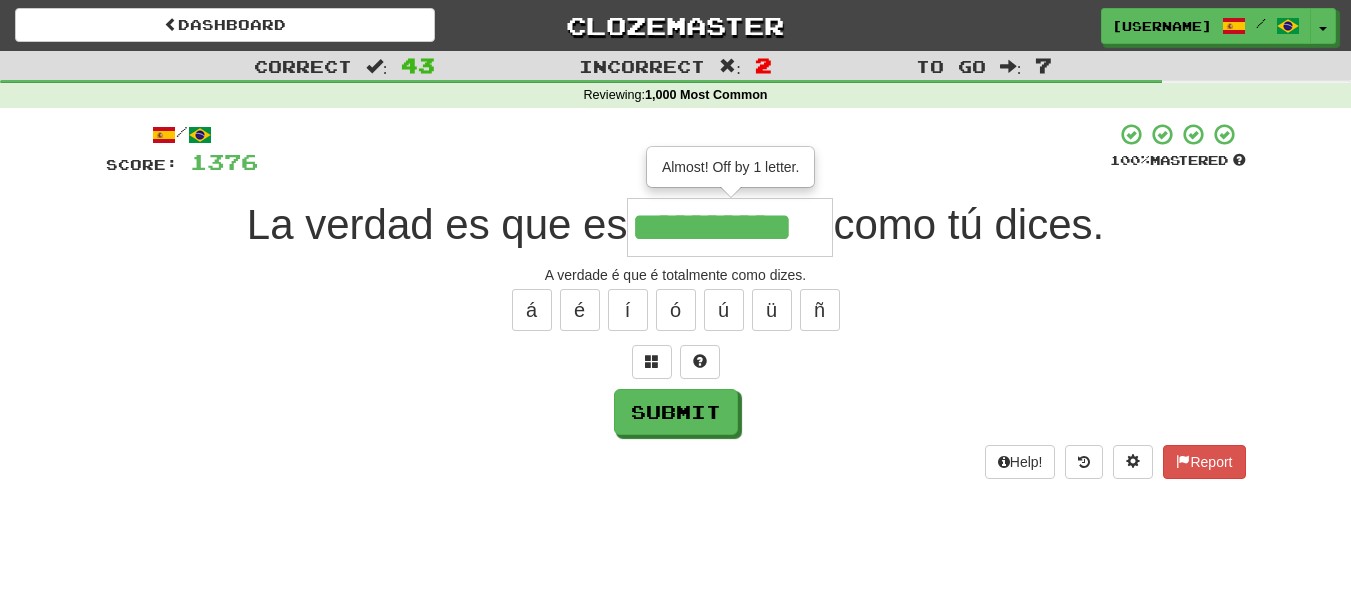 type on "**********" 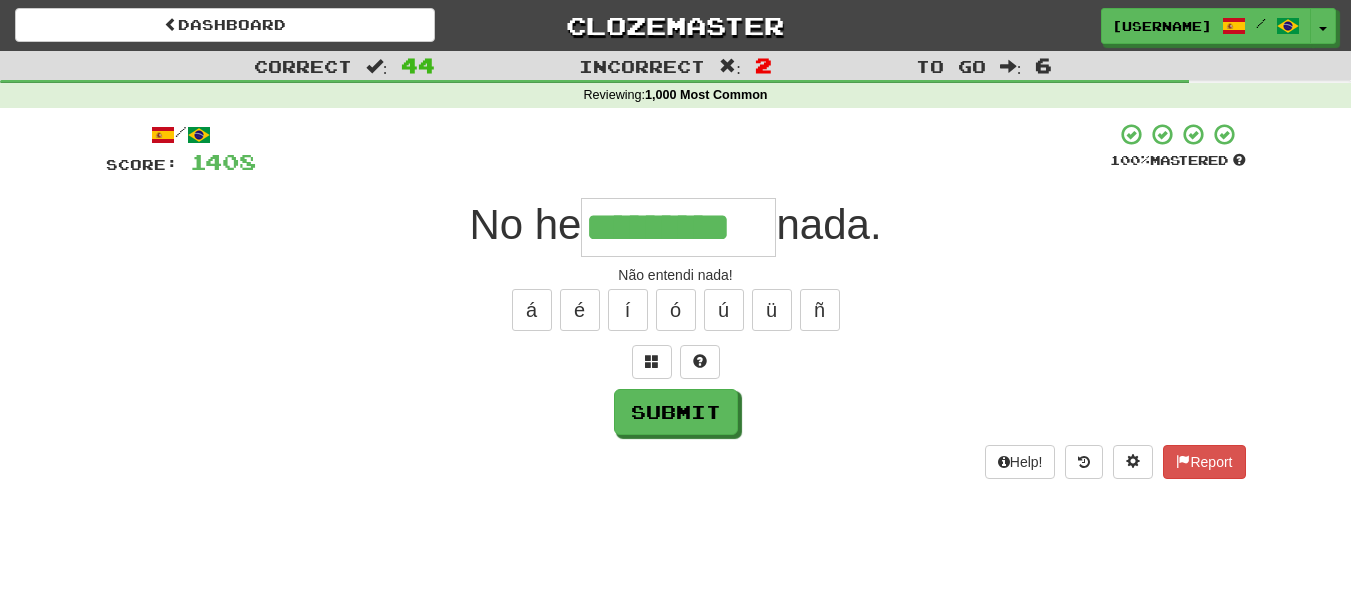 type on "*********" 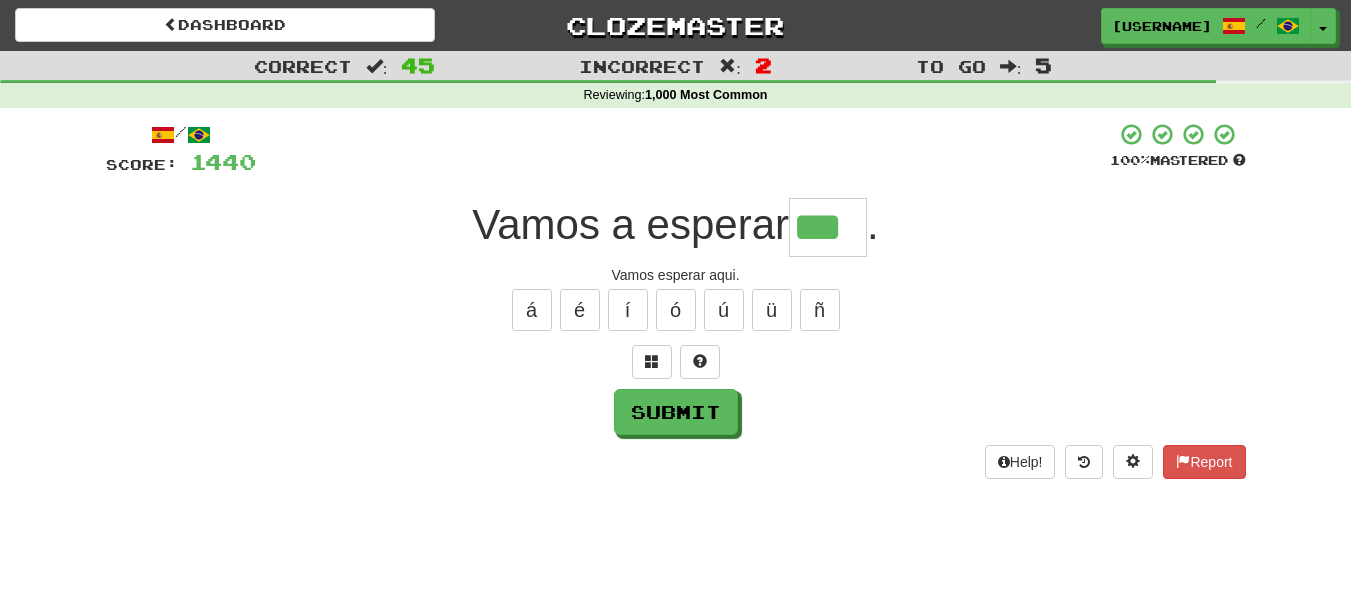 type on "***" 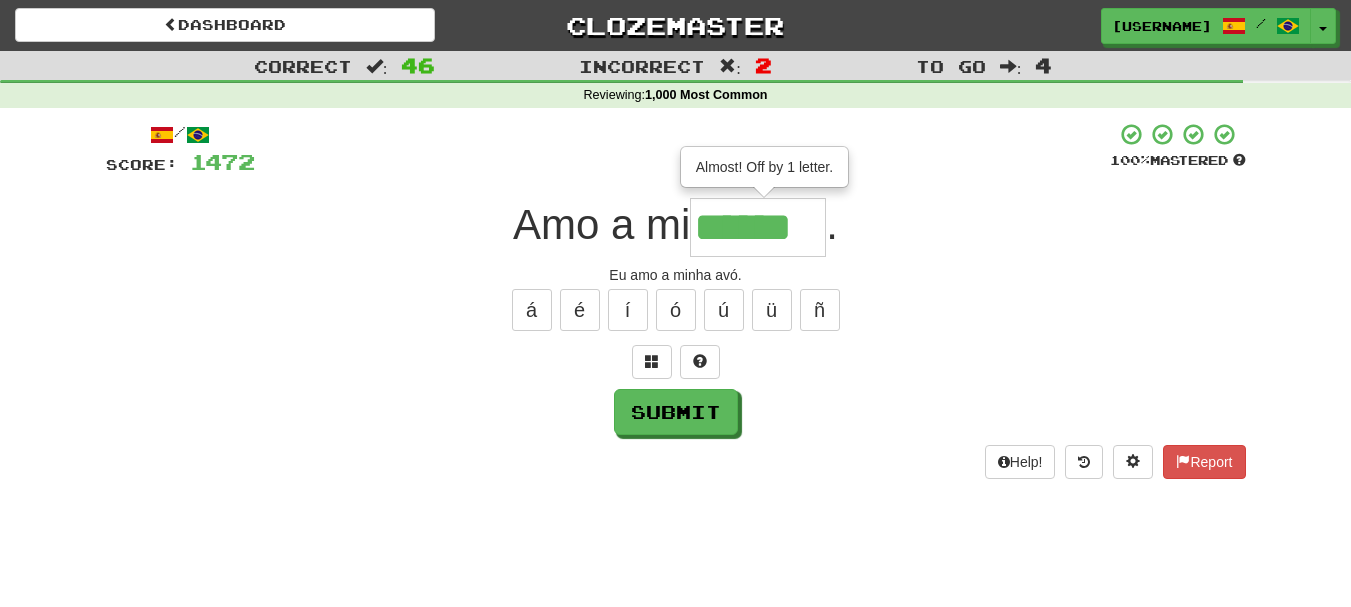 type on "******" 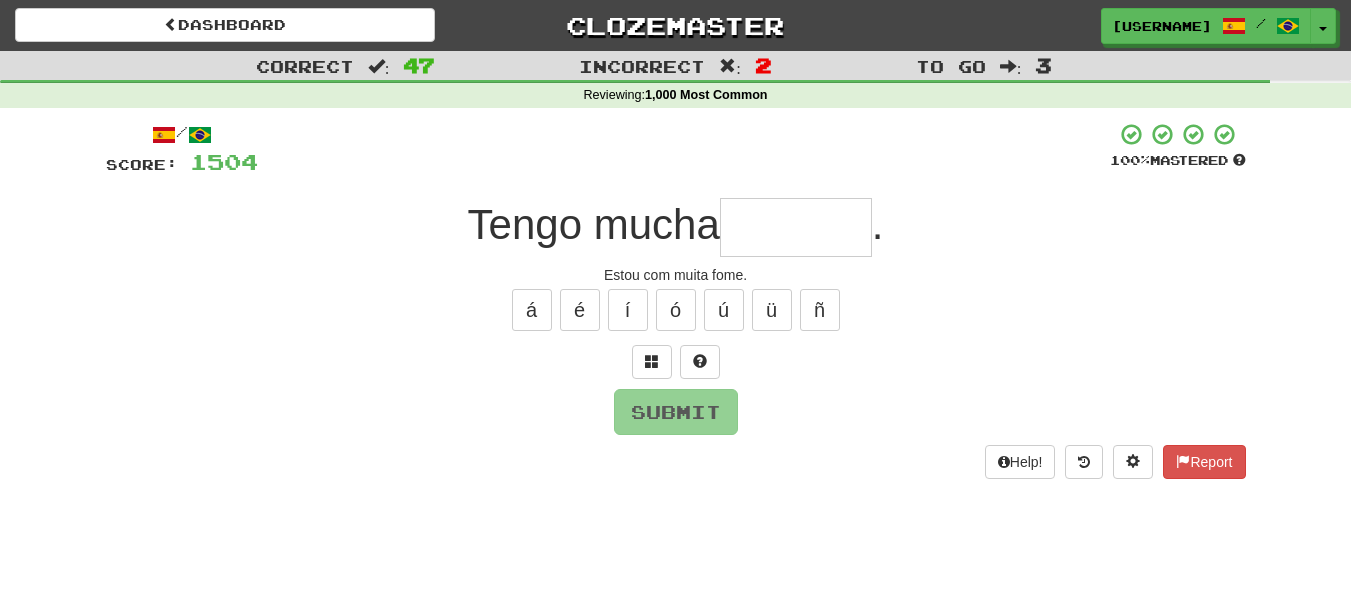 type on "*" 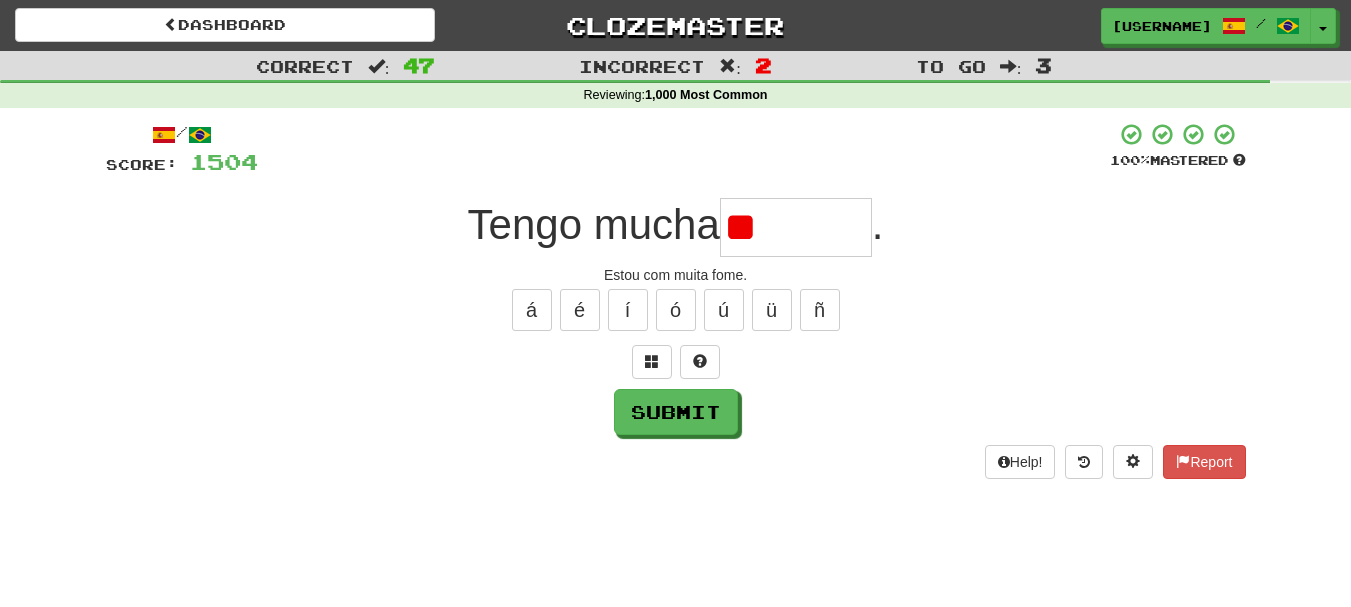 type on "*" 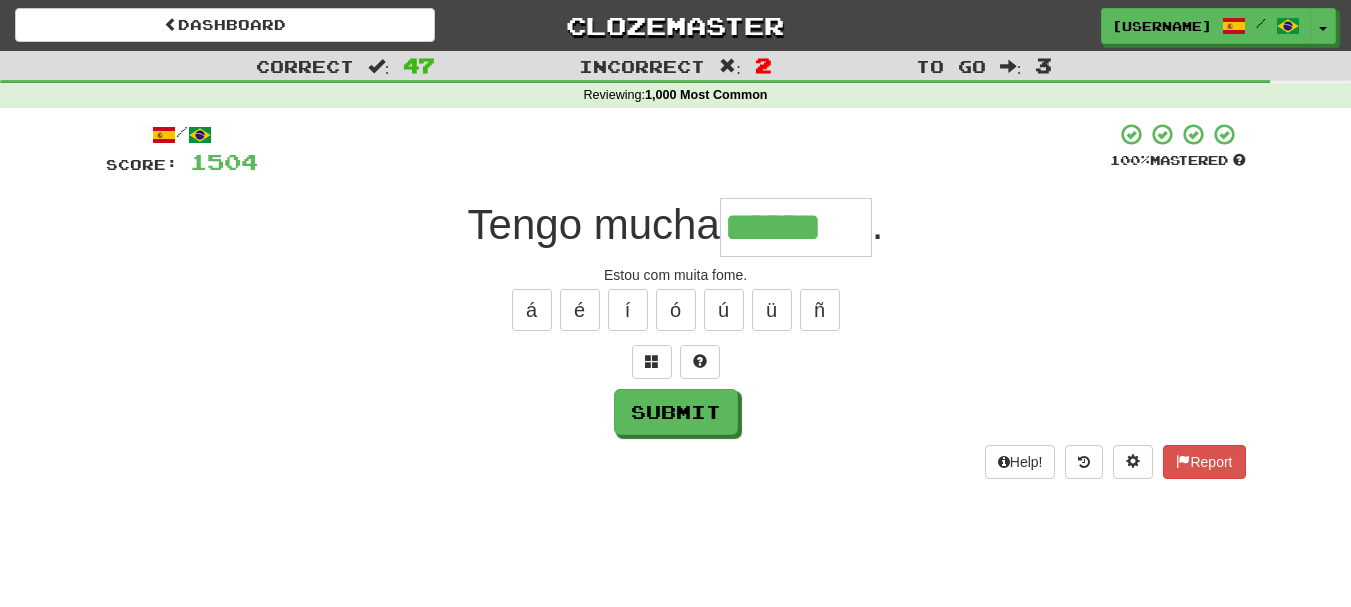 type on "******" 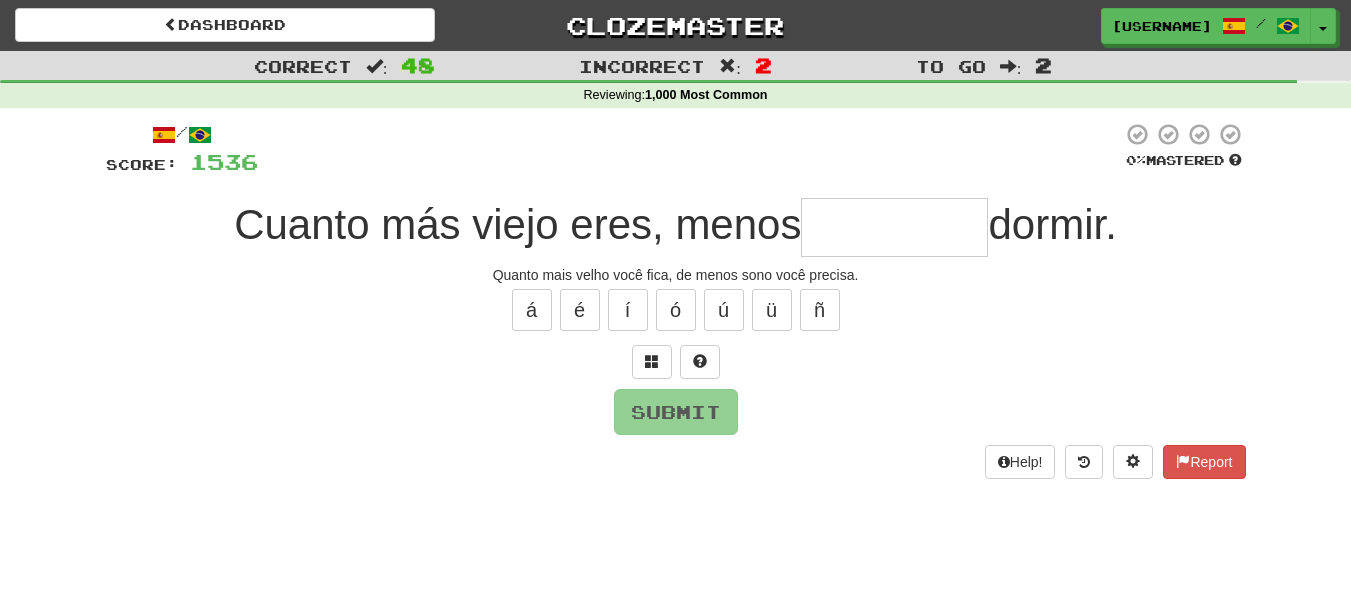 type on "*" 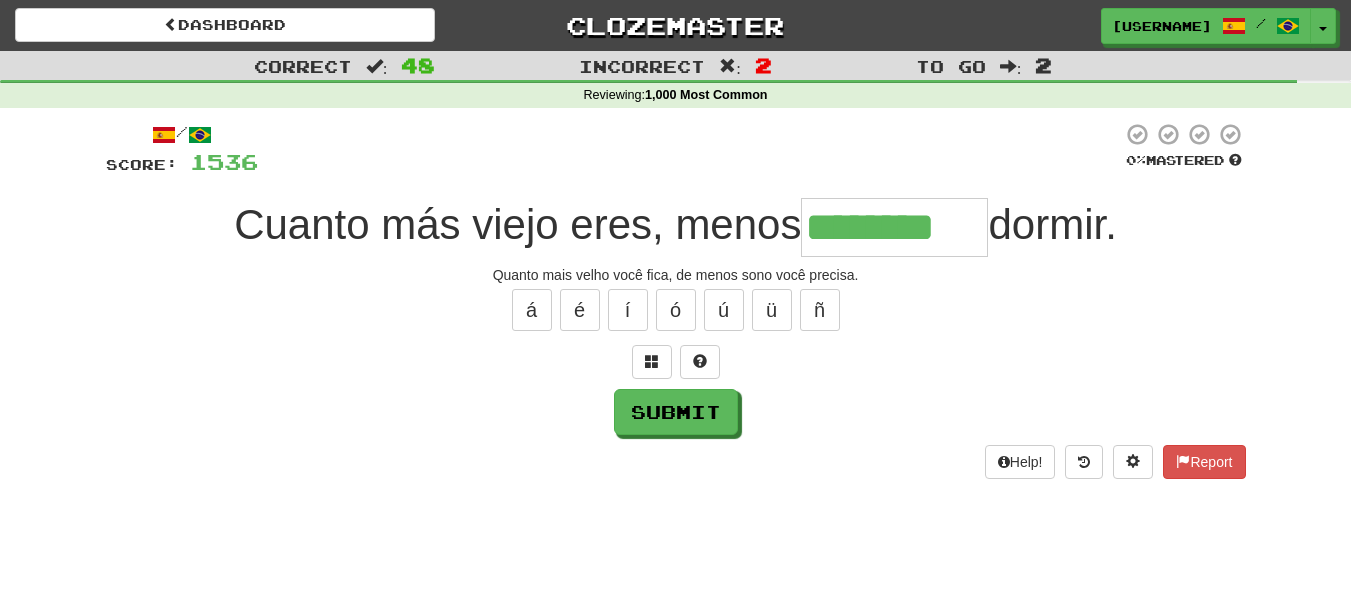type on "*********" 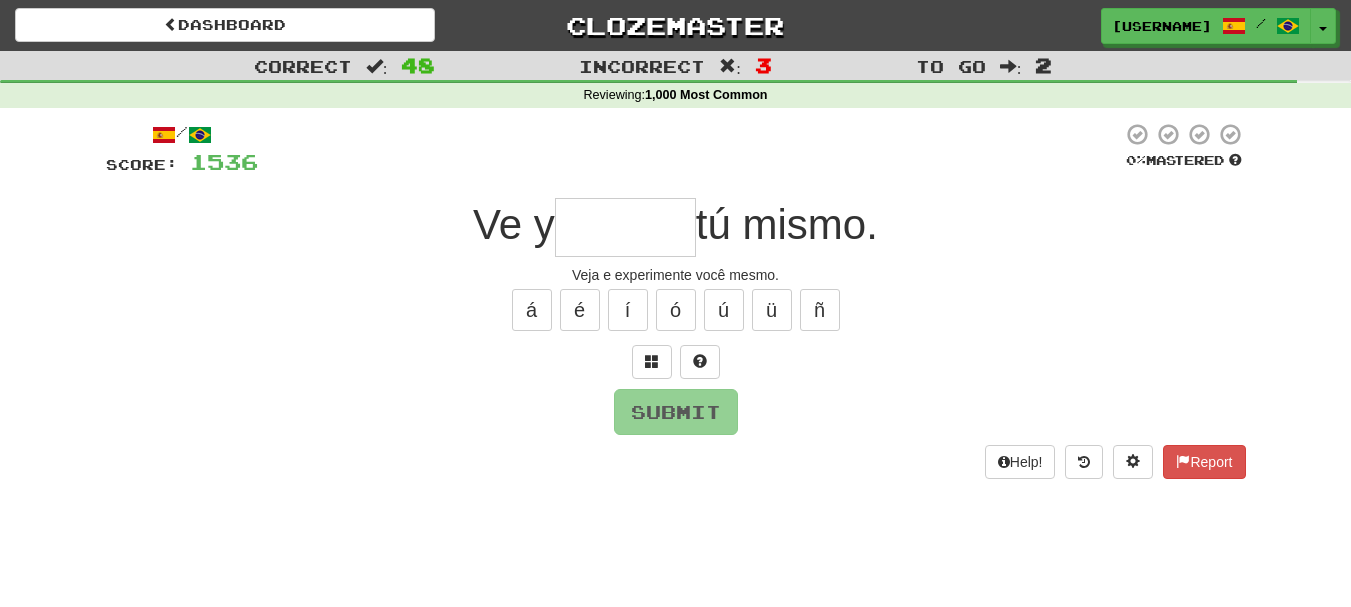 type on "*" 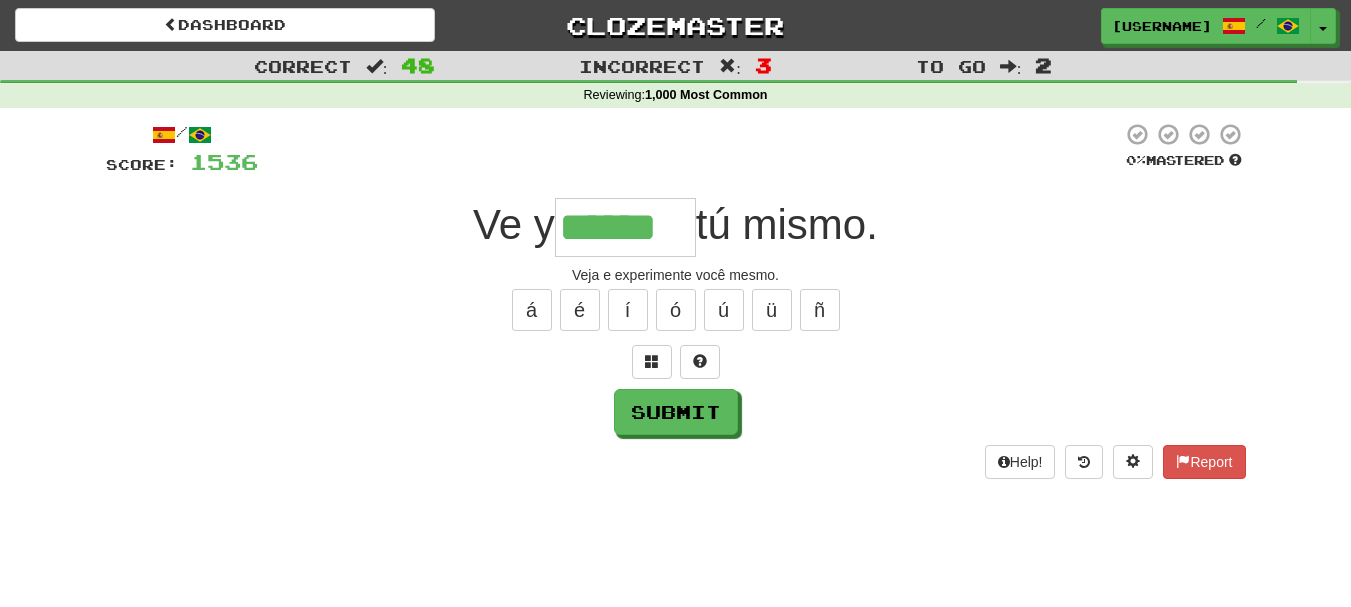type on "******" 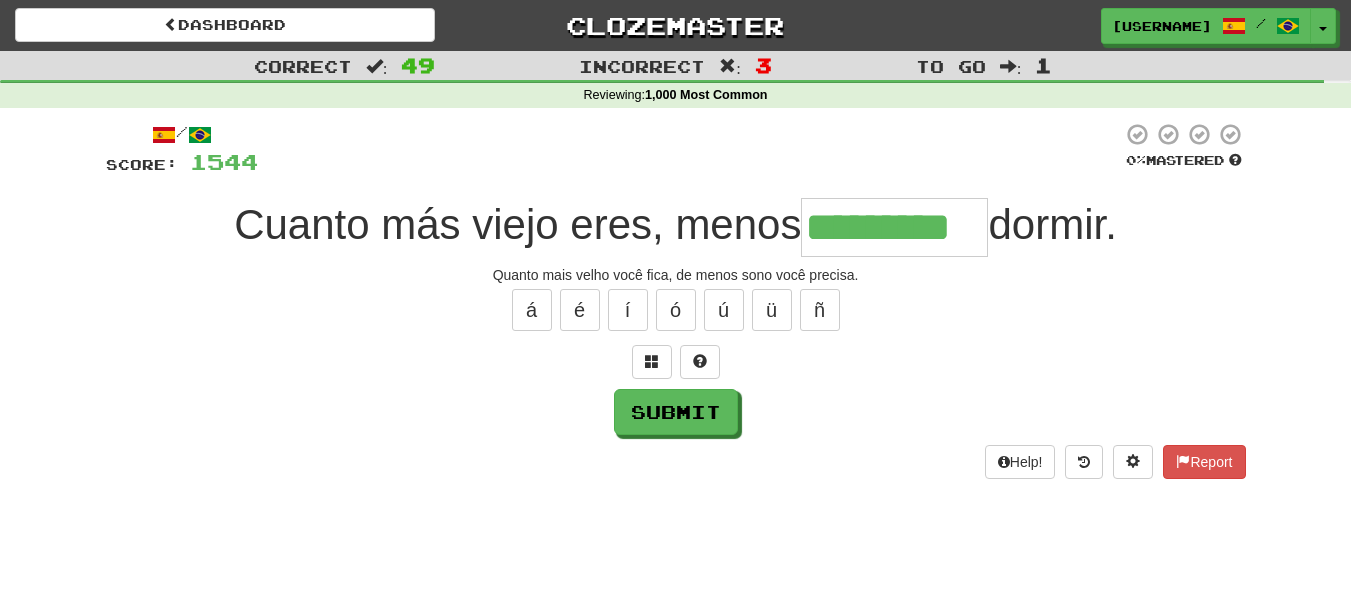 type on "*********" 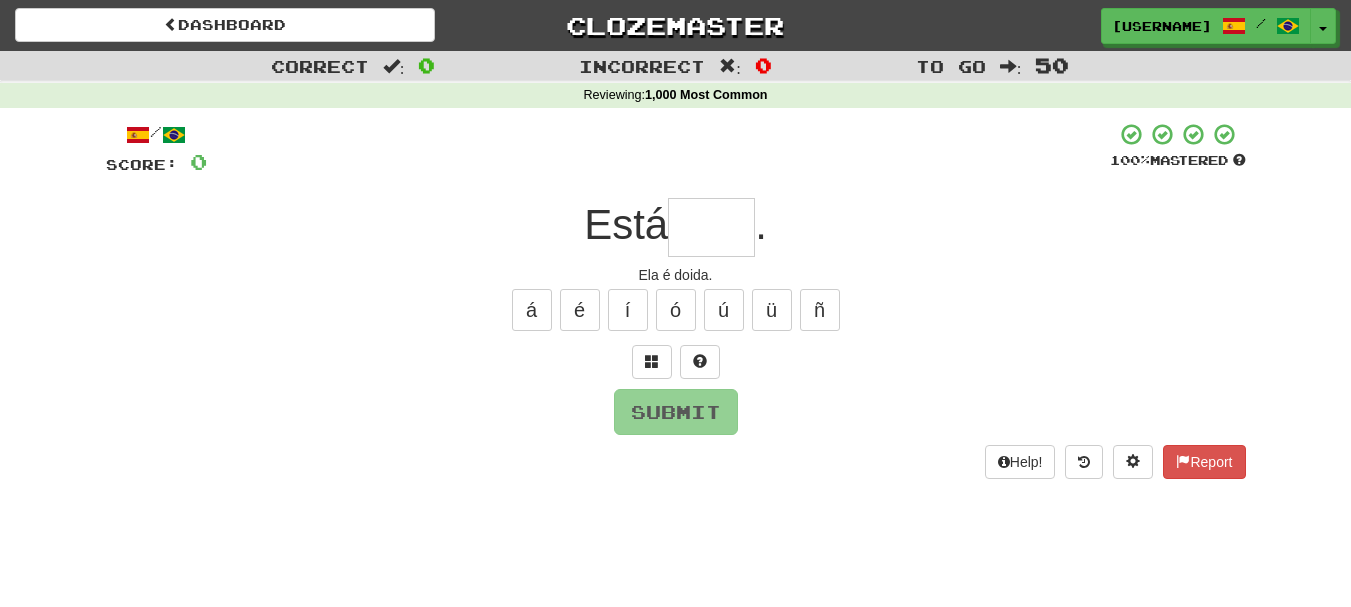 type on "*" 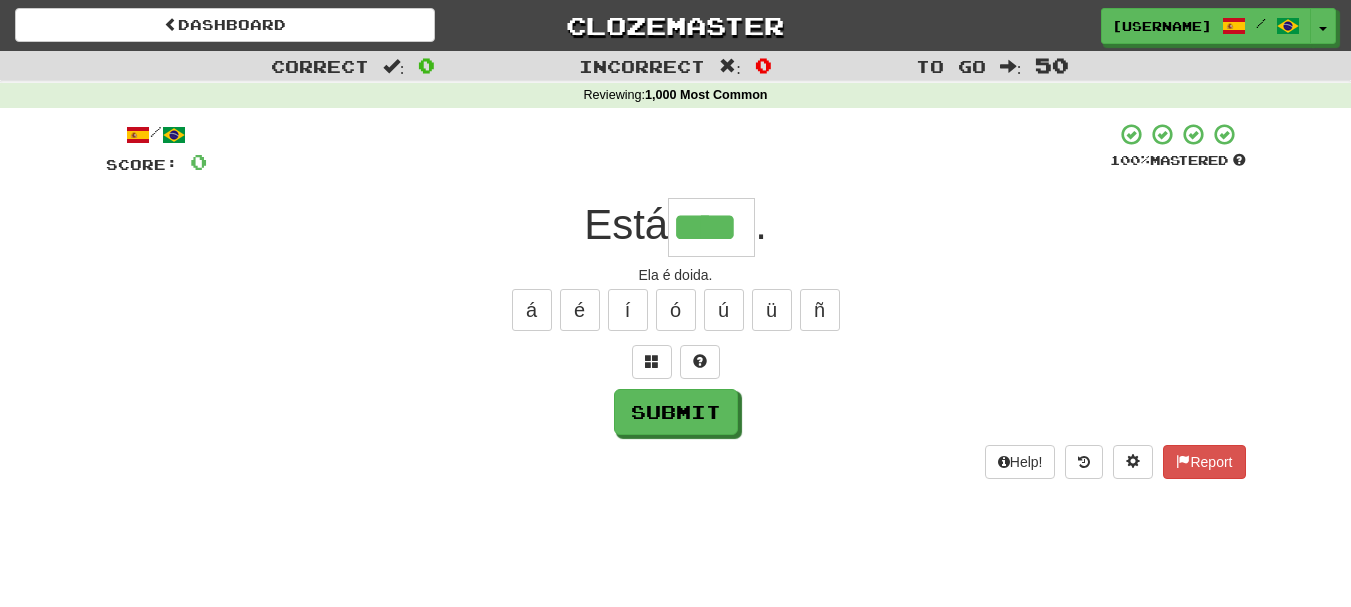 type on "****" 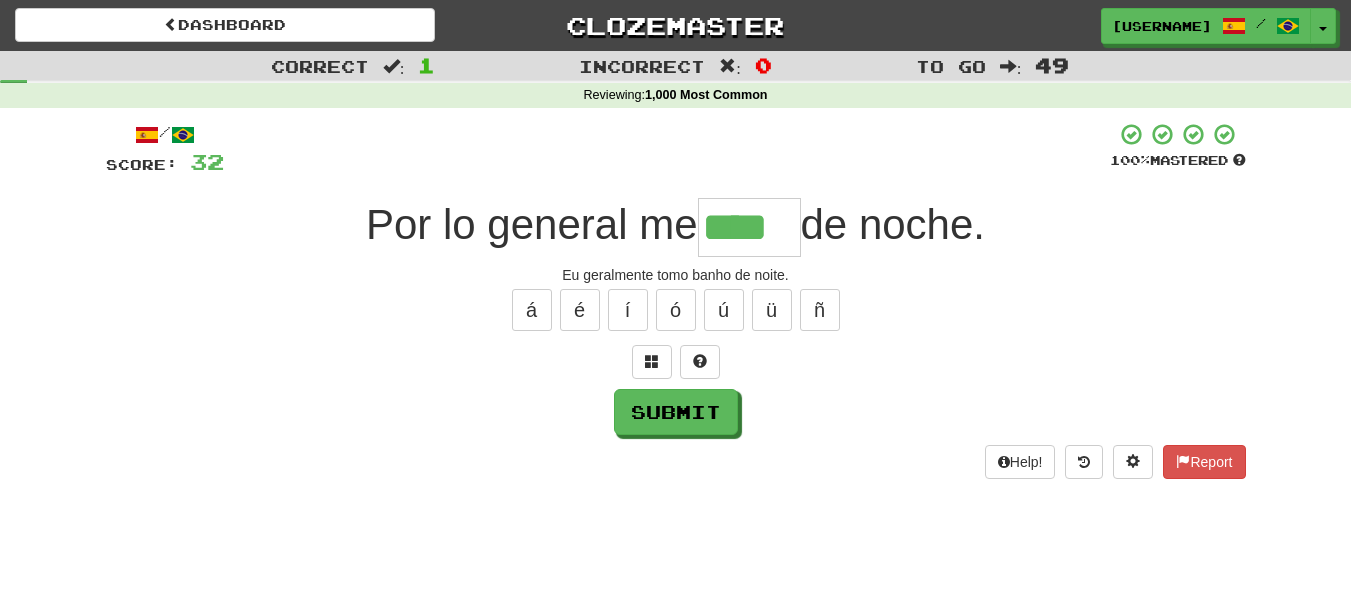 type on "****" 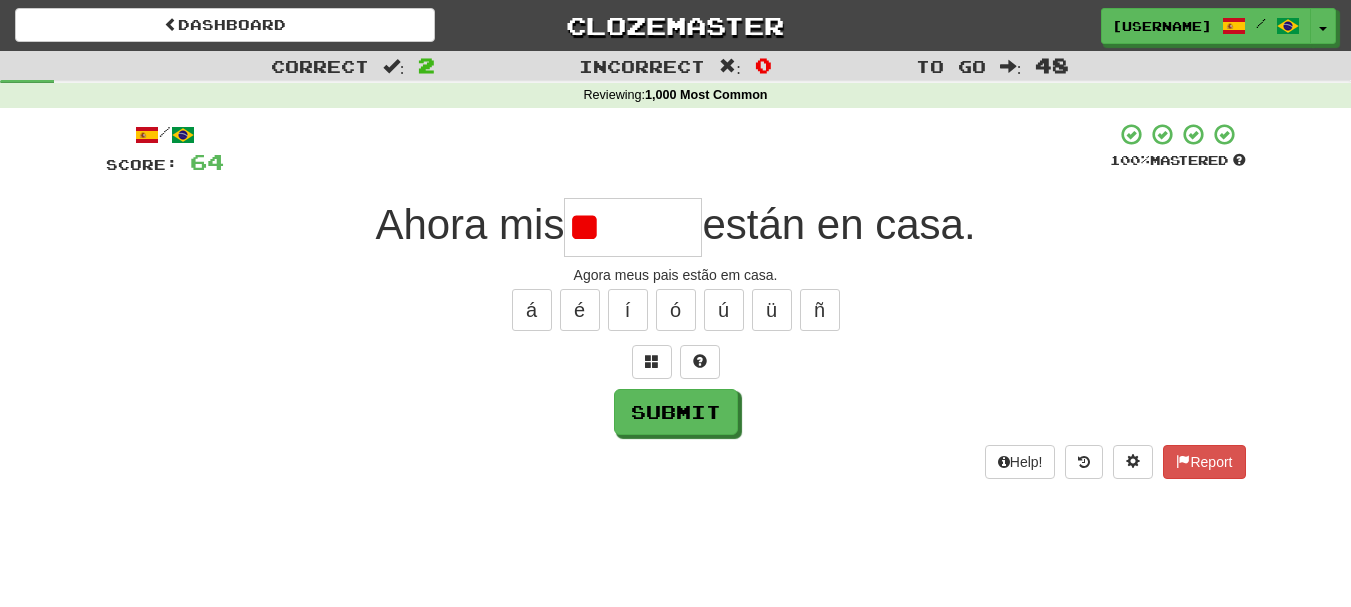 type on "*" 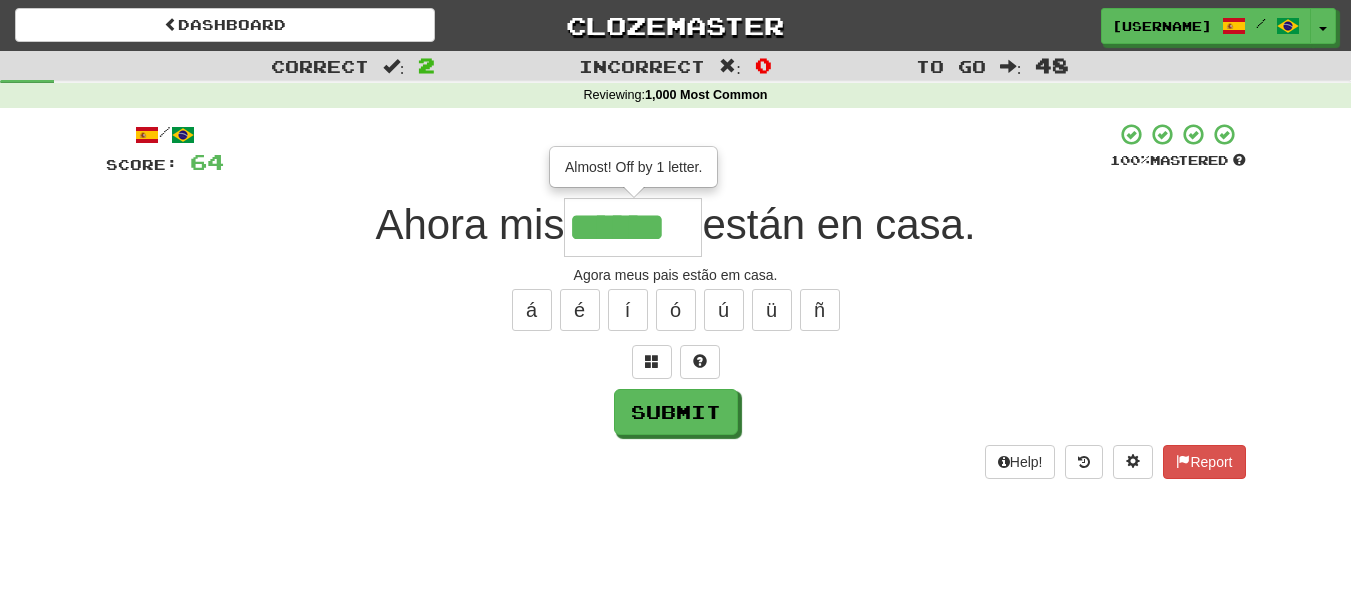 type on "******" 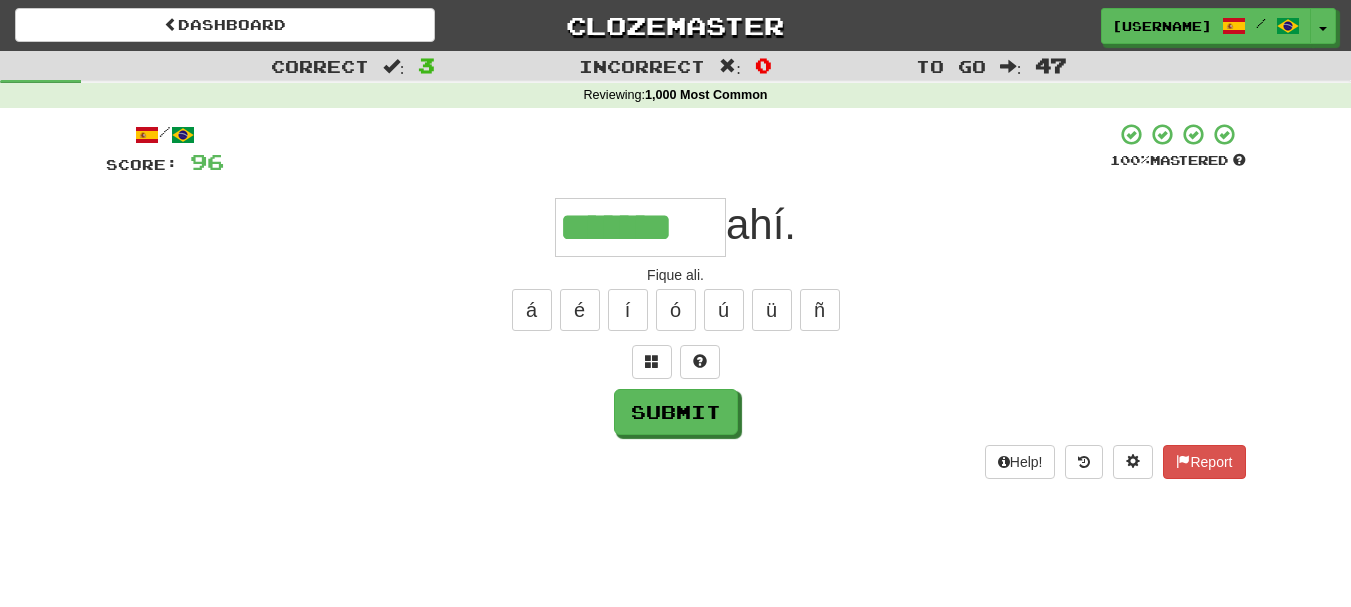 type on "*******" 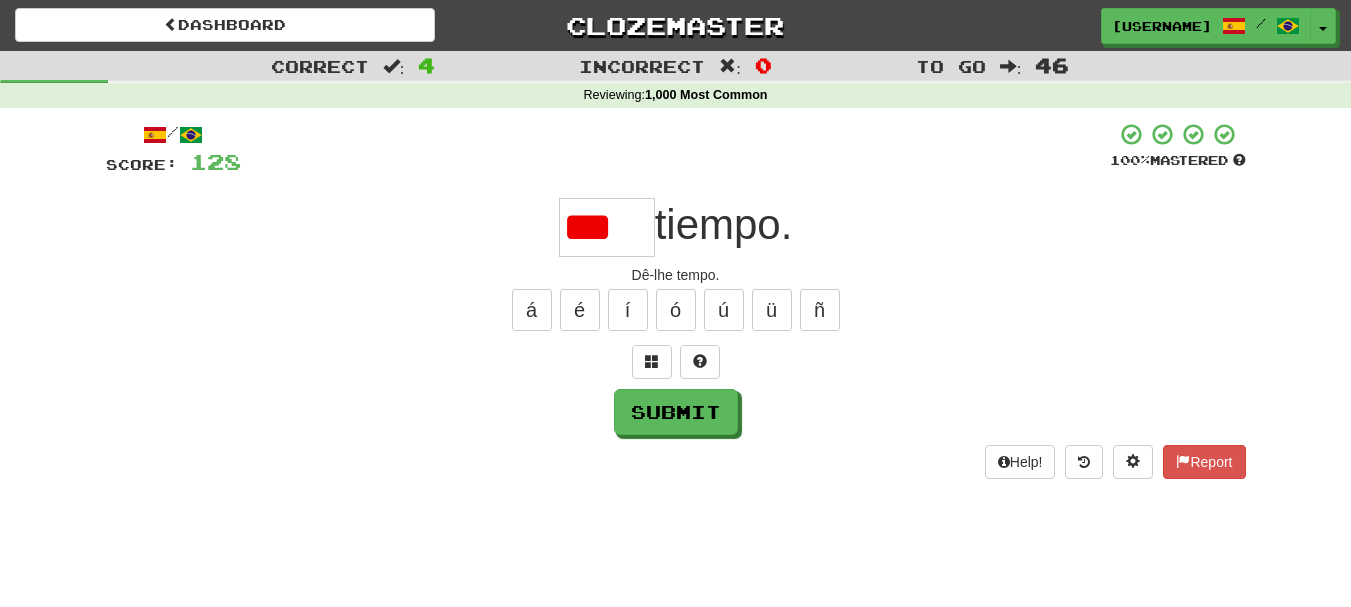scroll, scrollTop: 0, scrollLeft: 0, axis: both 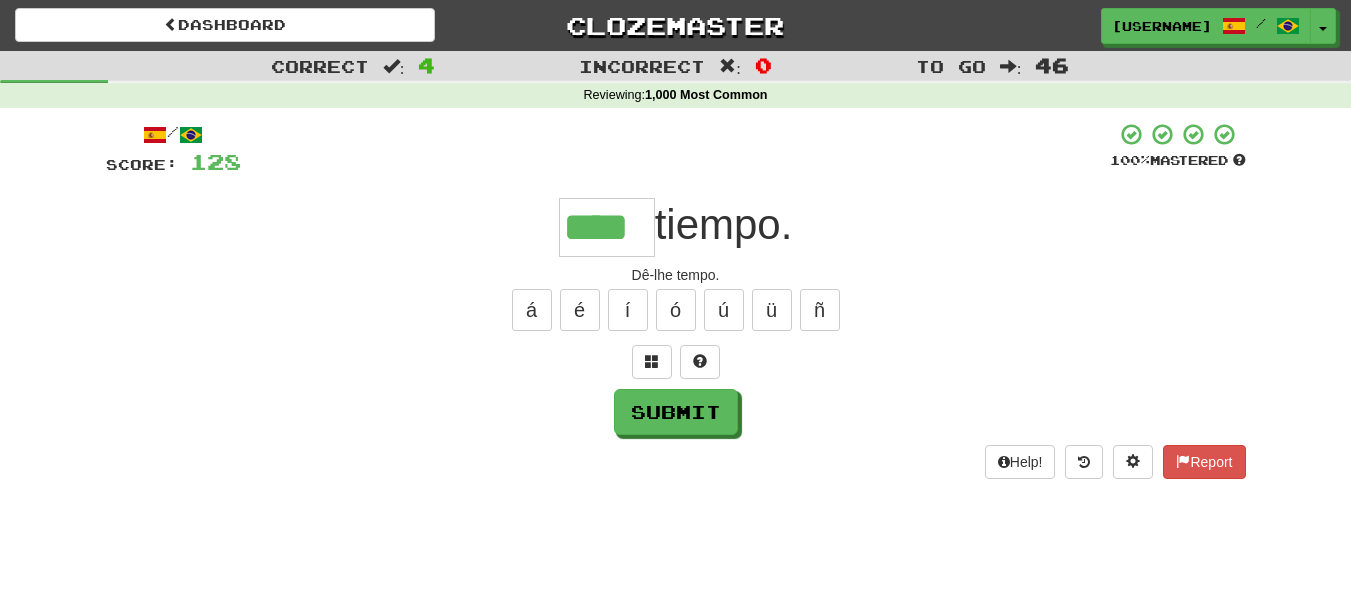 type on "****" 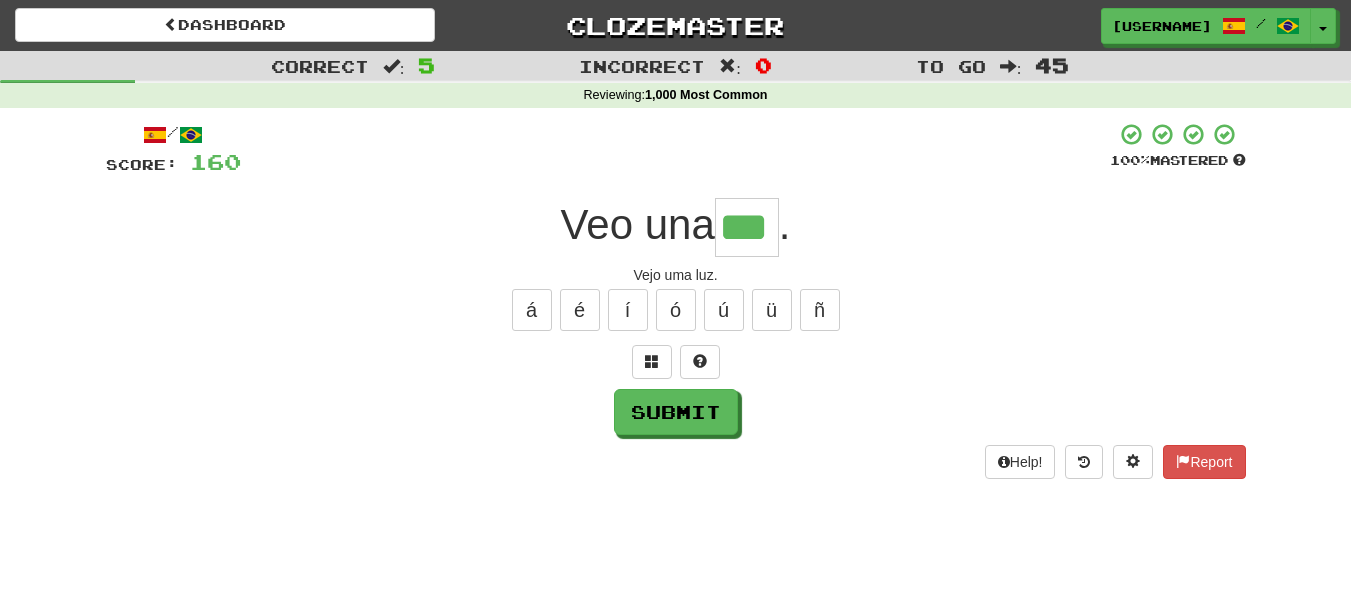 type on "***" 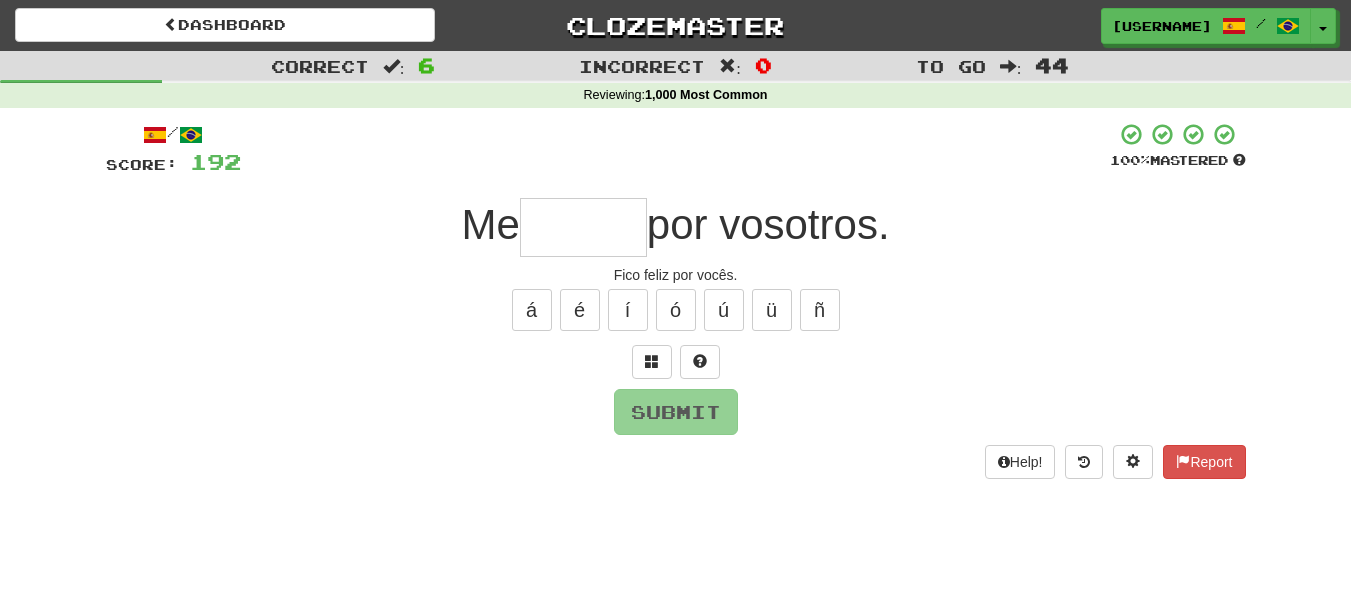type on "*" 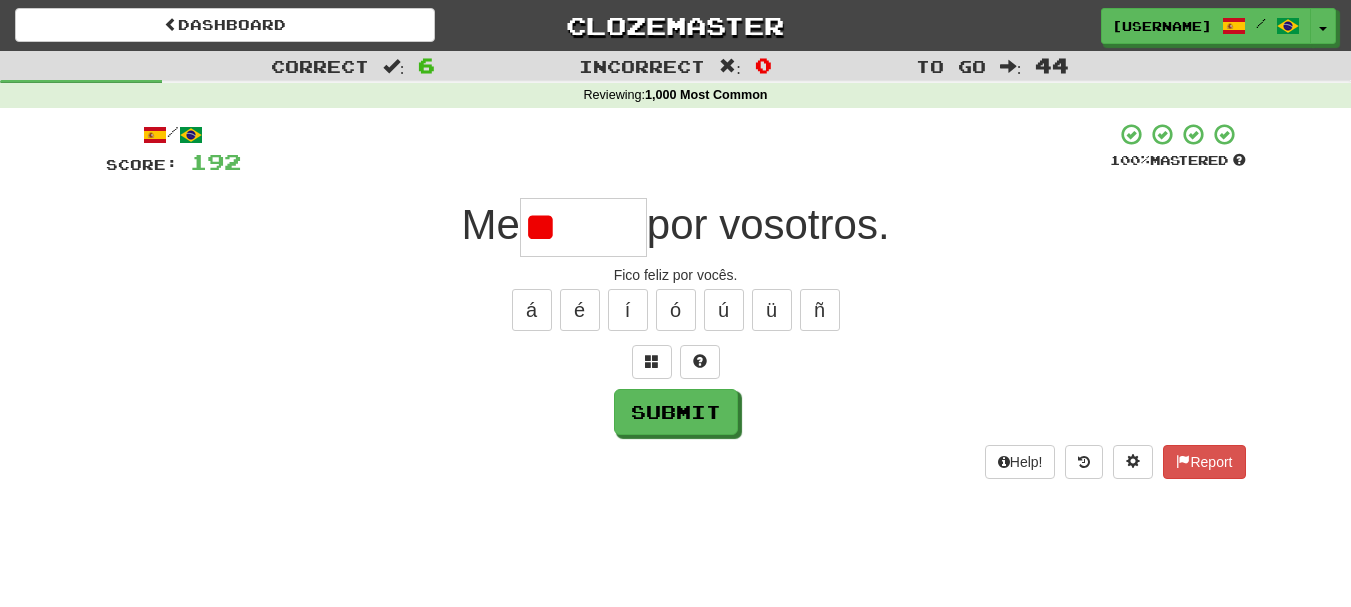 type on "*" 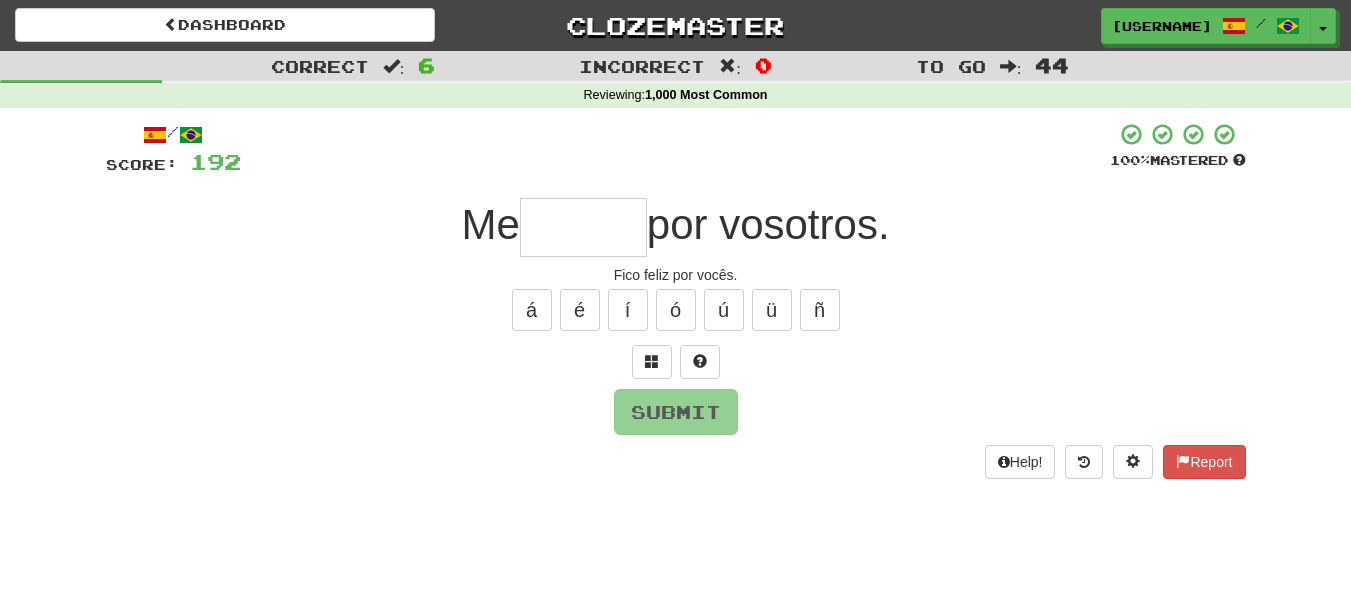type on "*" 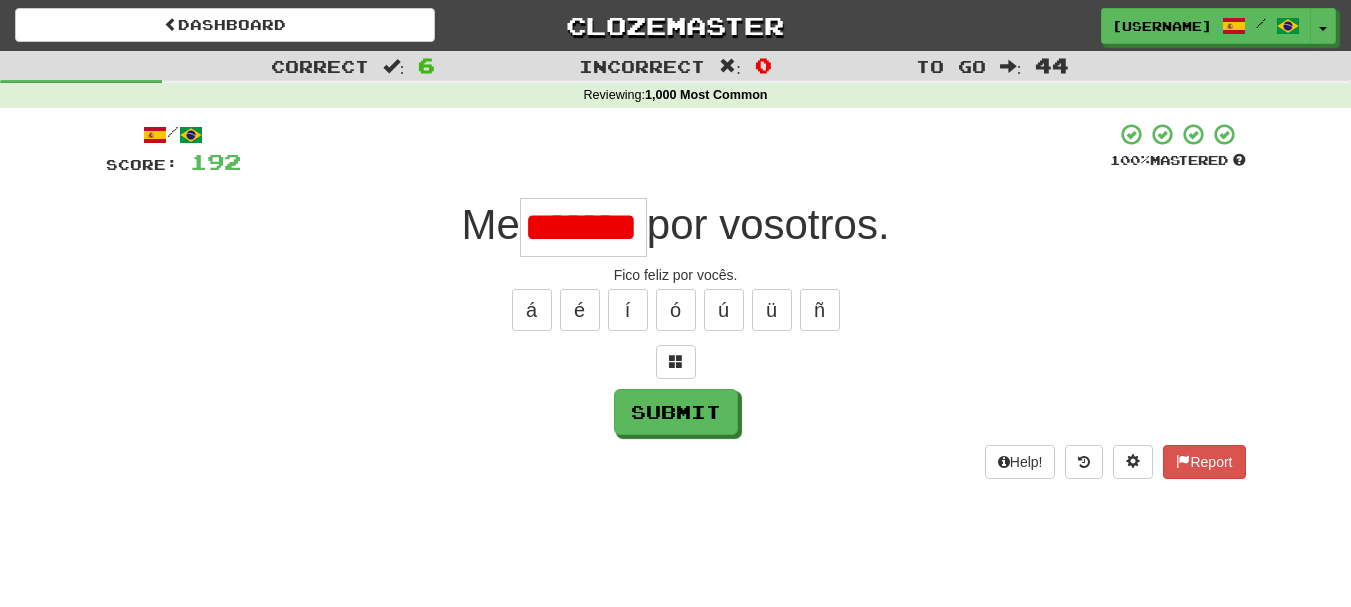 scroll, scrollTop: 0, scrollLeft: 0, axis: both 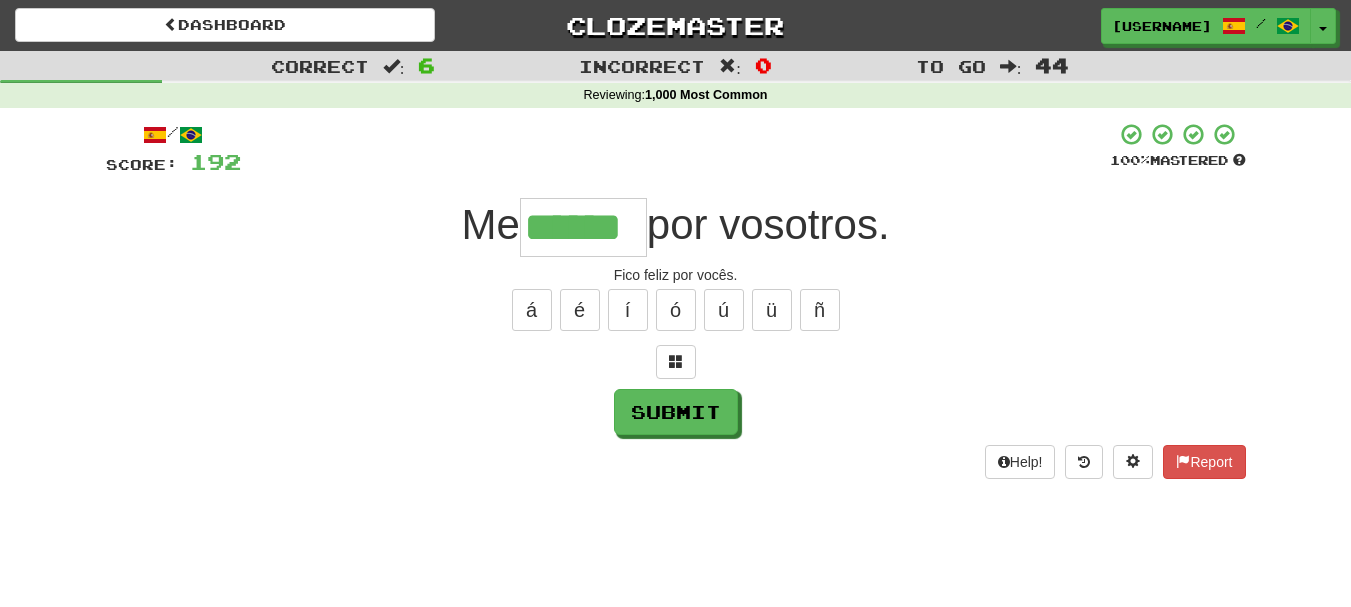 type on "******" 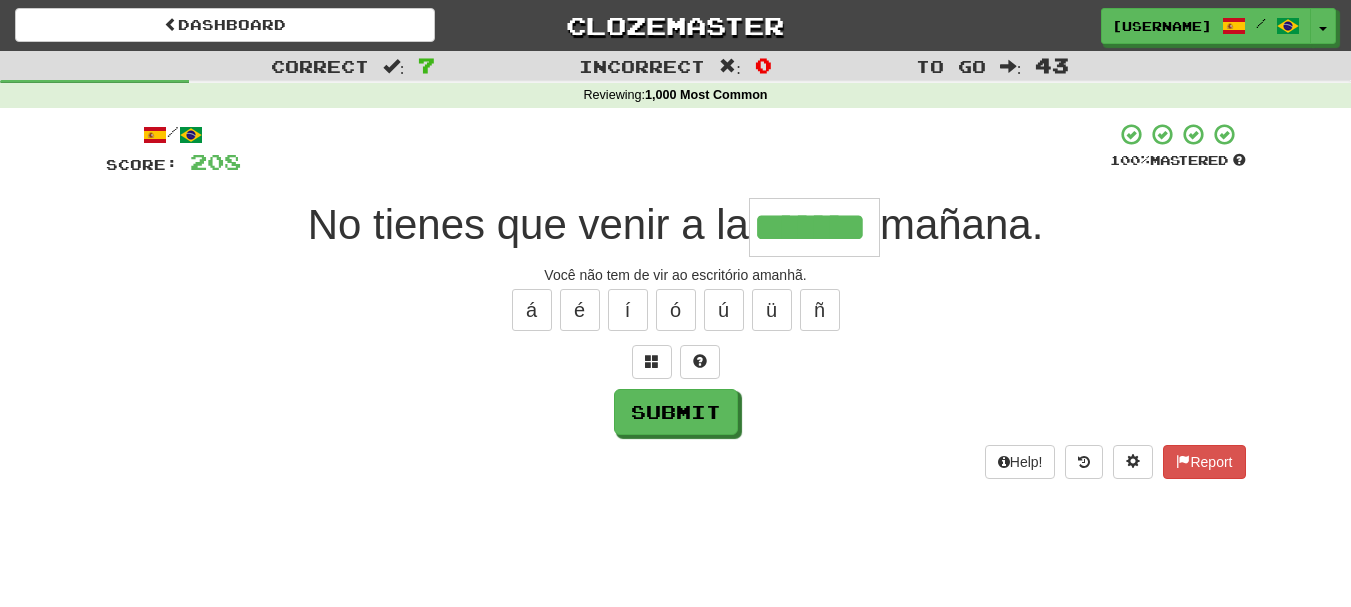 type on "*******" 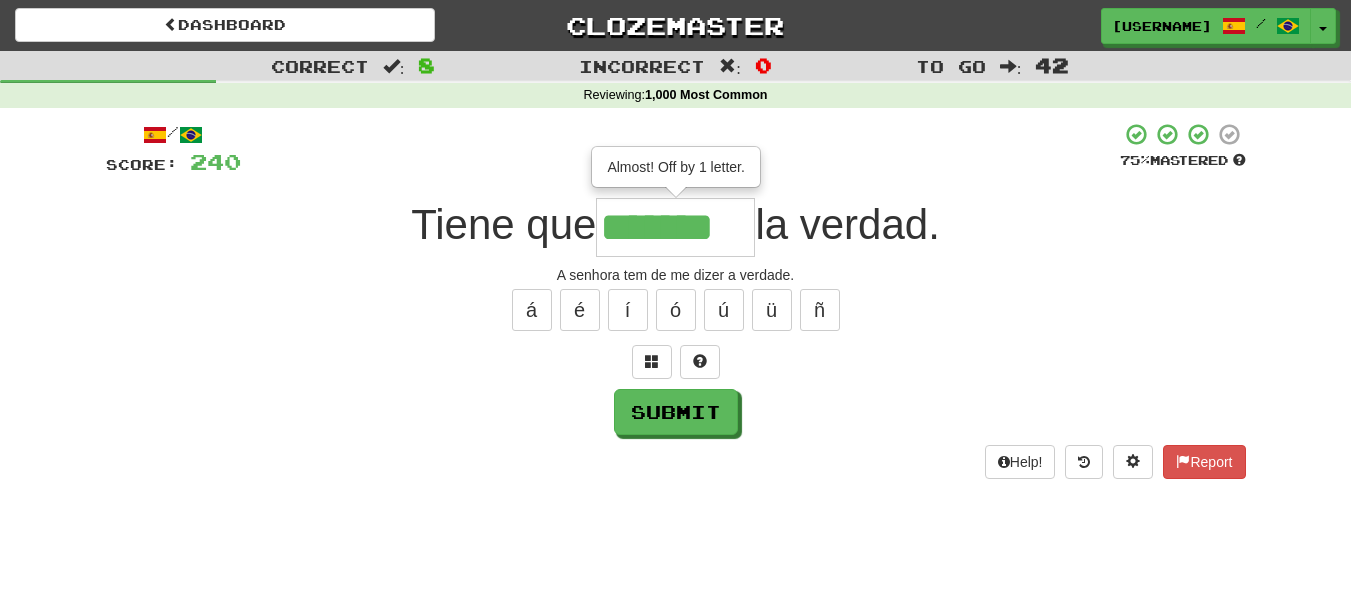 type on "*******" 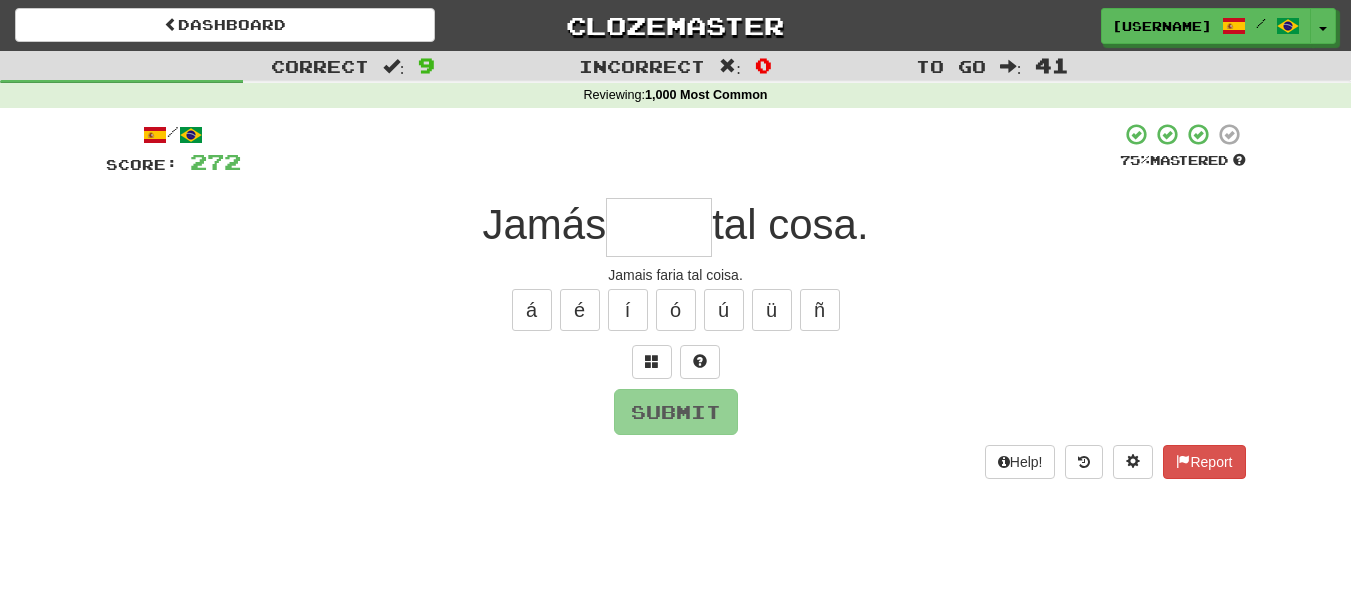 type on "*" 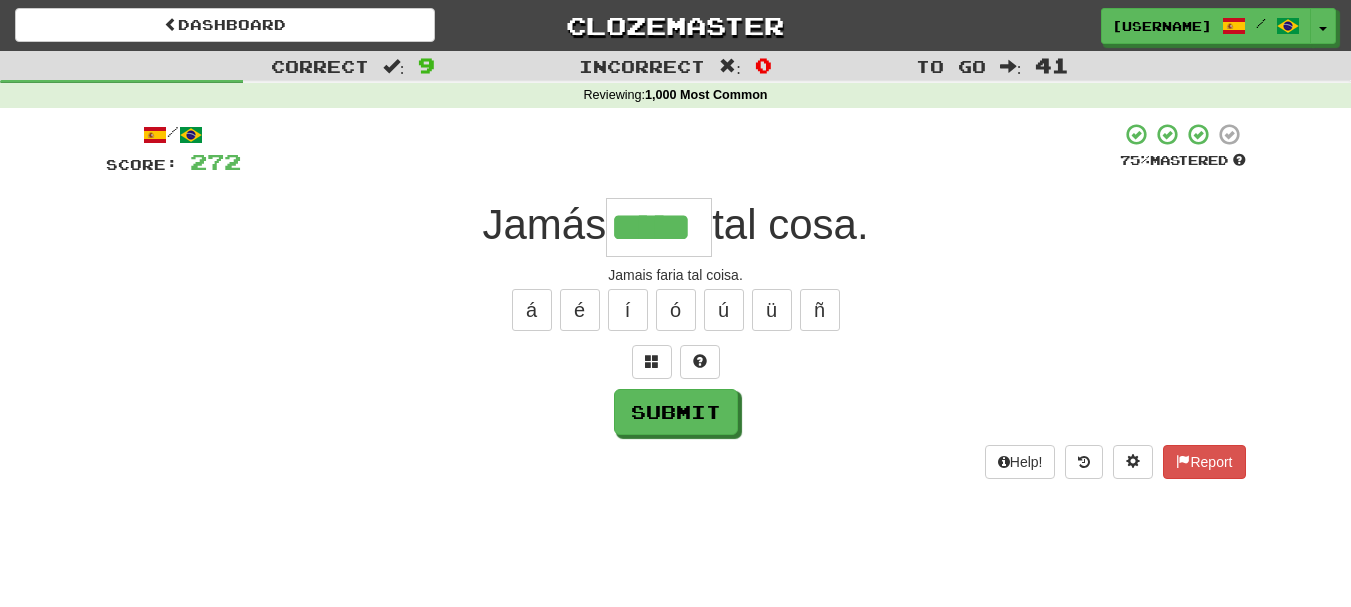 type on "*****" 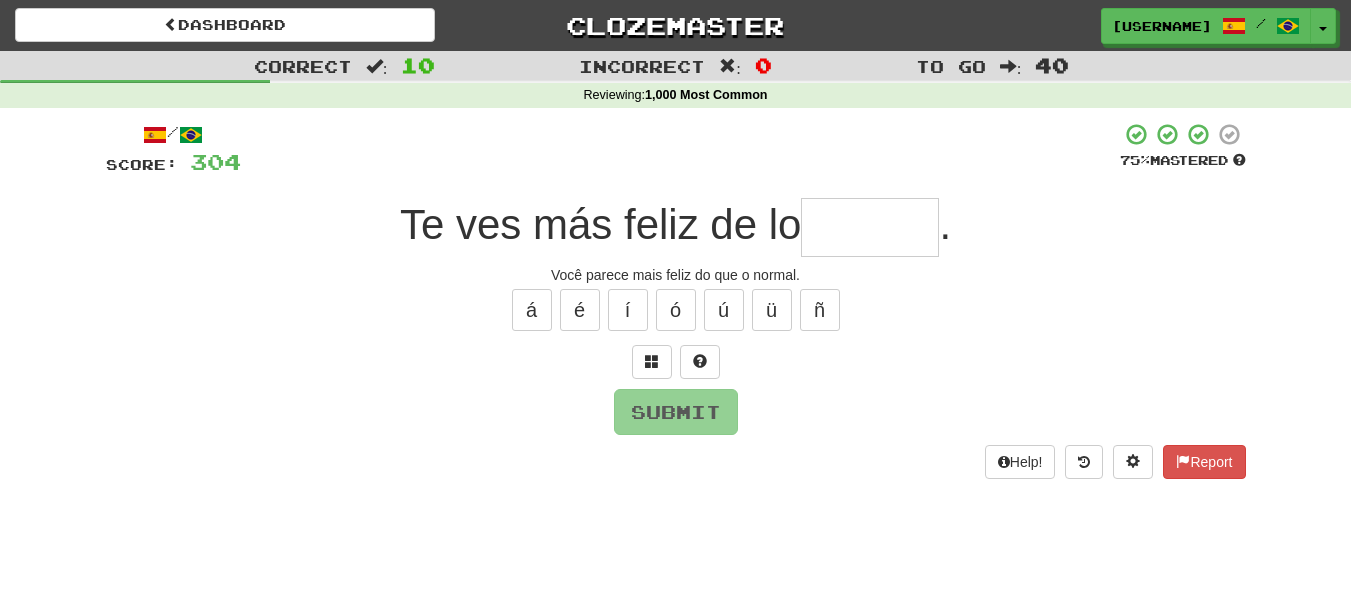 type on "*" 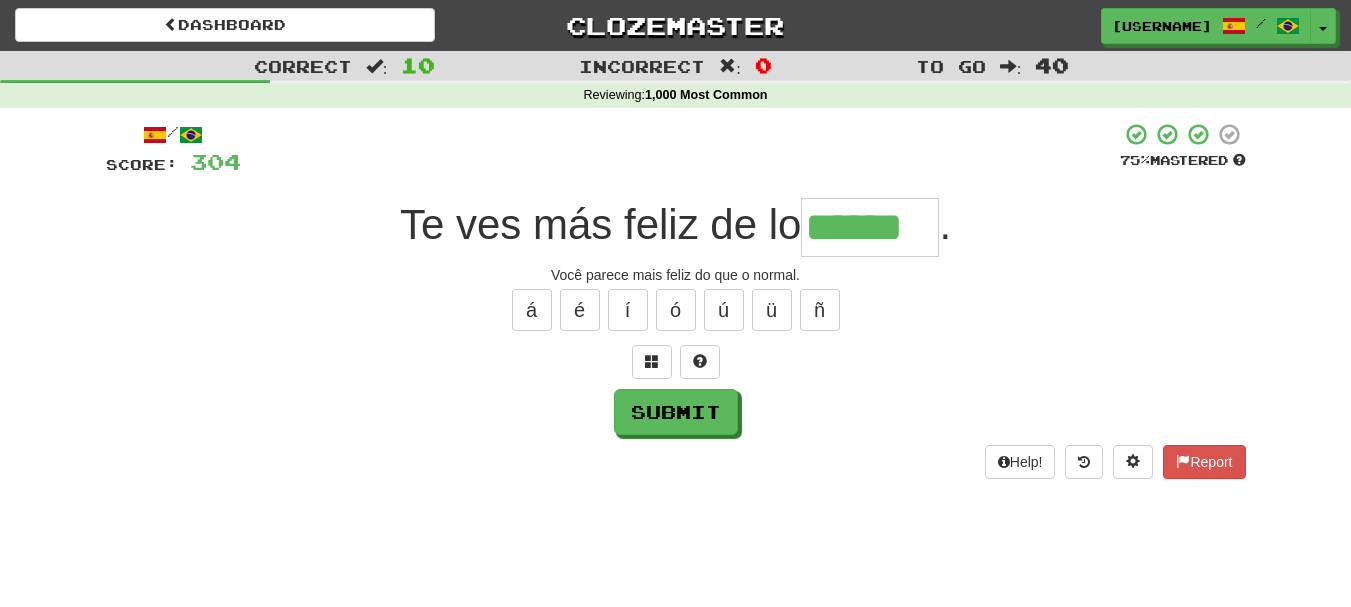 type on "******" 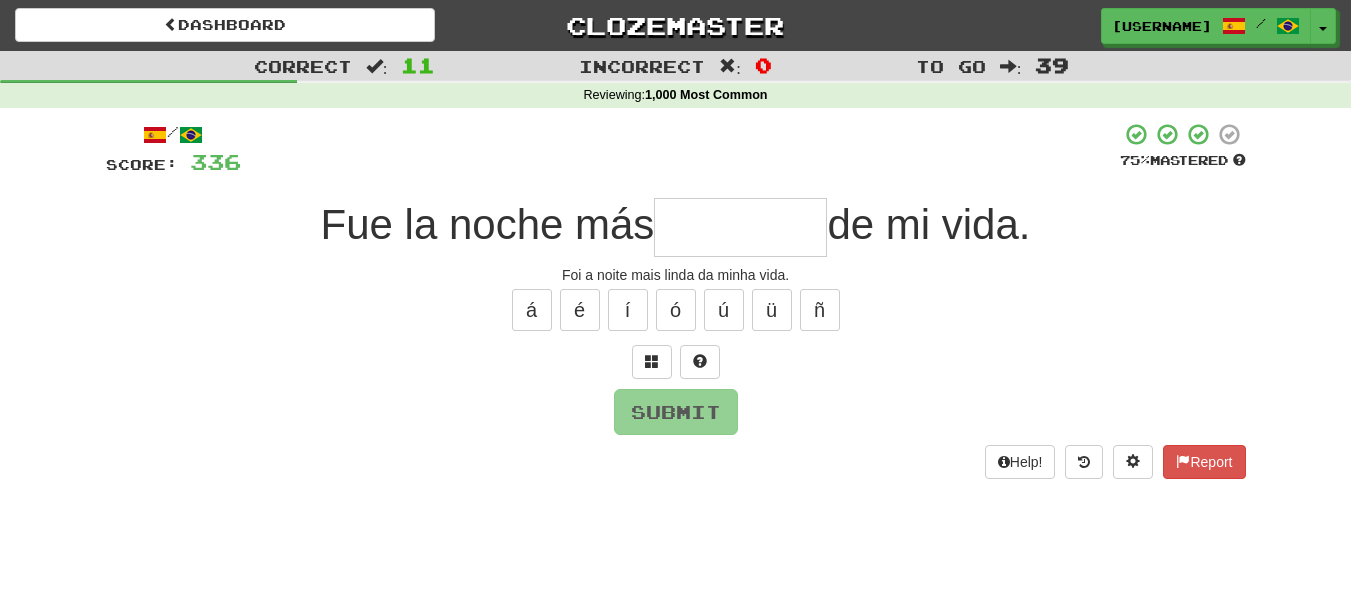 type on "*" 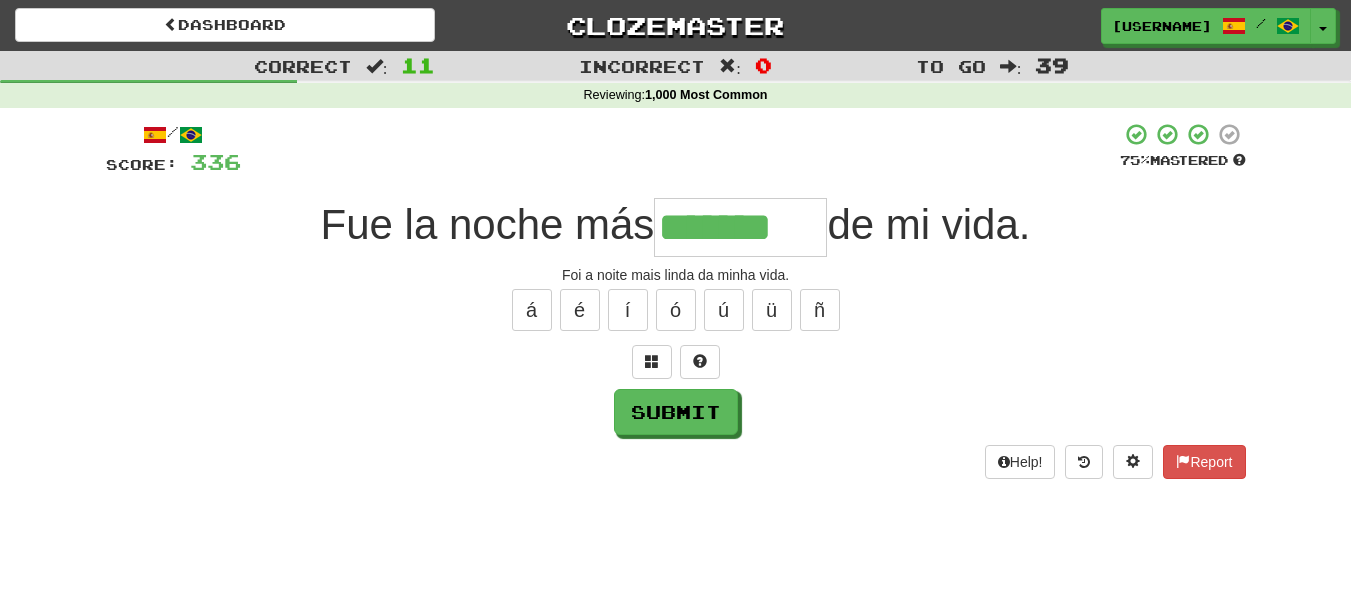 type on "*******" 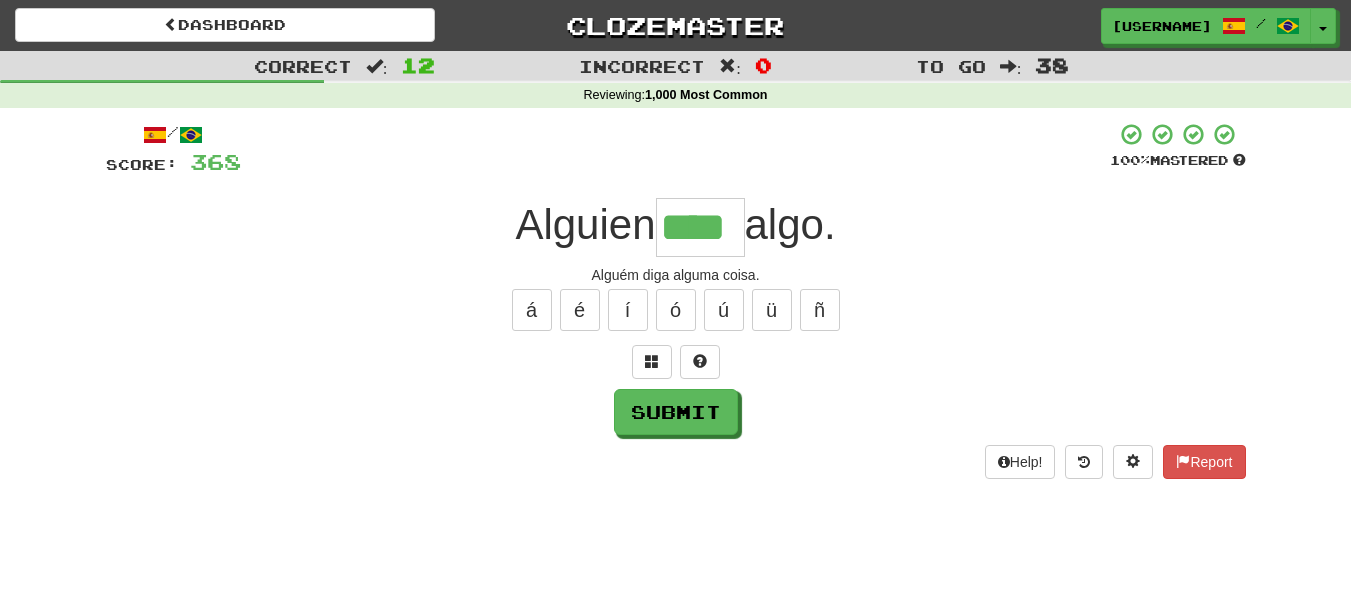 type on "****" 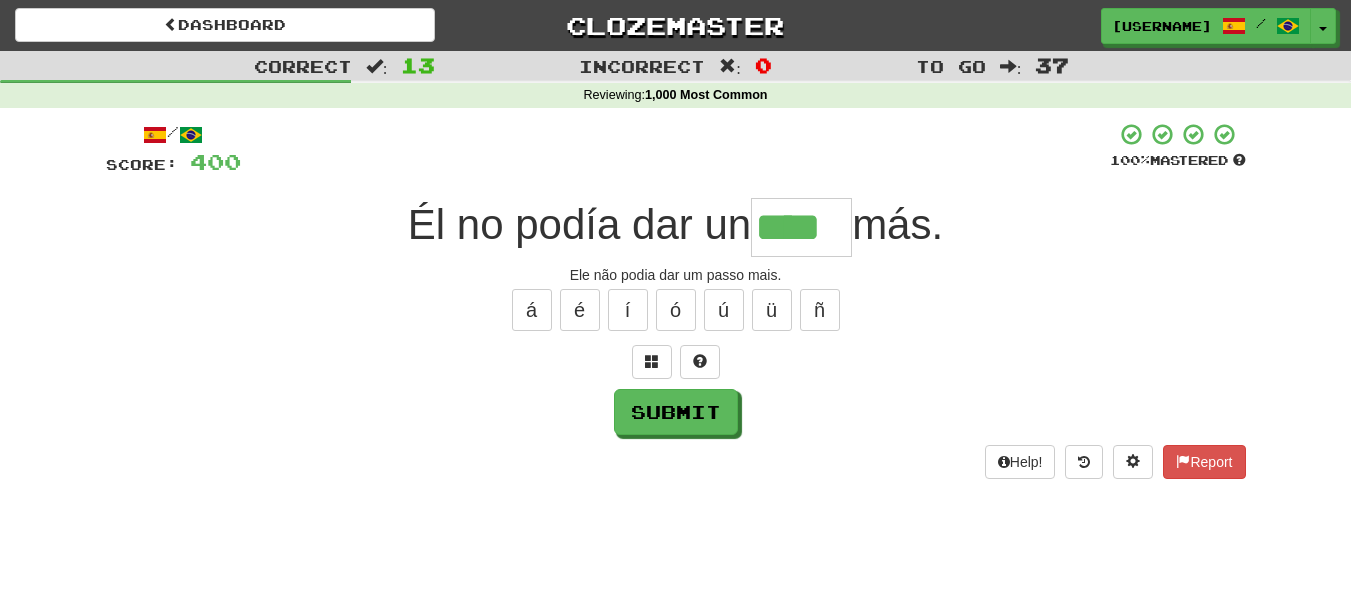 type on "****" 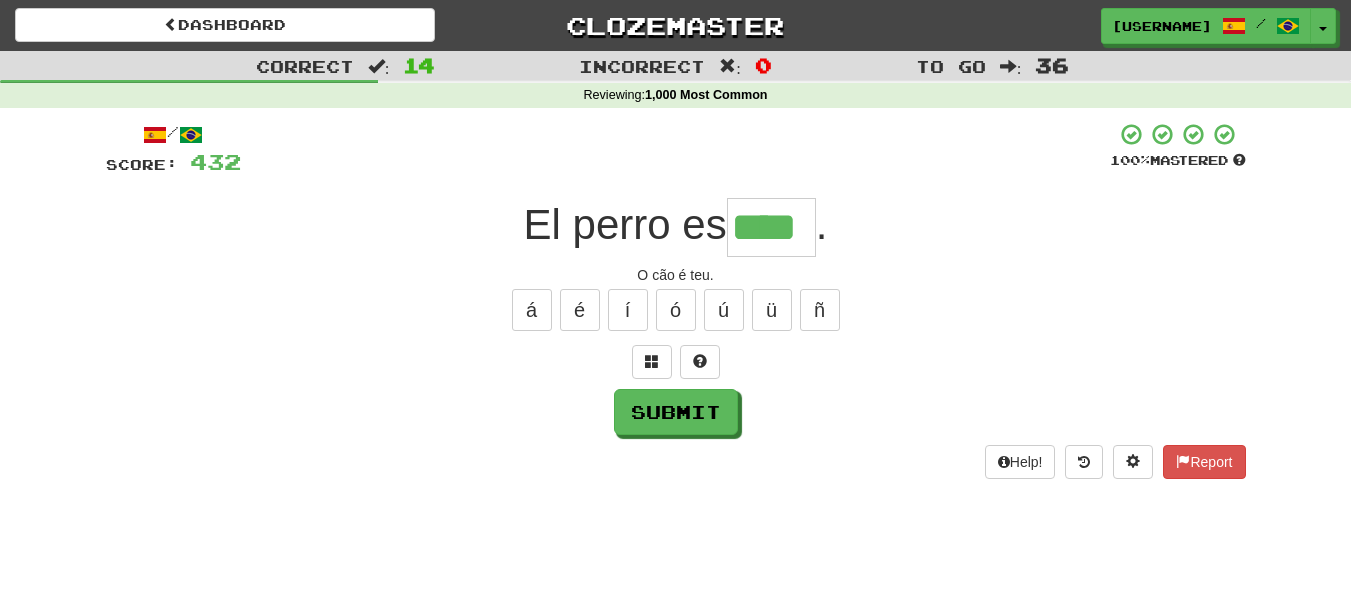 type on "****" 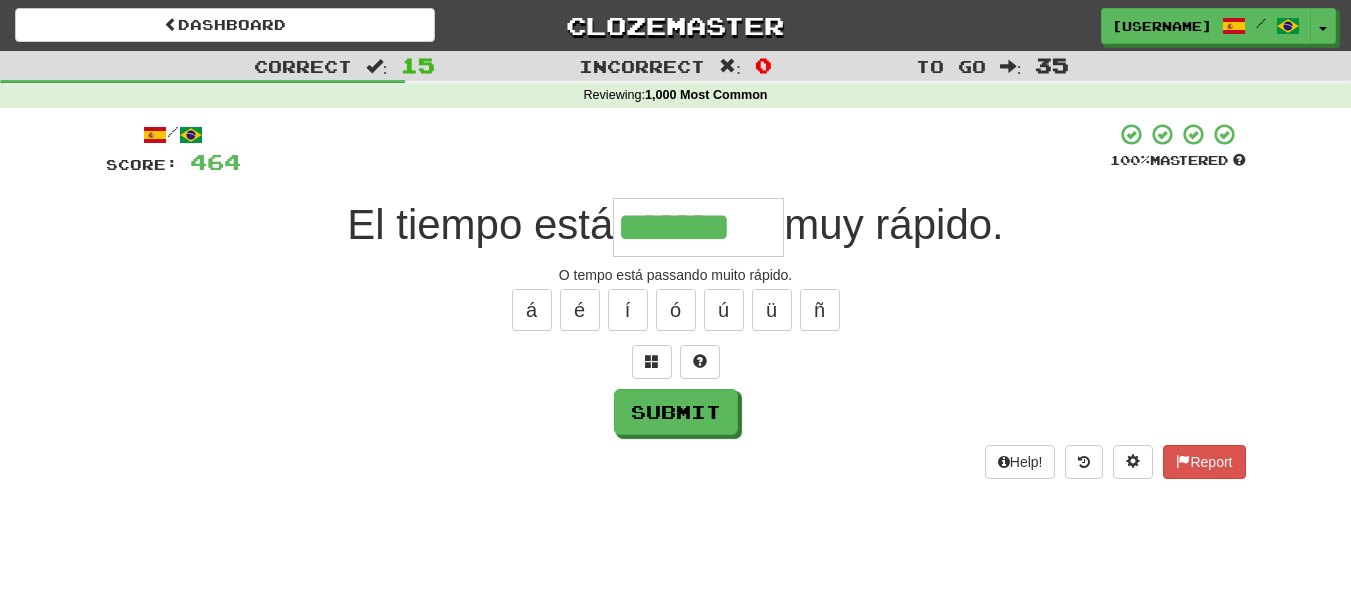 type on "*******" 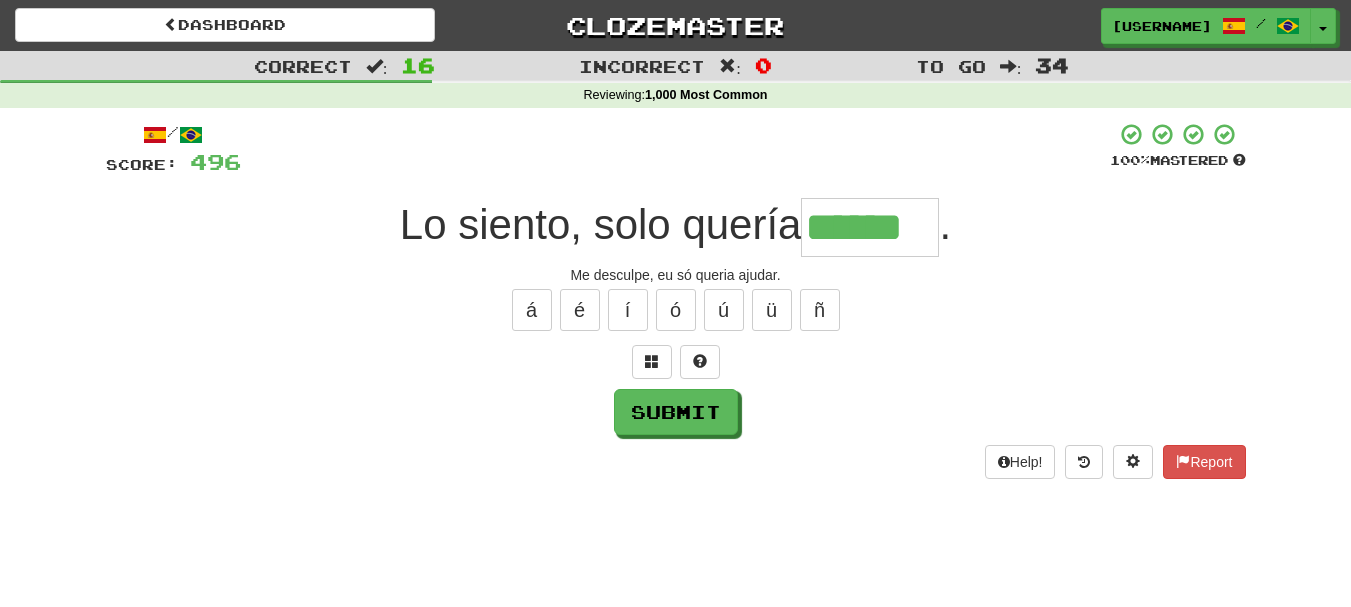 type on "******" 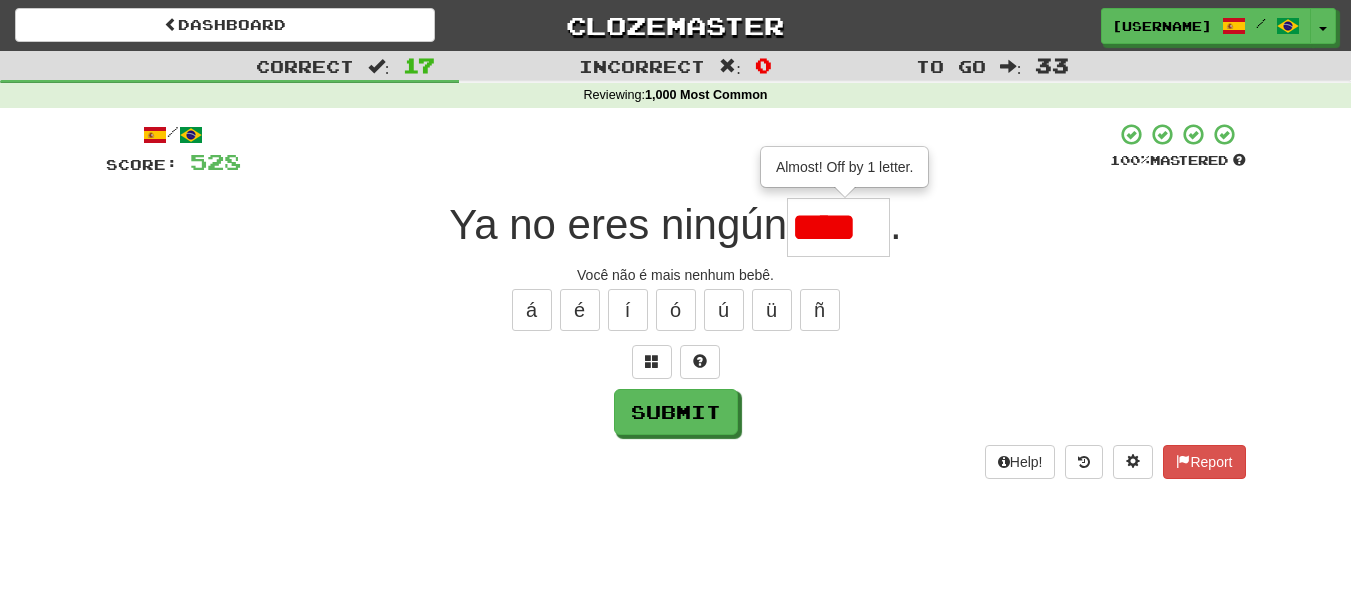 type on "****" 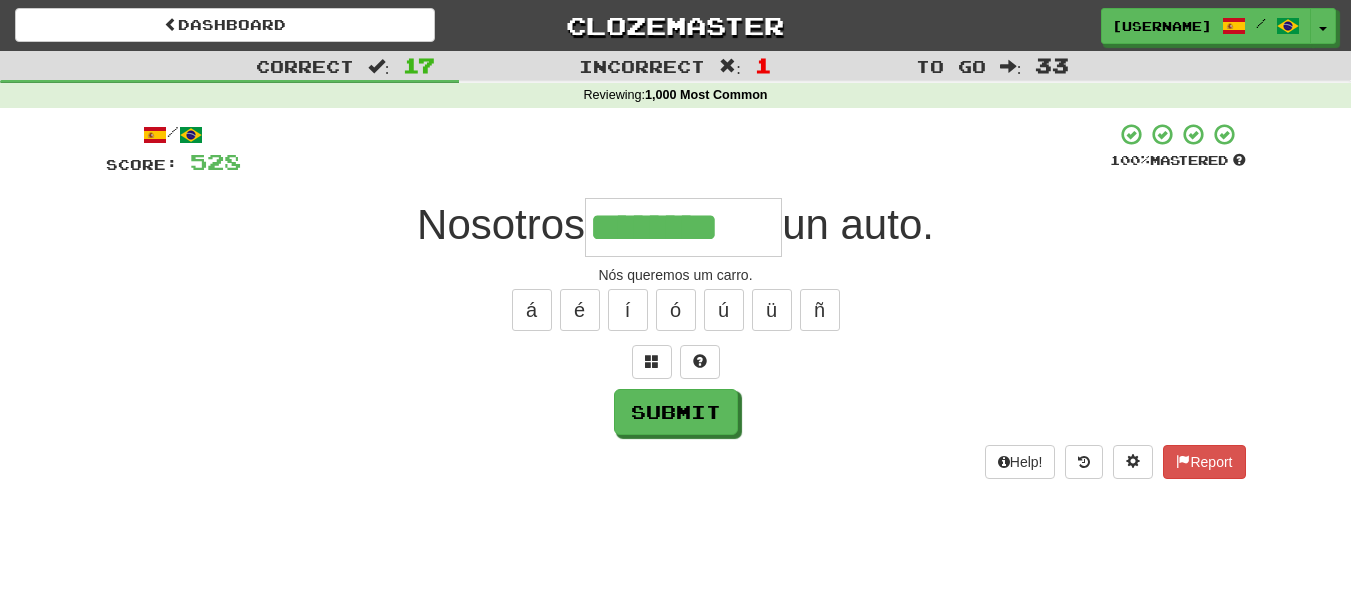 type on "********" 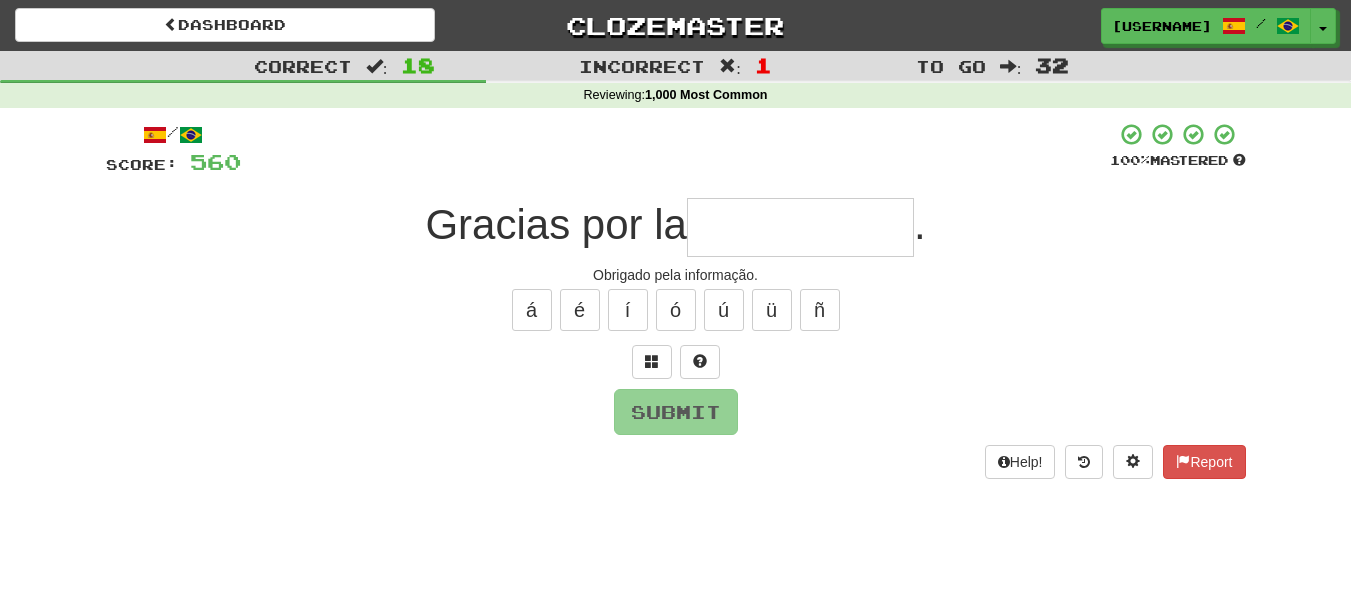 type on "*" 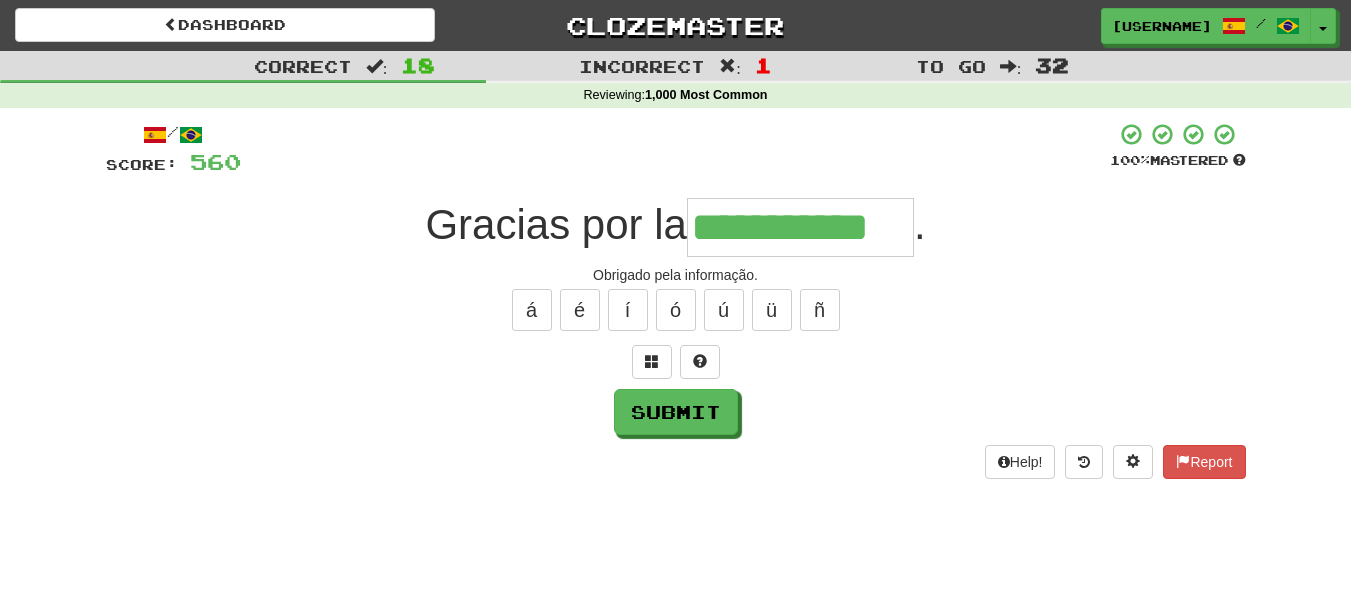 type on "**********" 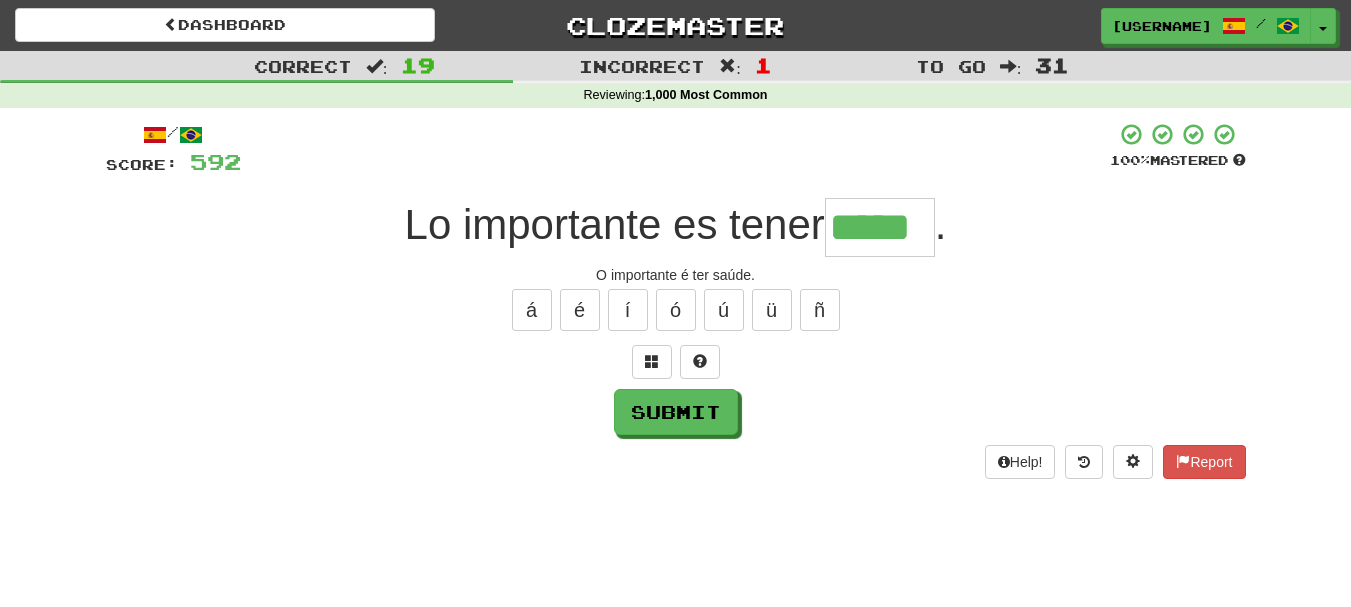 type on "*****" 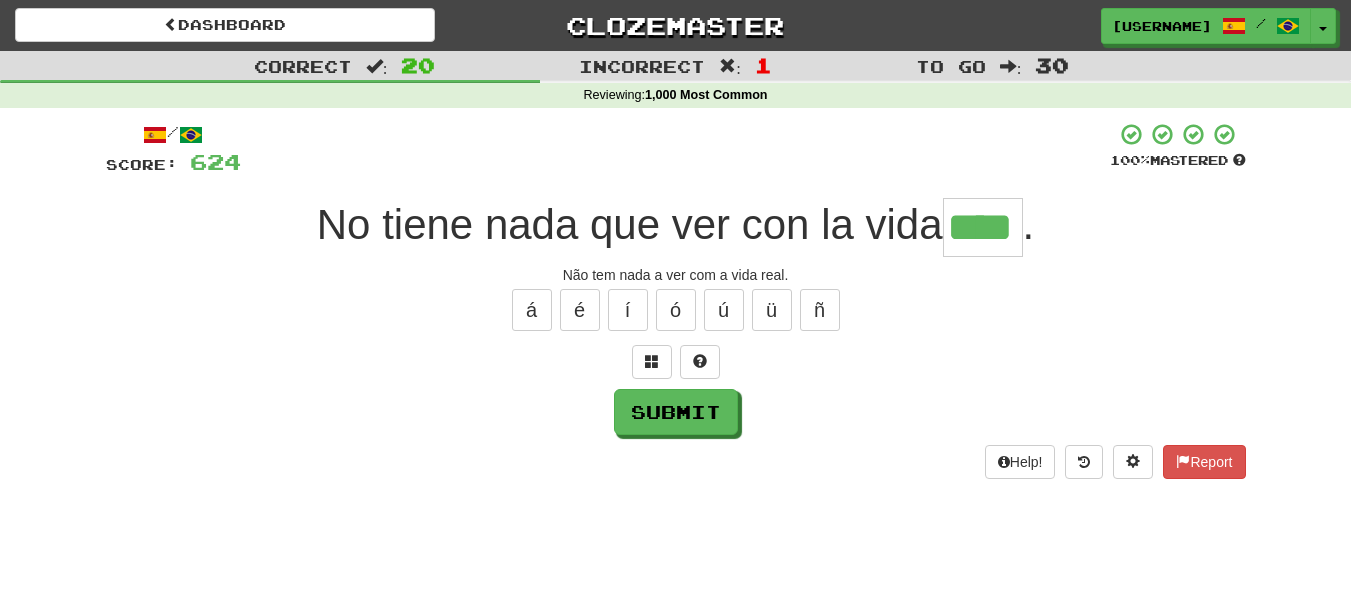 type on "****" 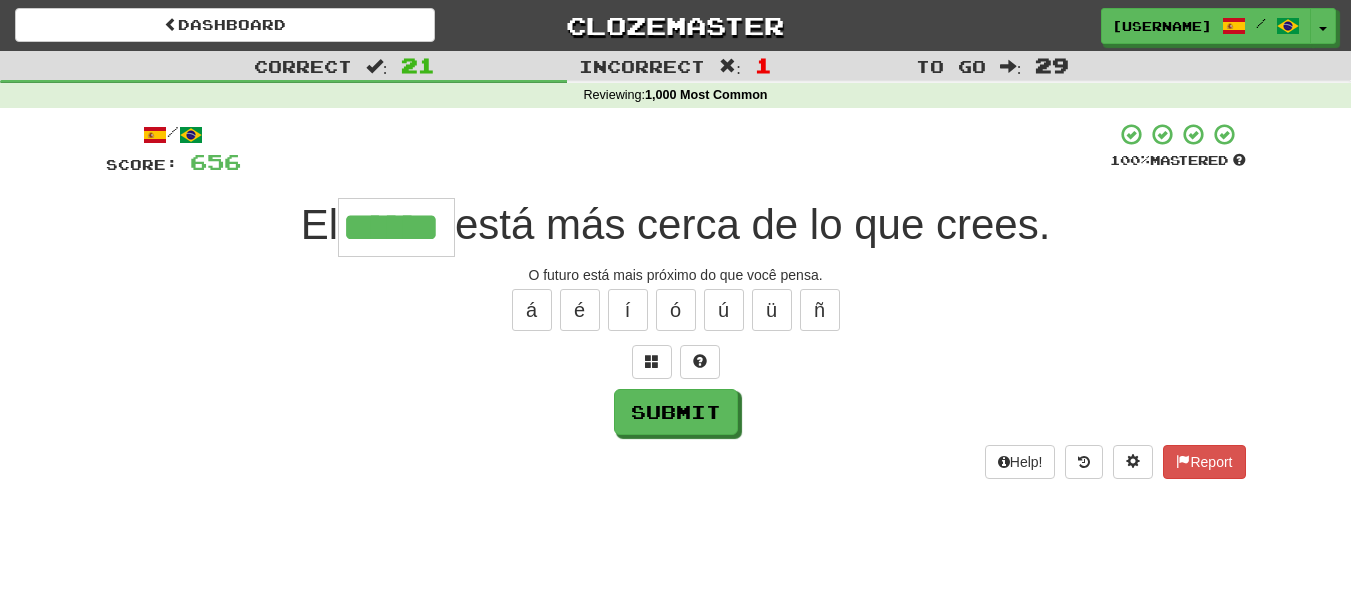 type on "******" 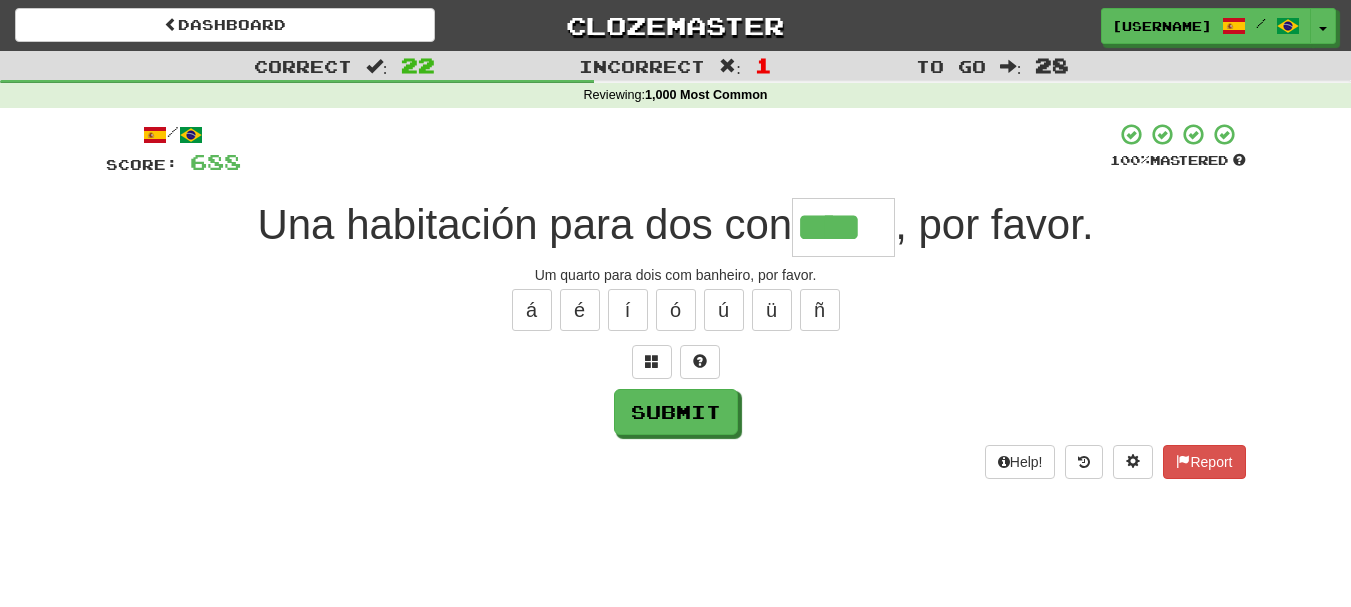 type on "****" 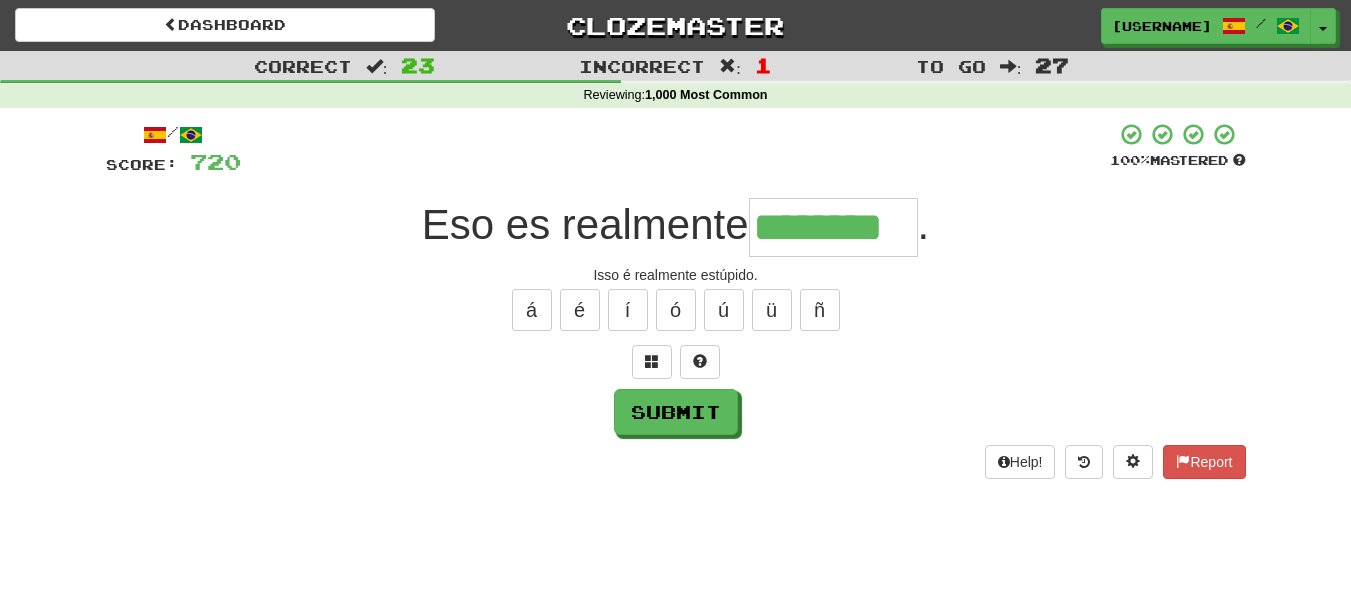 type on "********" 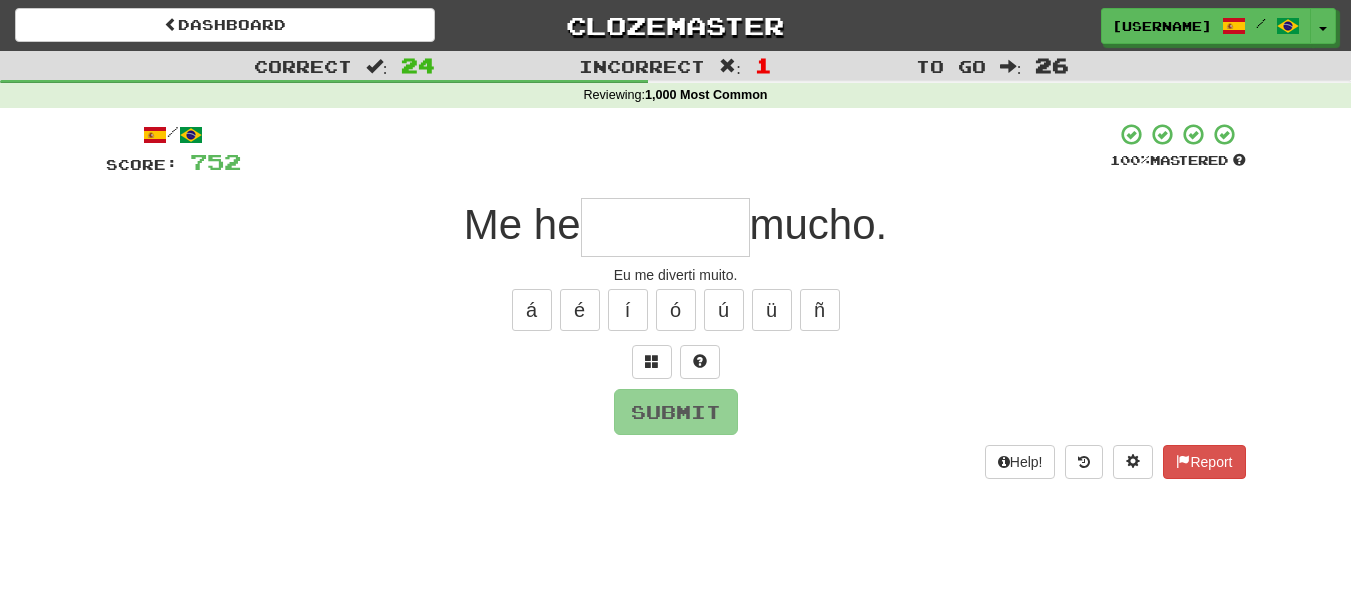 type on "*" 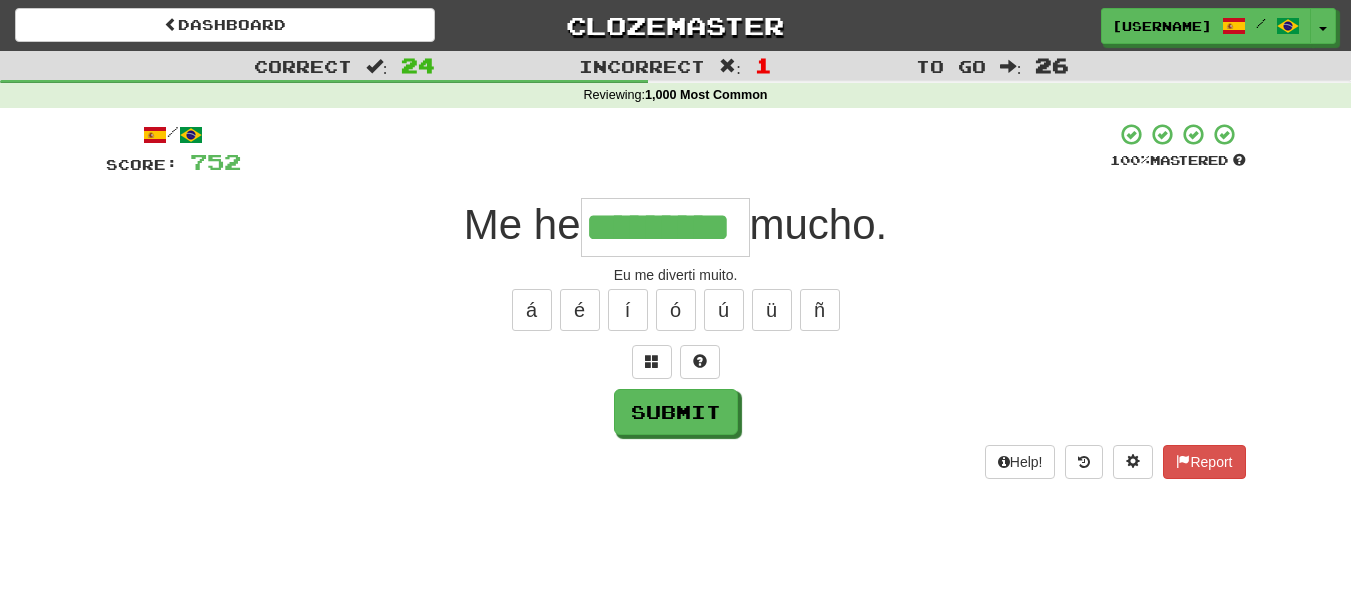 type on "*********" 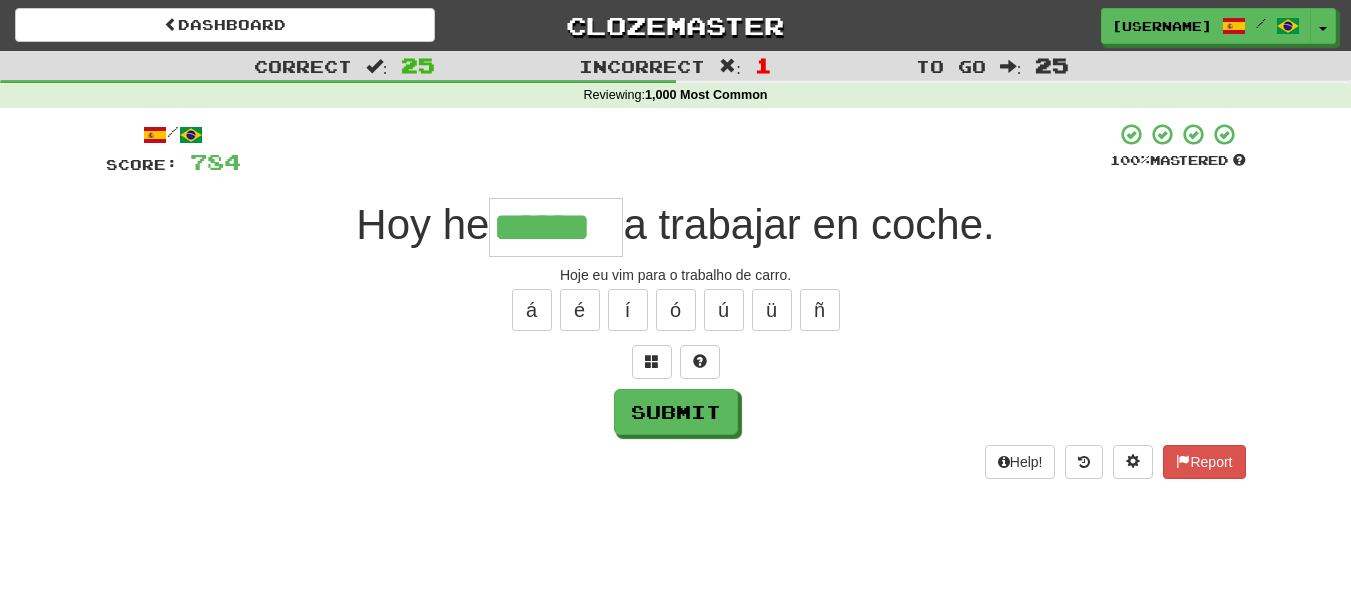 type on "******" 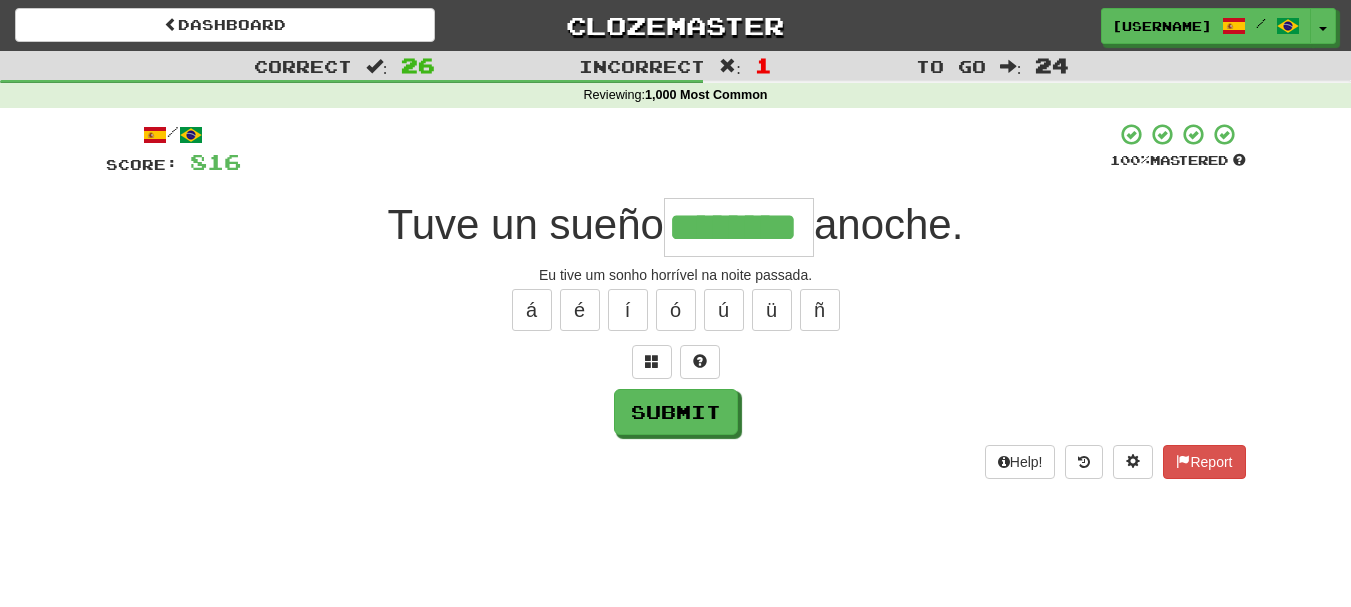 type on "********" 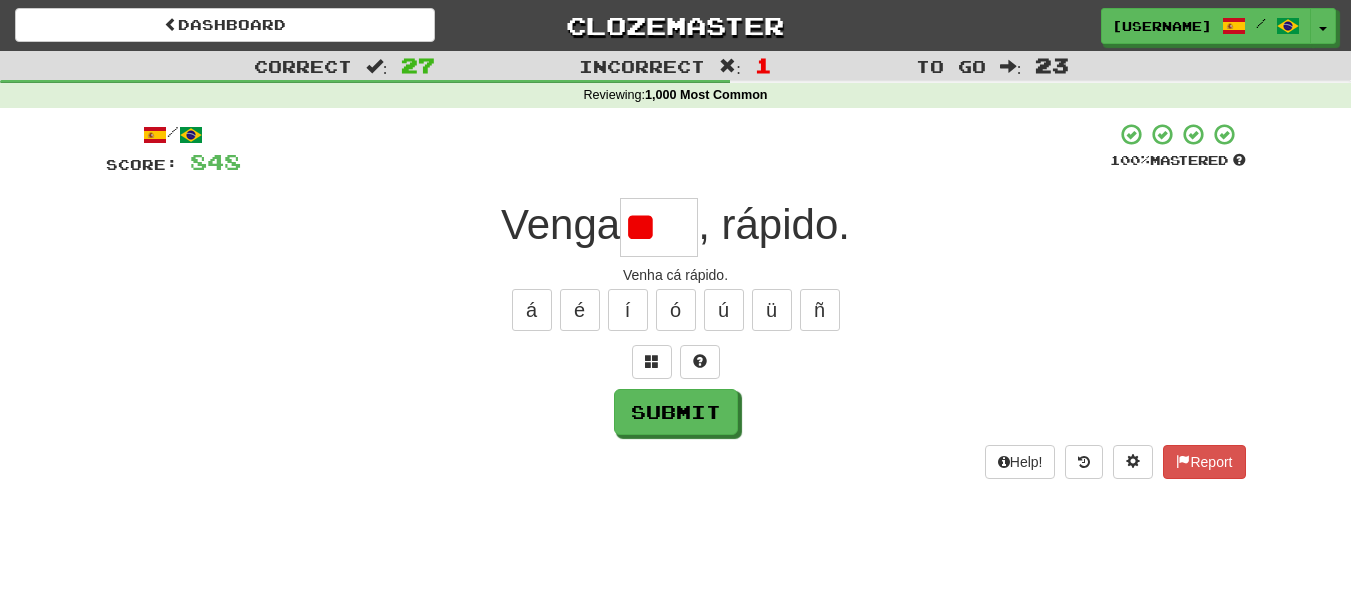 type on "*" 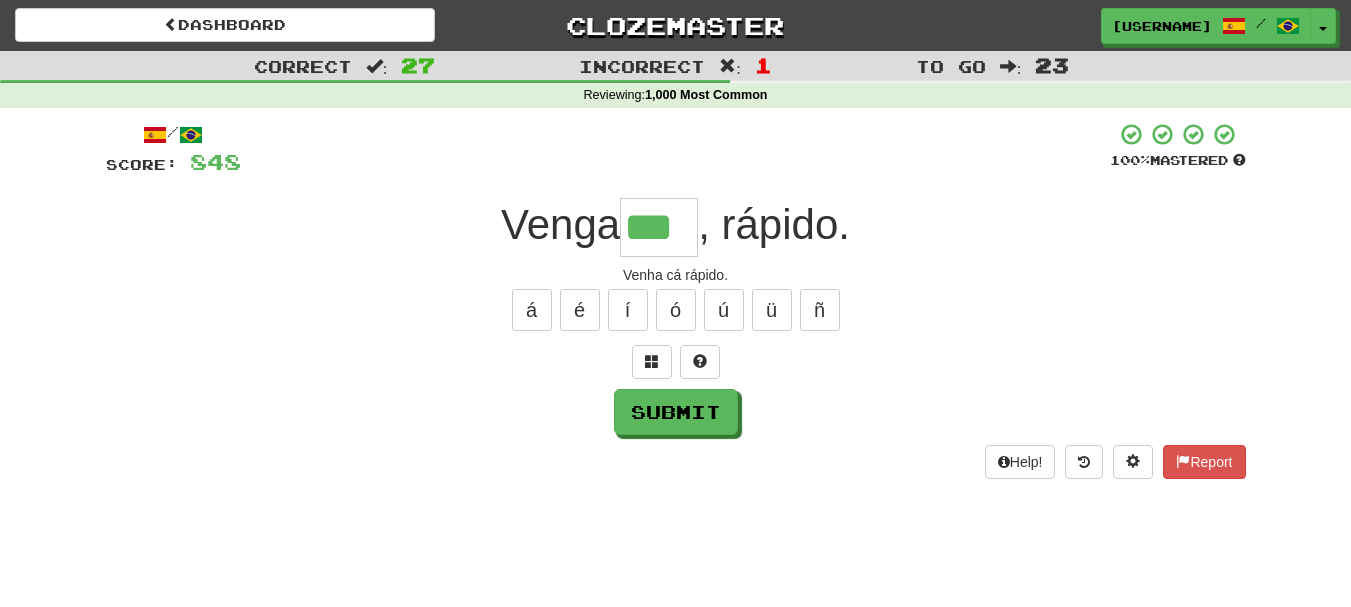 type on "***" 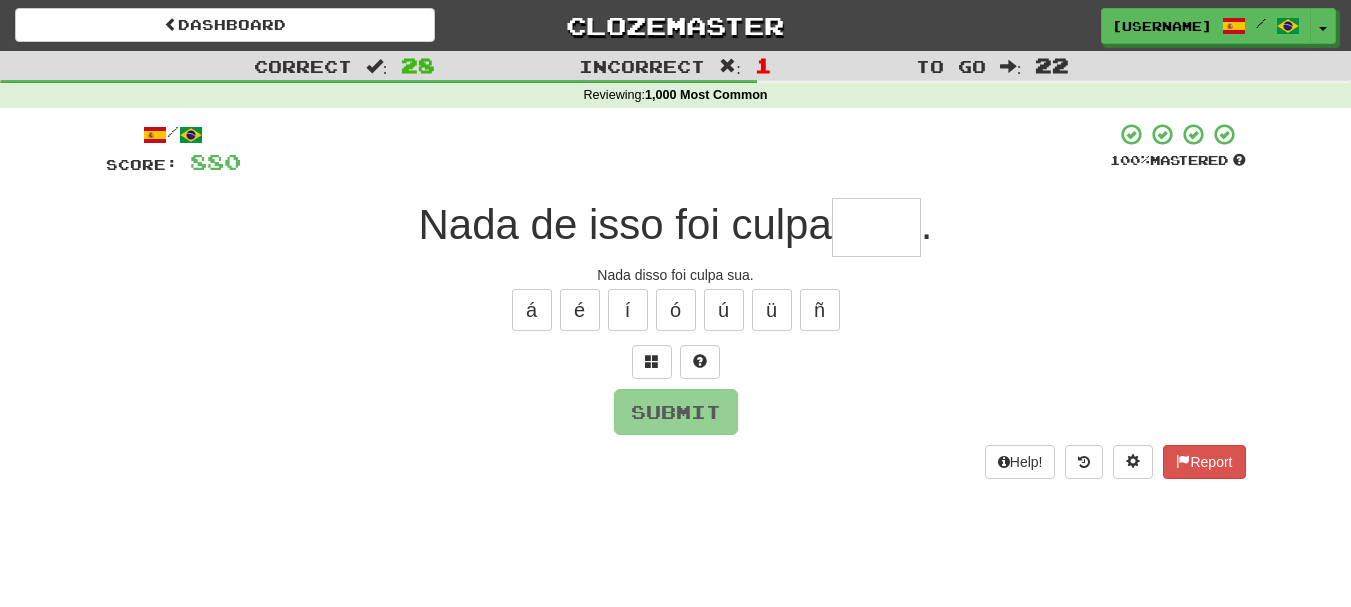 type on "*" 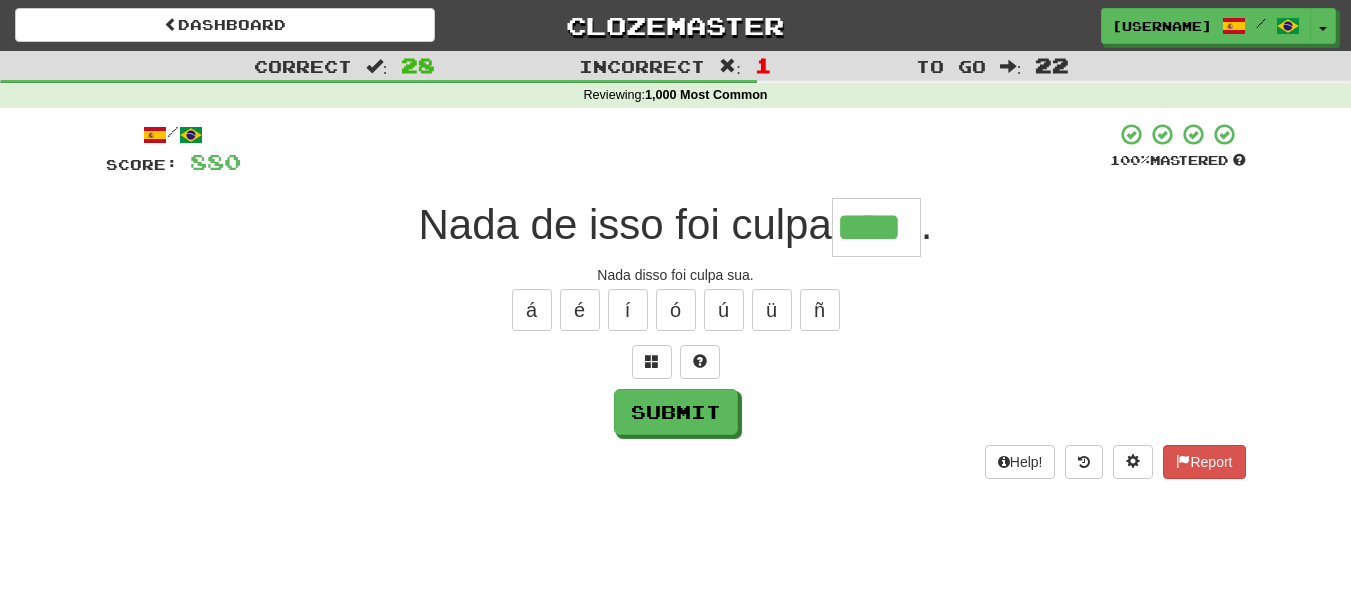 type on "****" 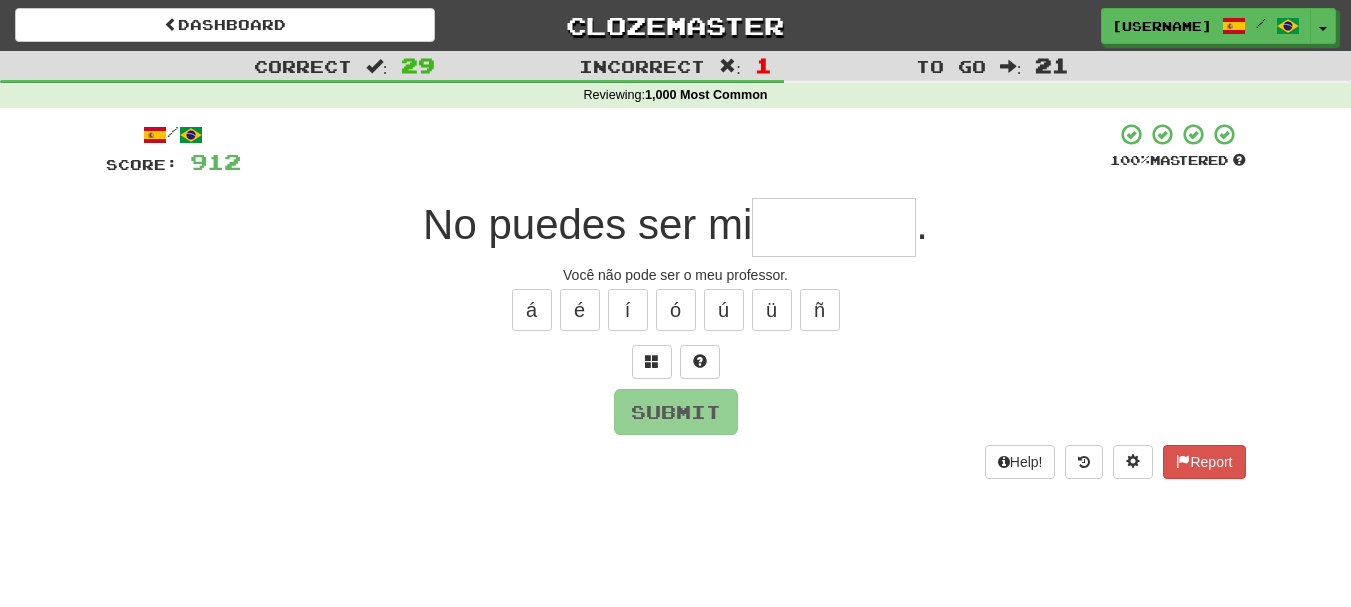 type on "*" 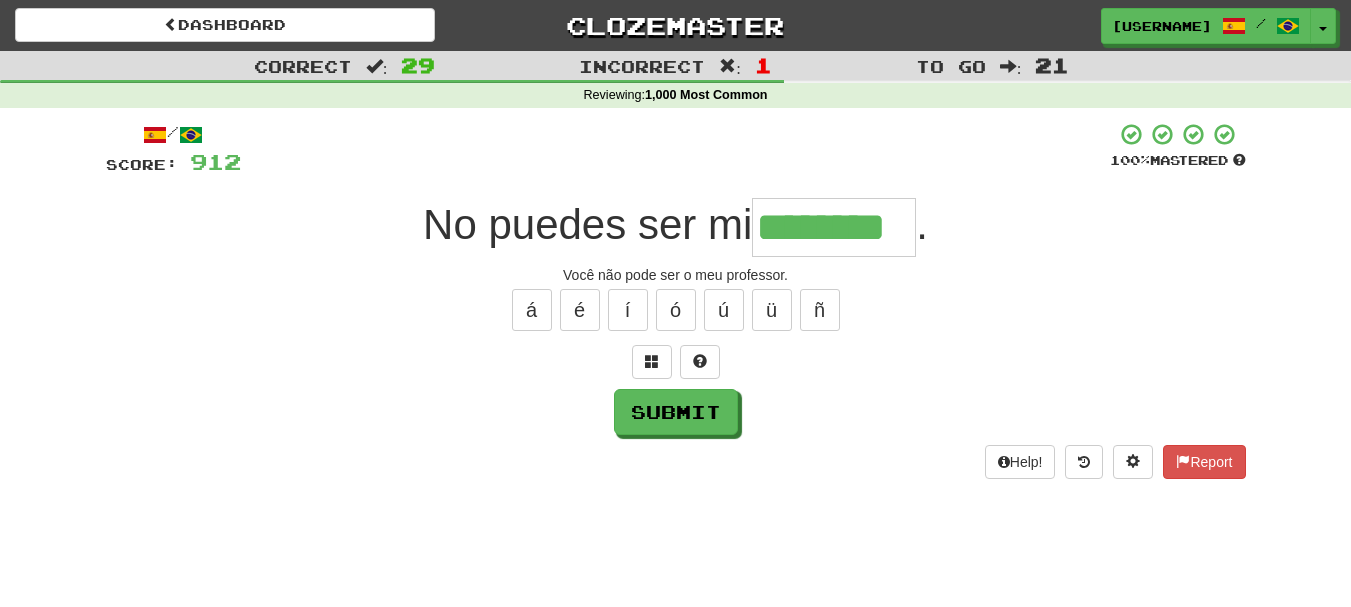 type on "********" 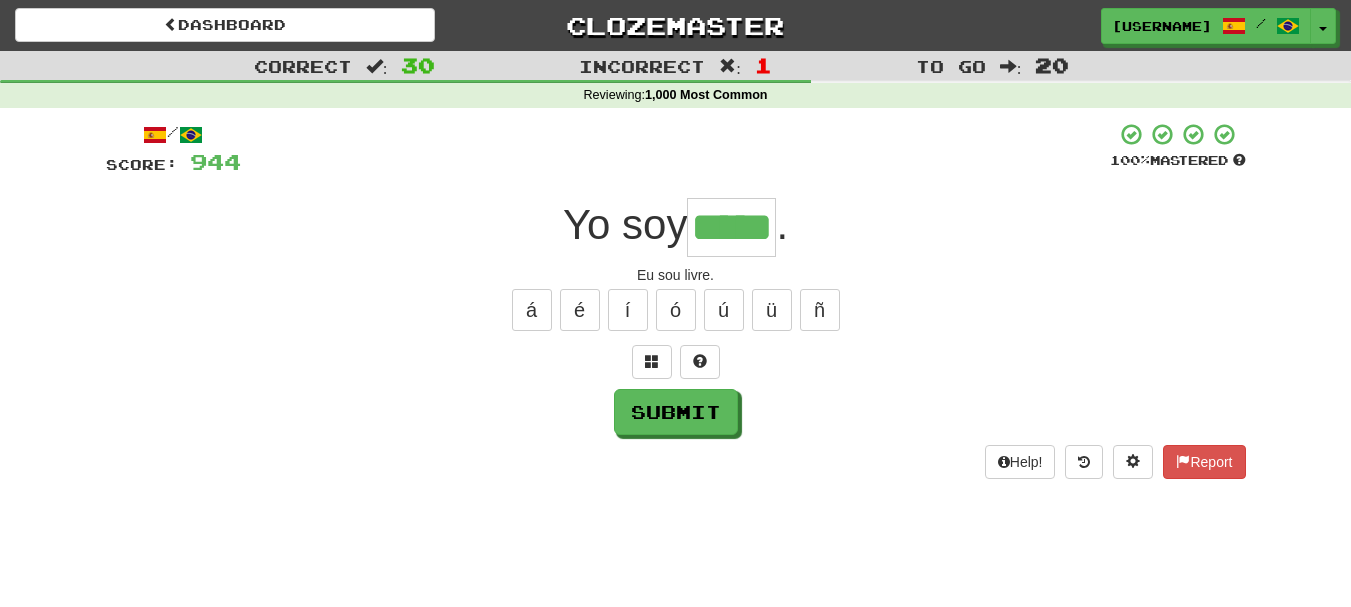 type on "*****" 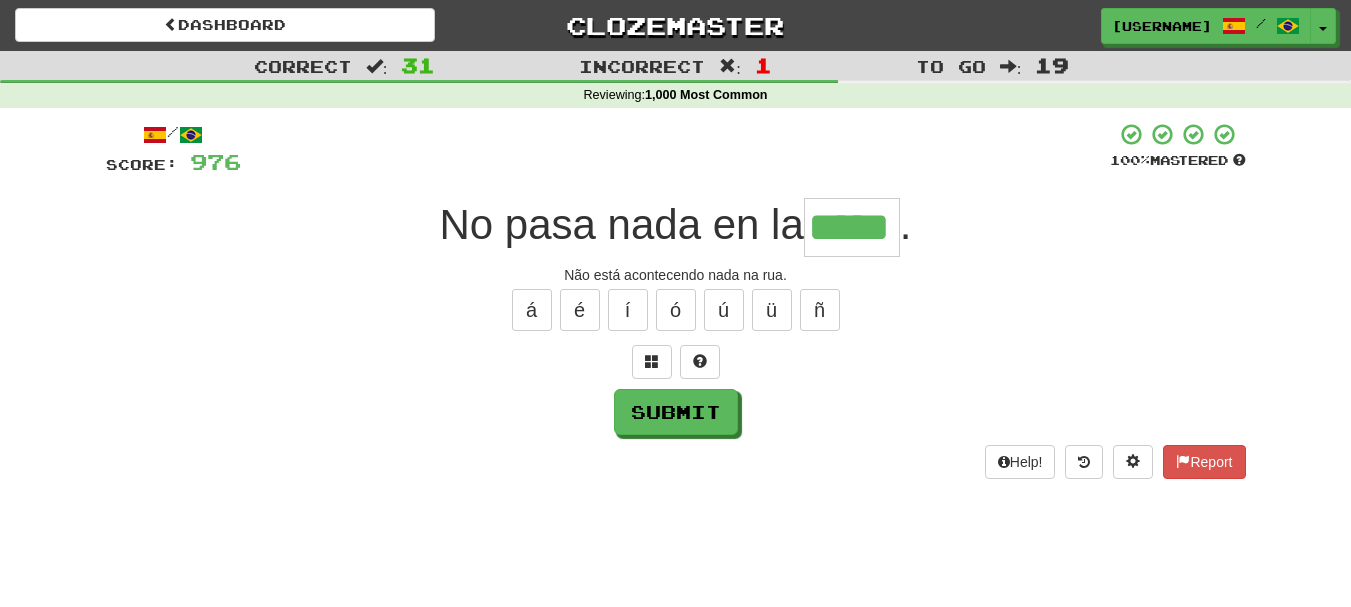 type on "*****" 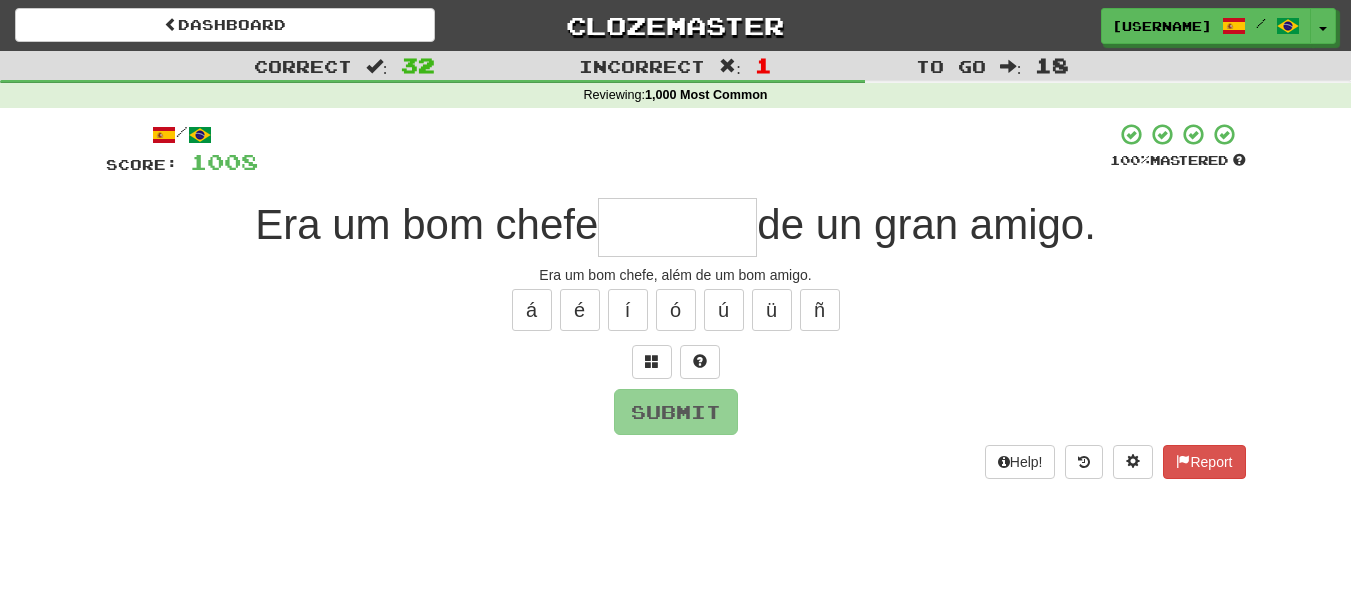 type on "*" 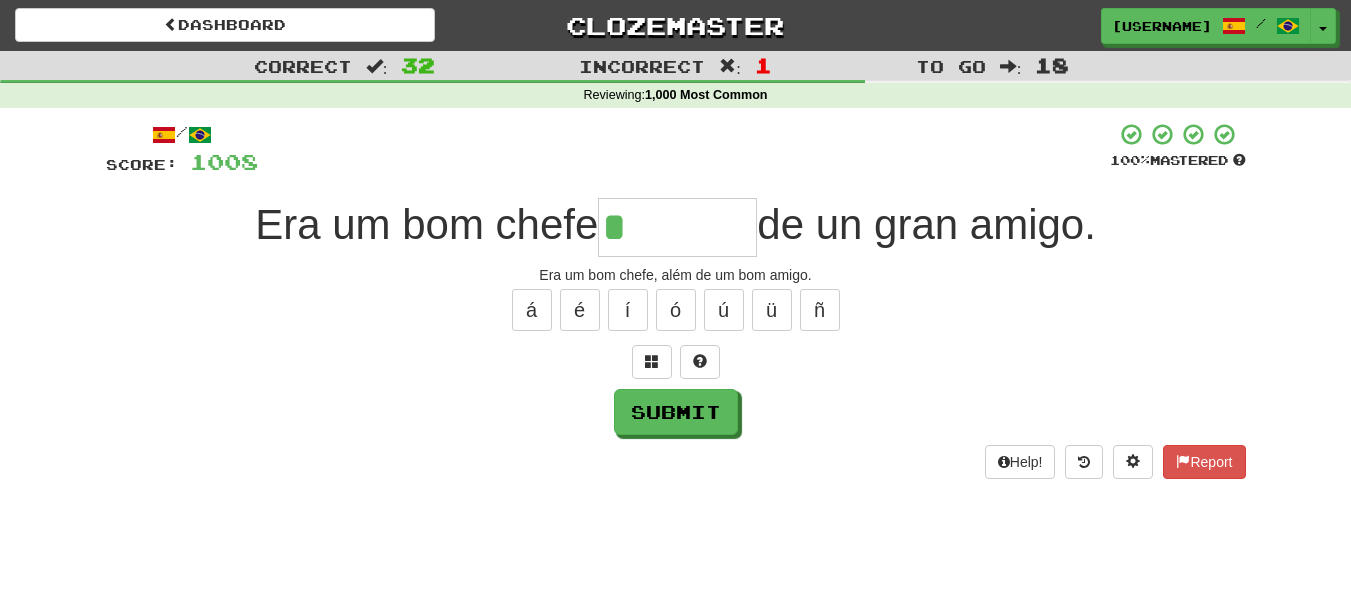 type on "******" 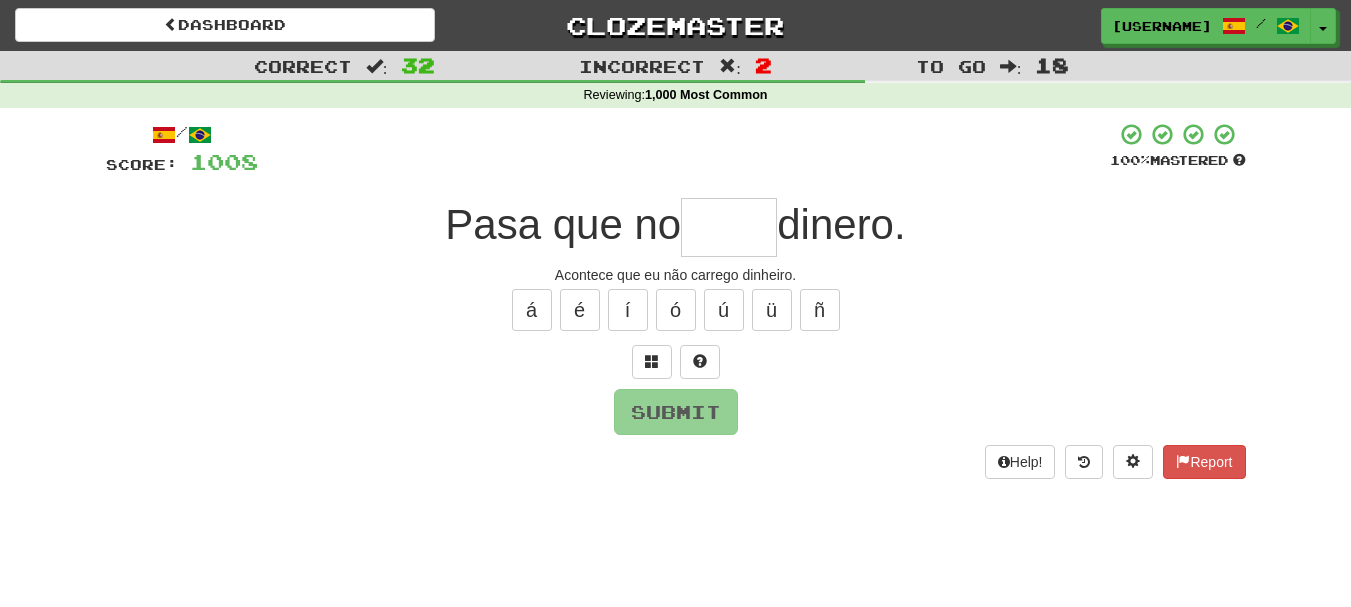 type on "*" 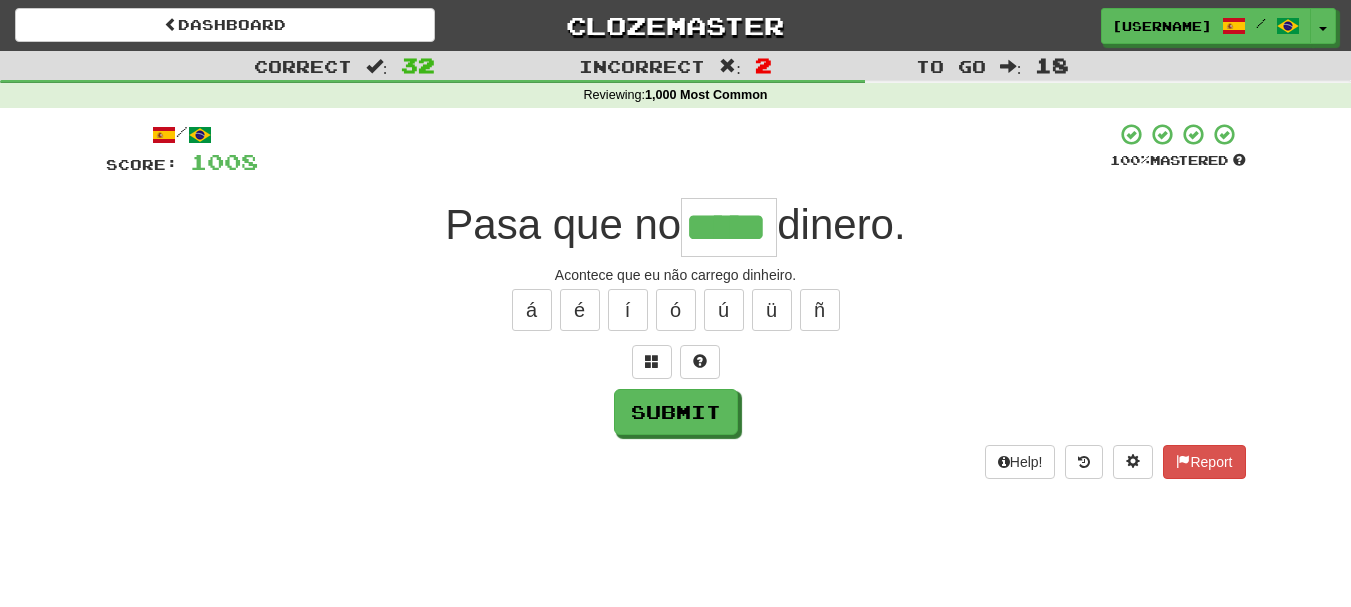 type on "*****" 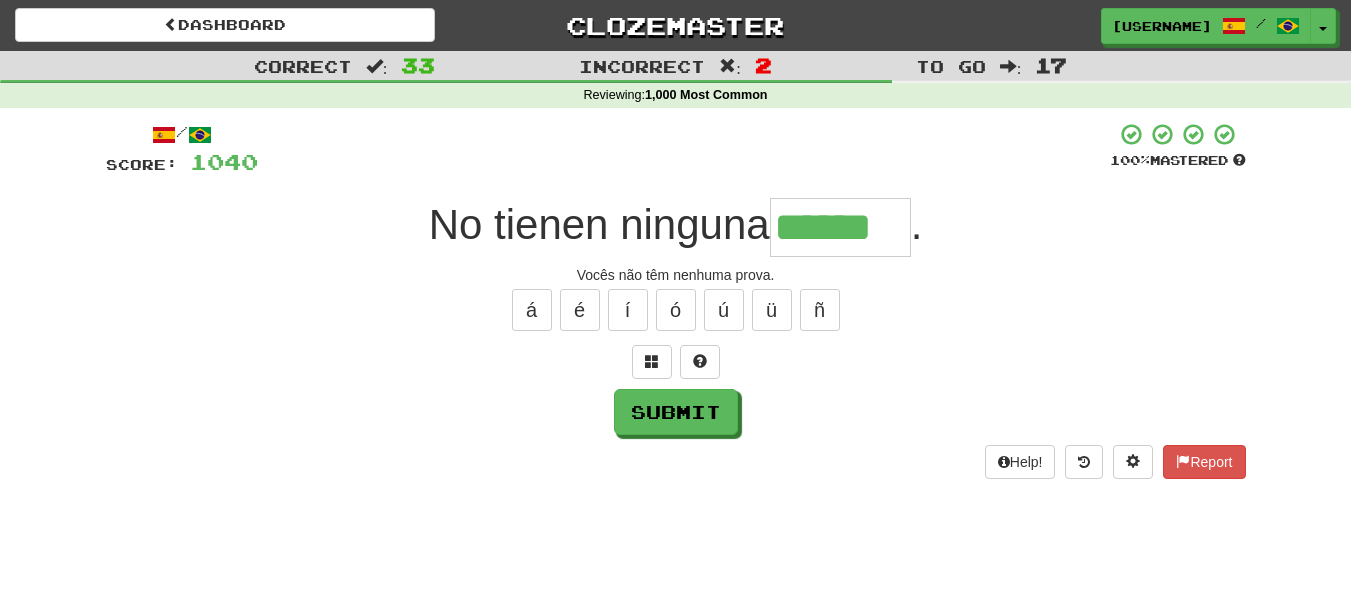 type on "******" 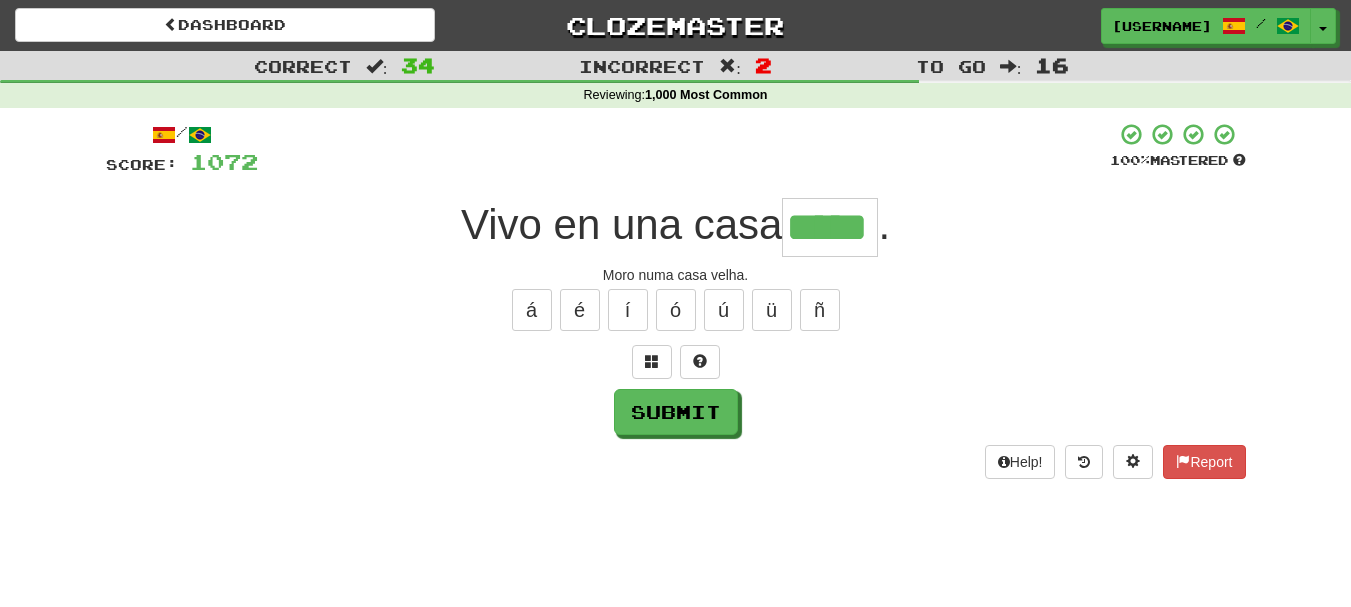 type on "*****" 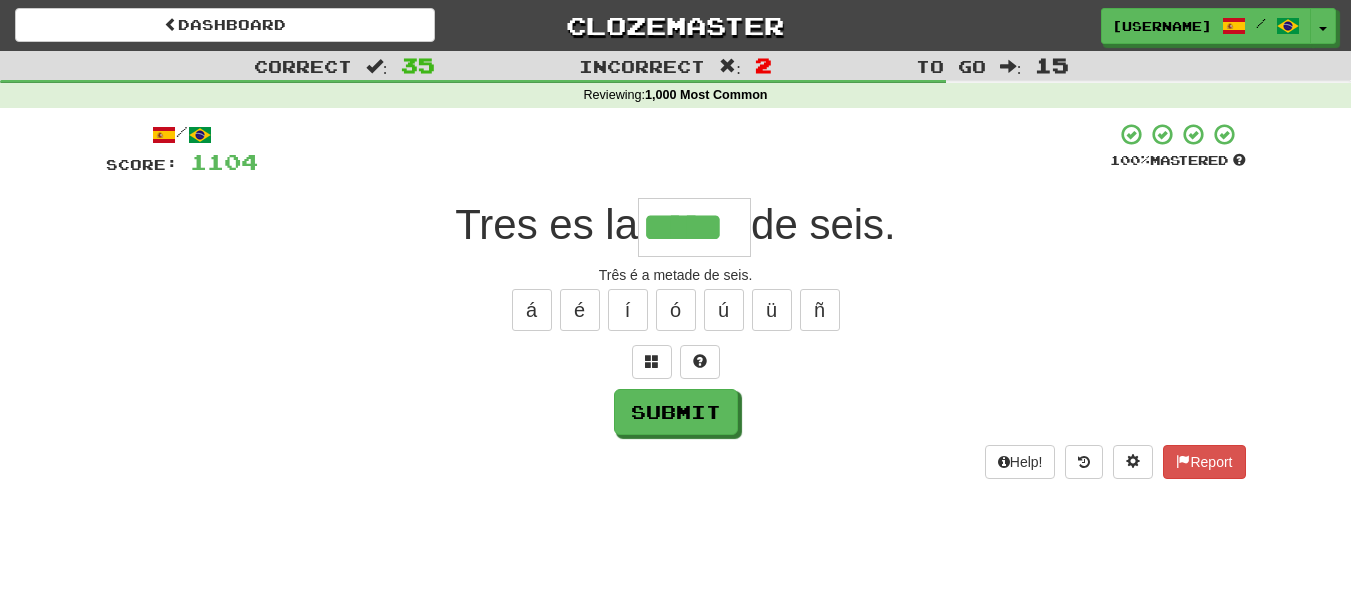 type on "*****" 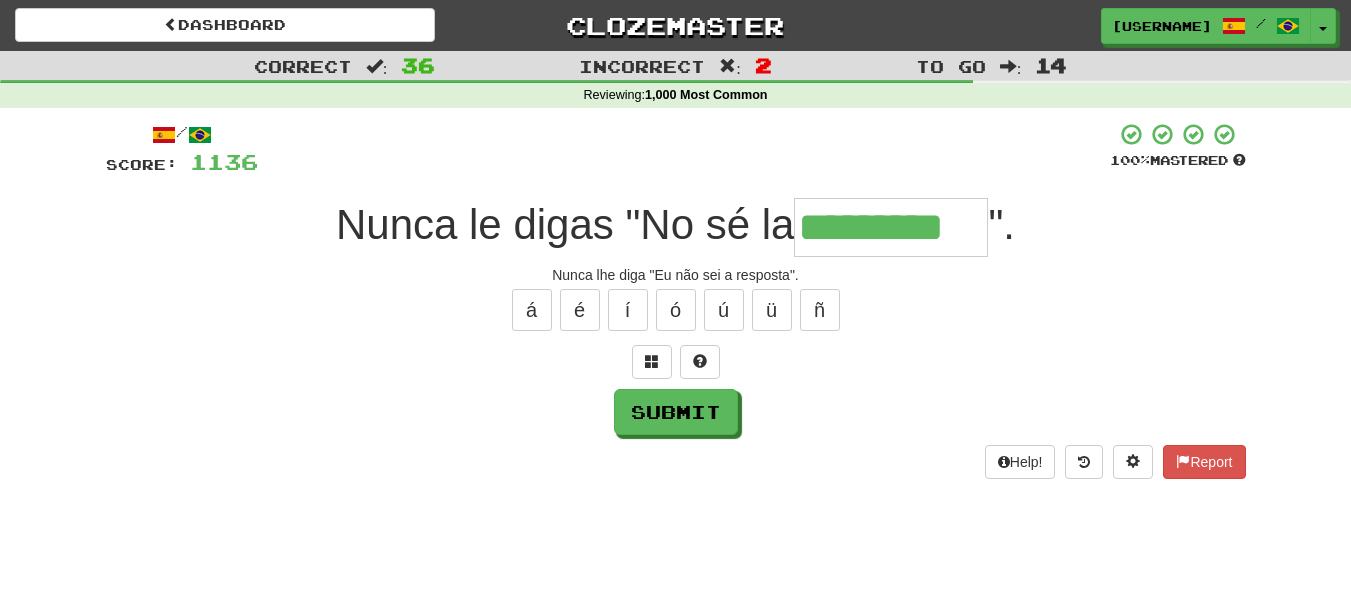 type on "*********" 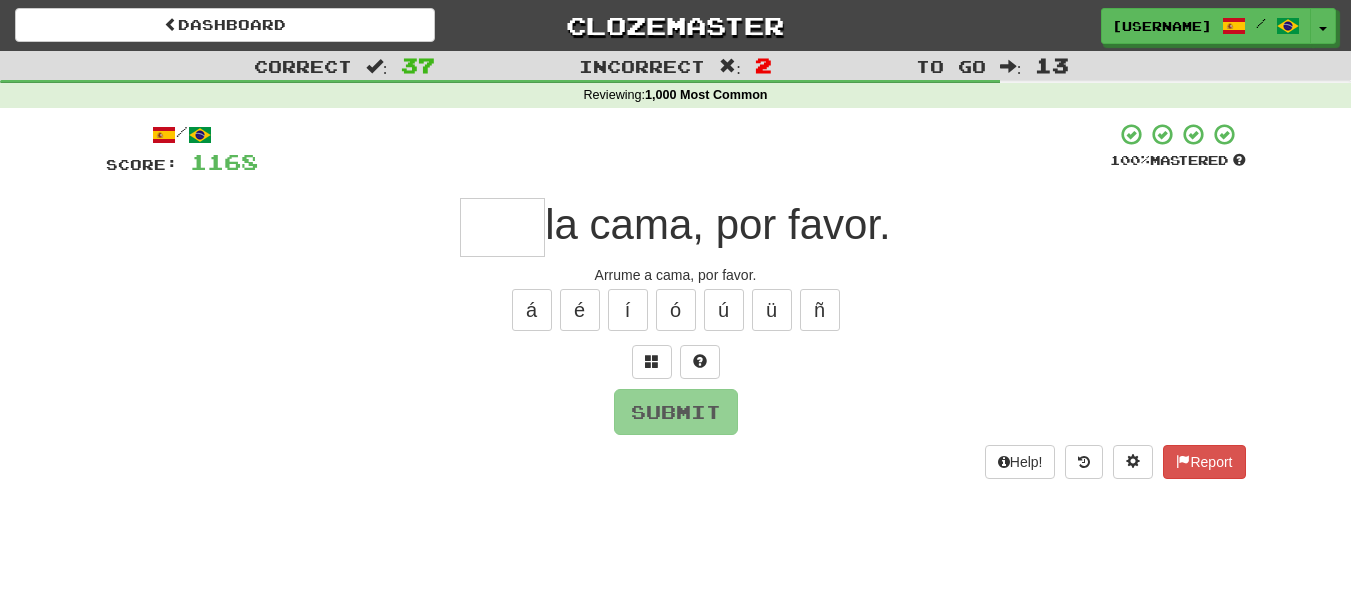 type on "*" 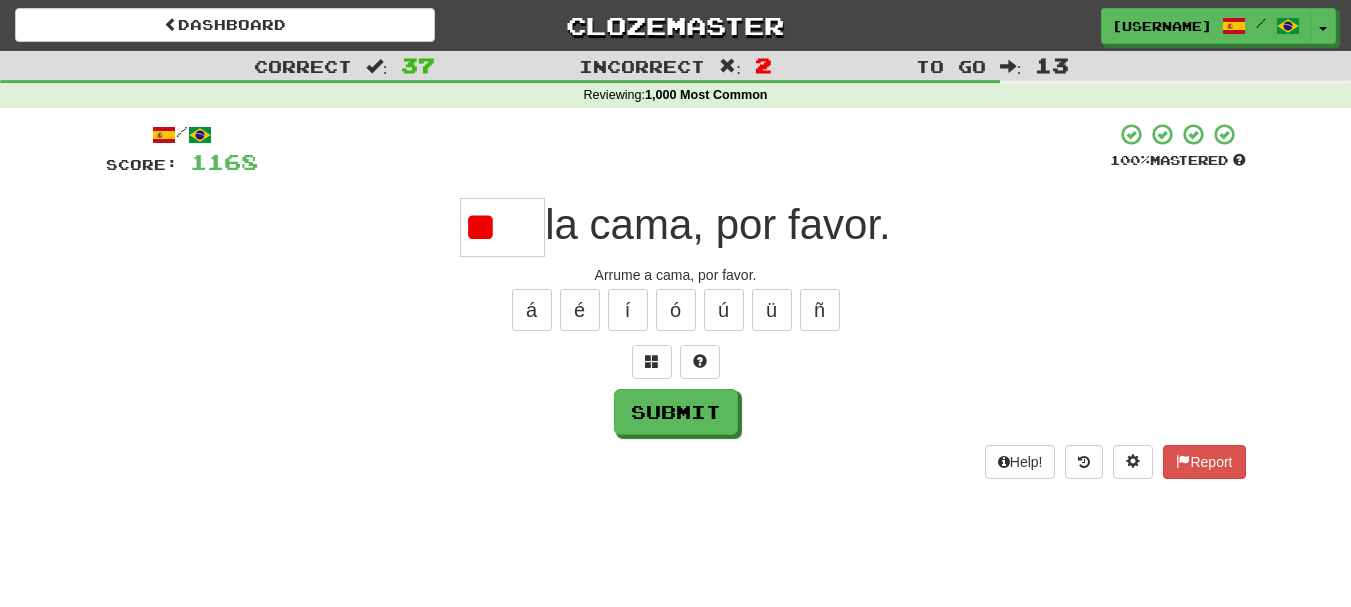 type on "*" 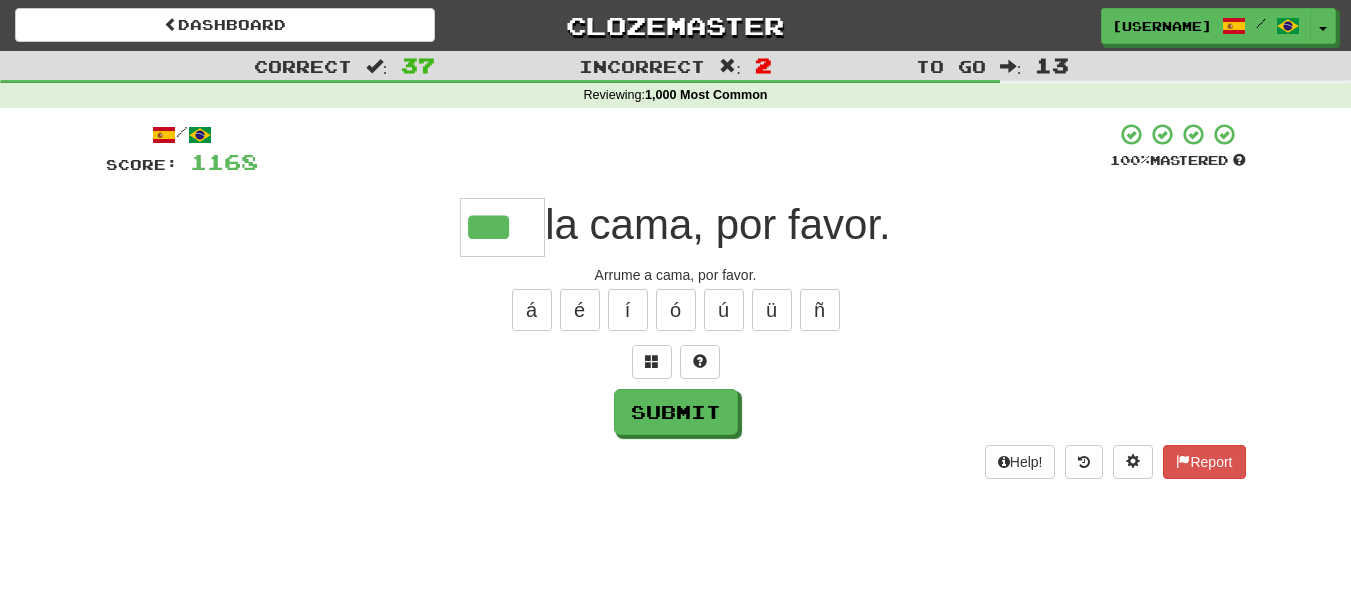 type on "***" 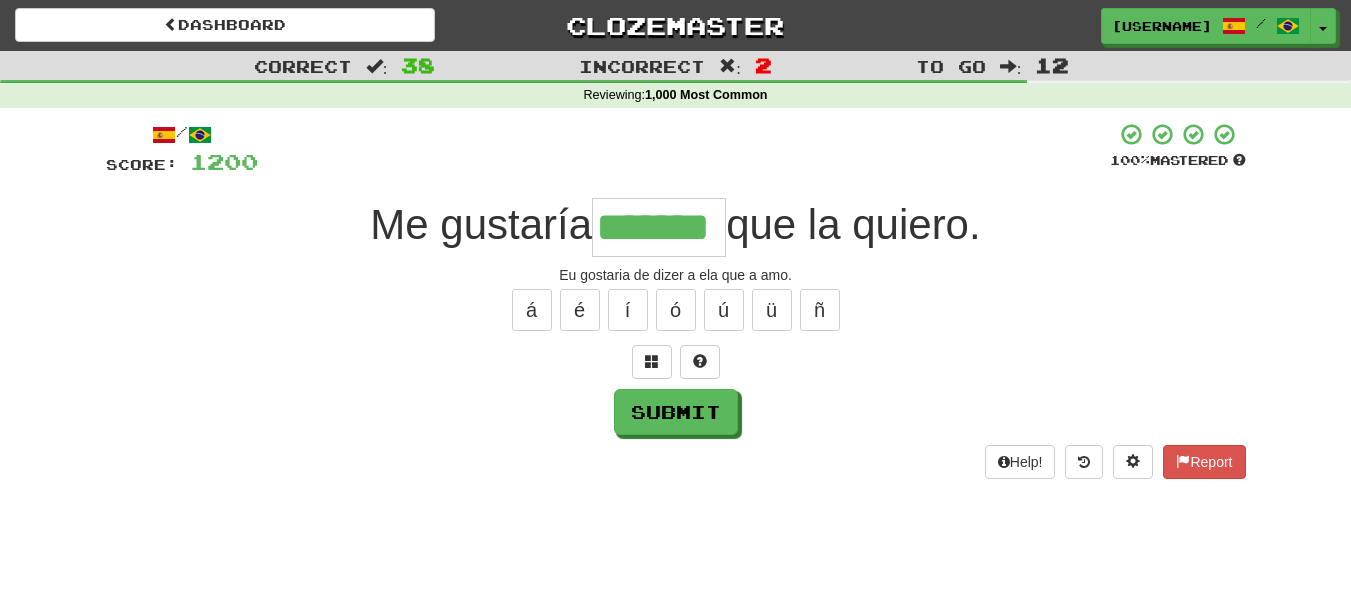 type on "*******" 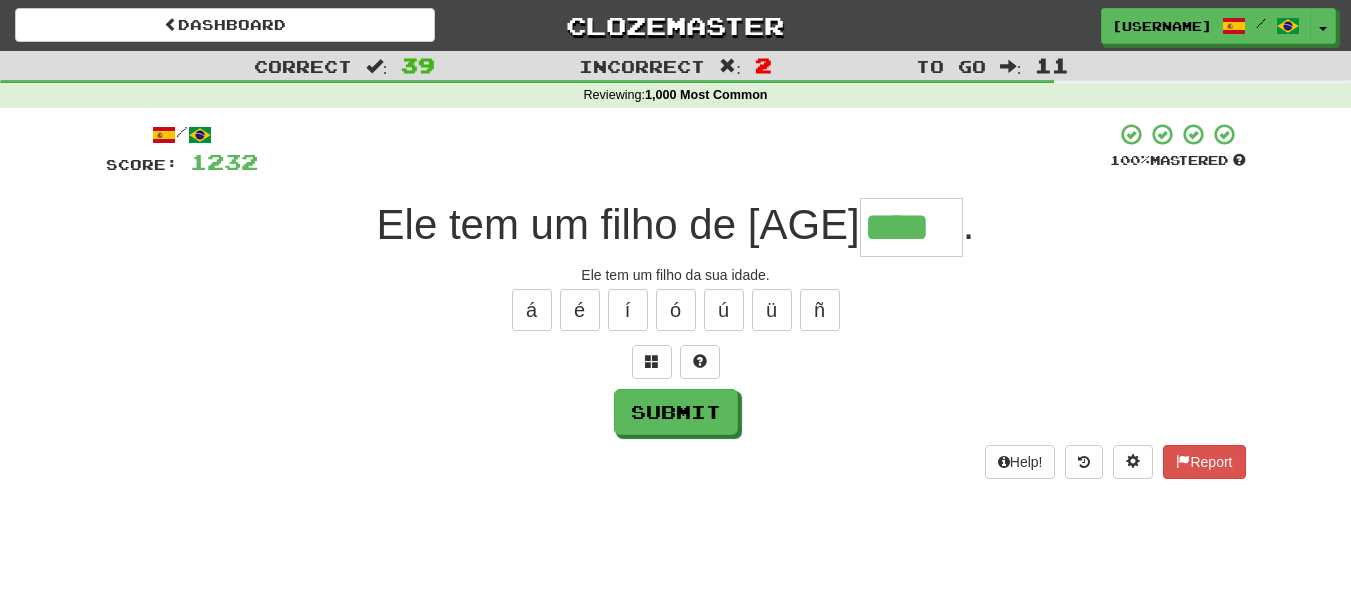 type on "****" 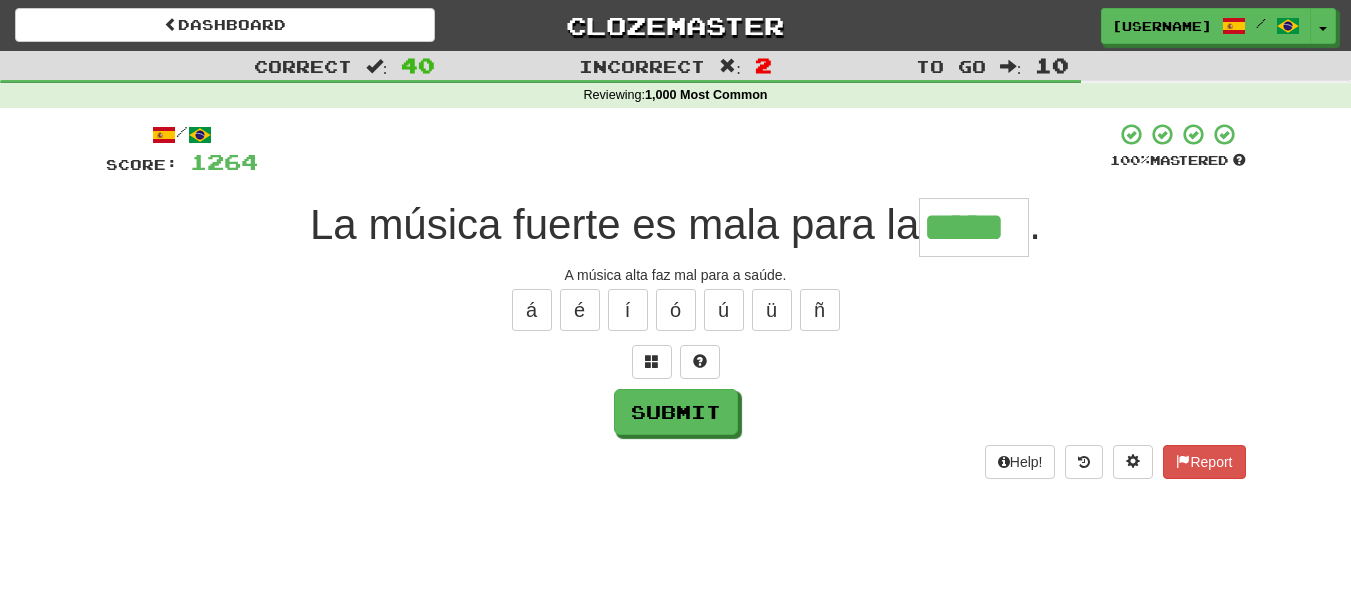 type on "*****" 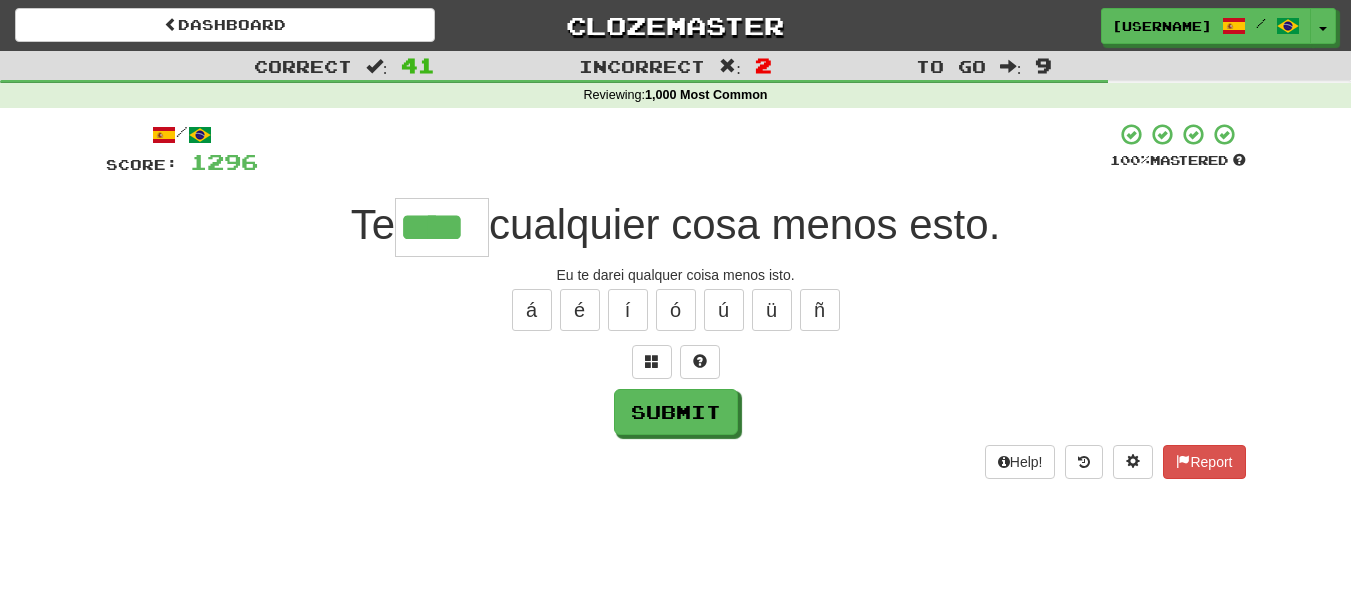 type on "****" 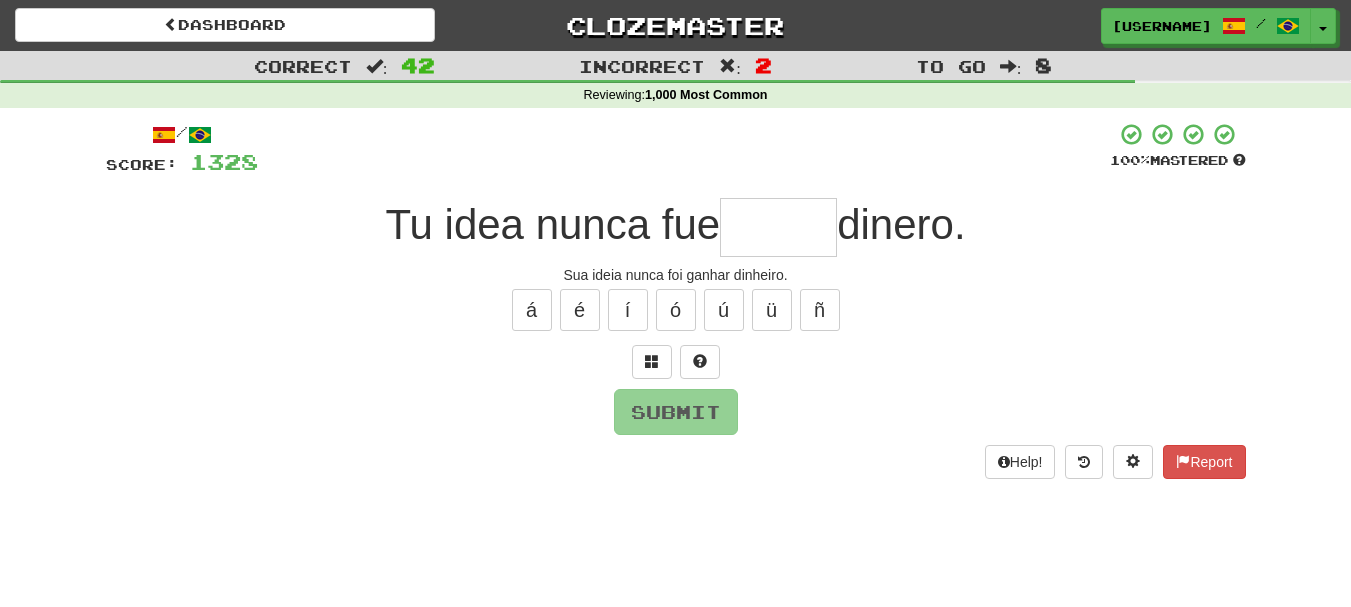 type on "*" 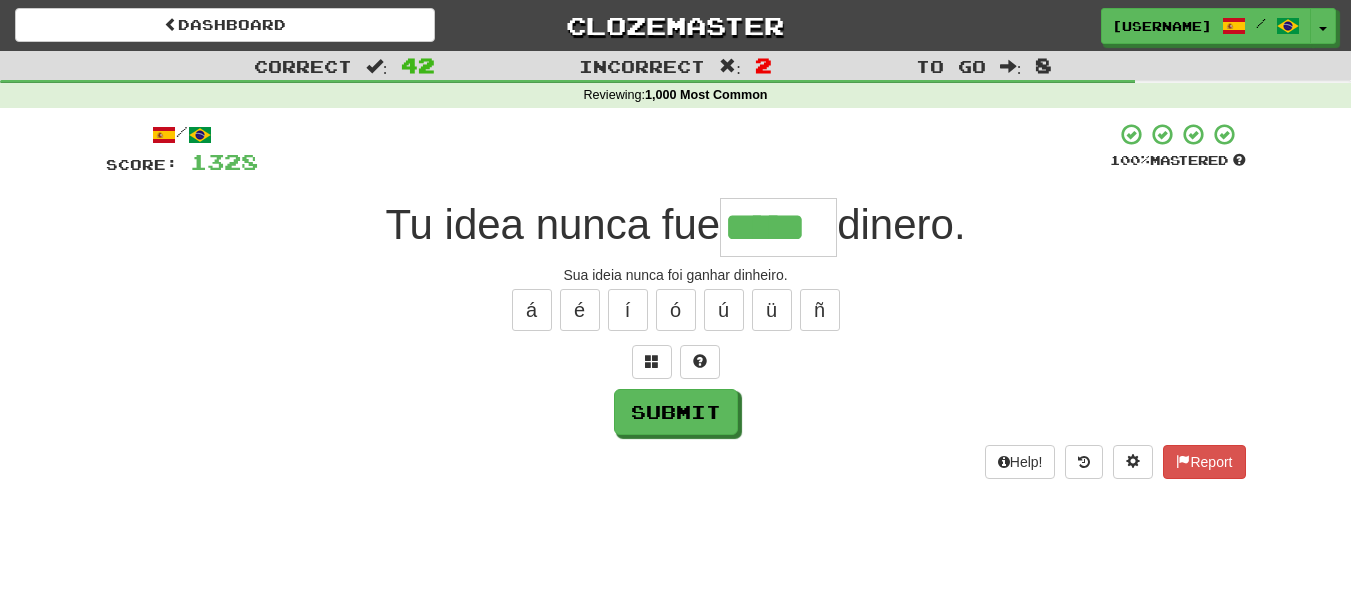 type on "*****" 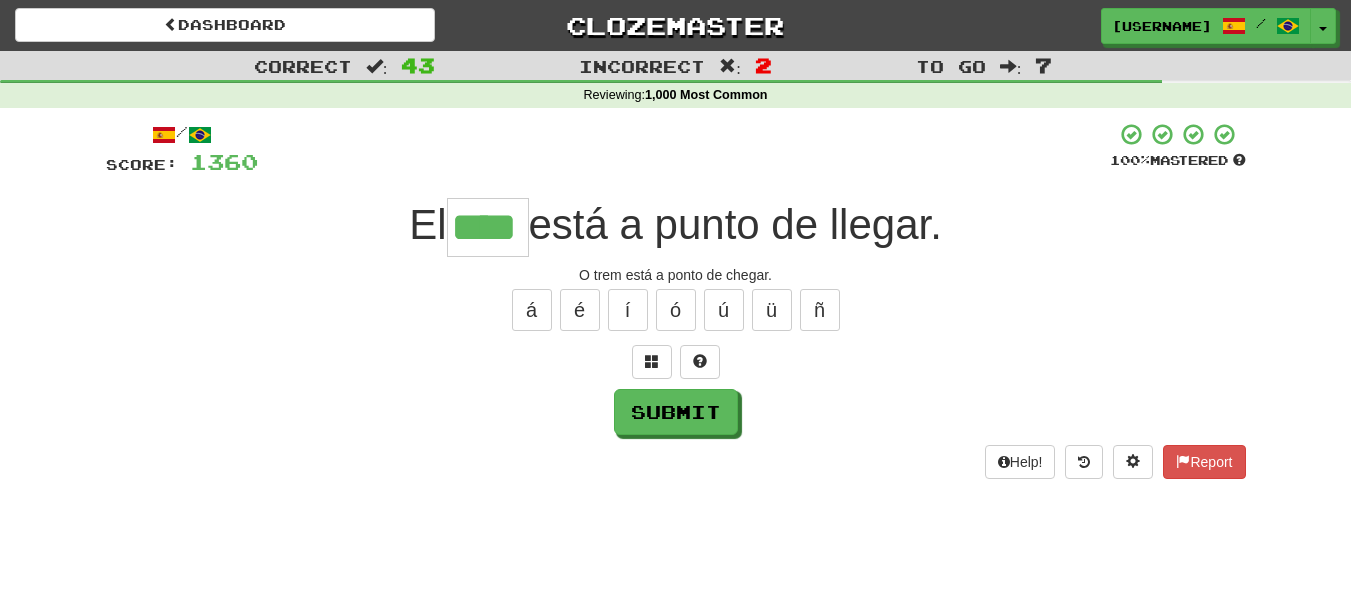 type on "****" 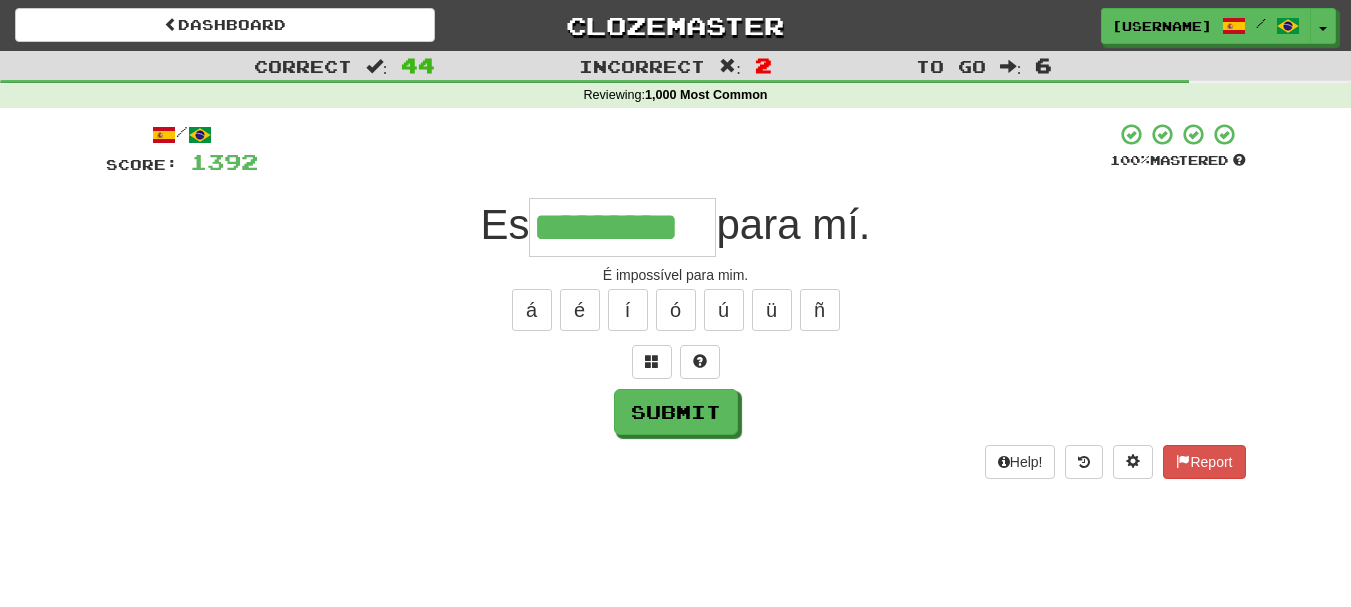 type on "*********" 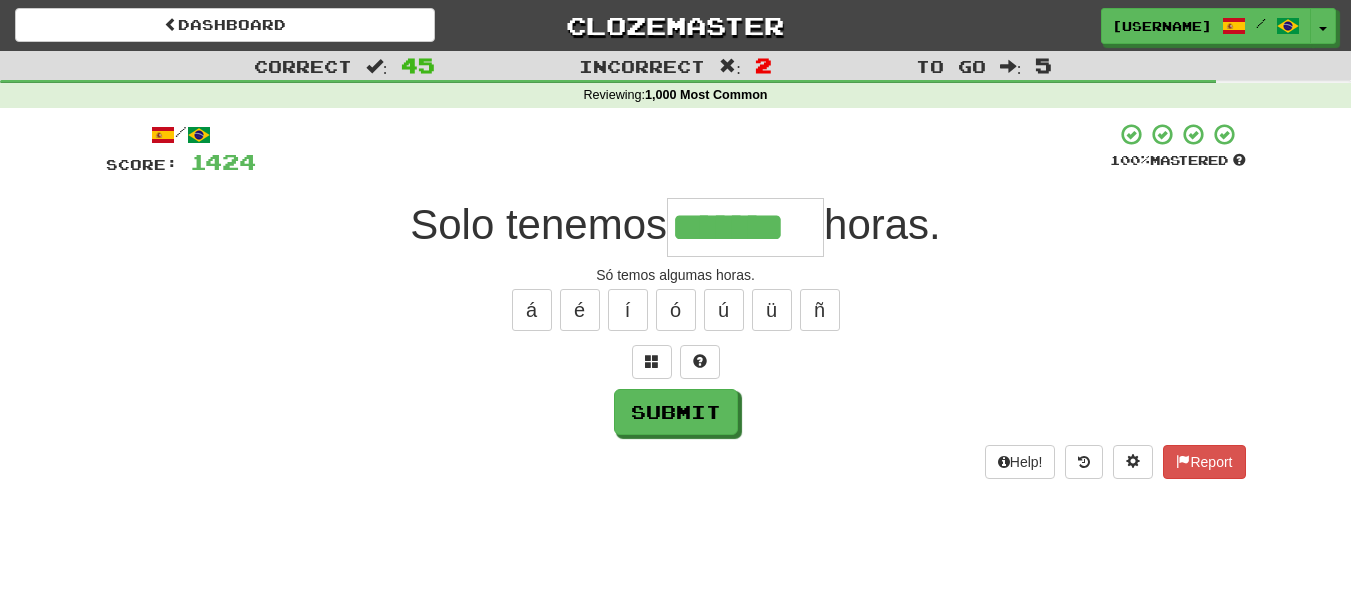 type on "*******" 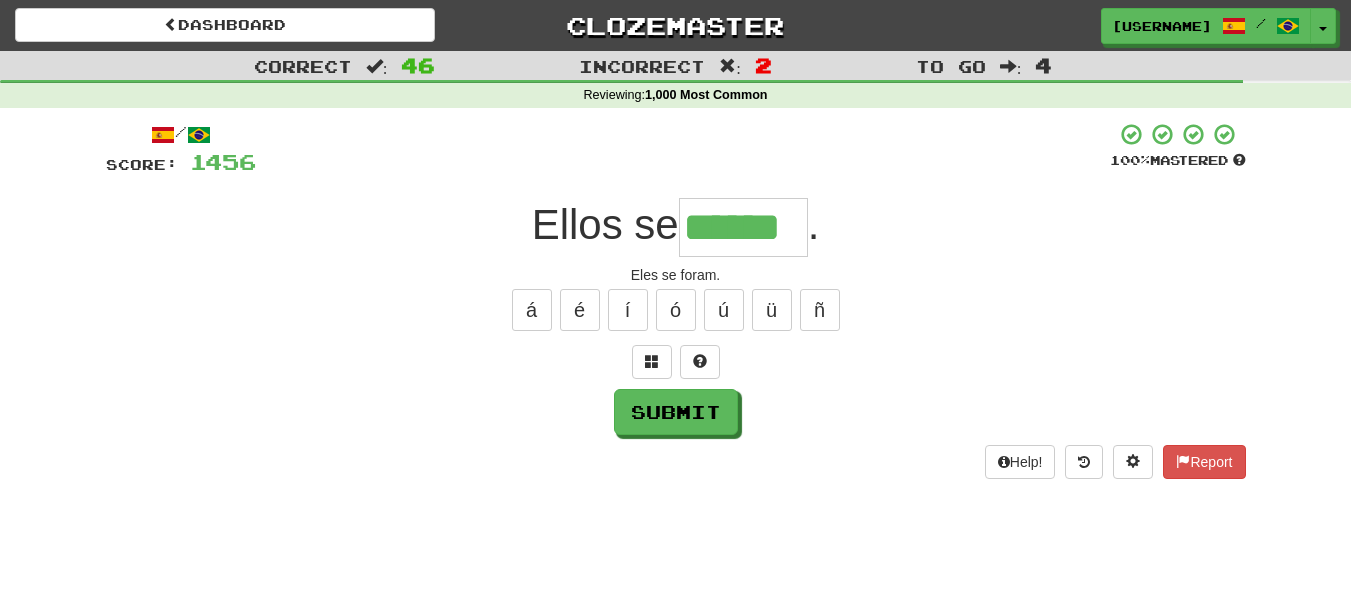 type on "******" 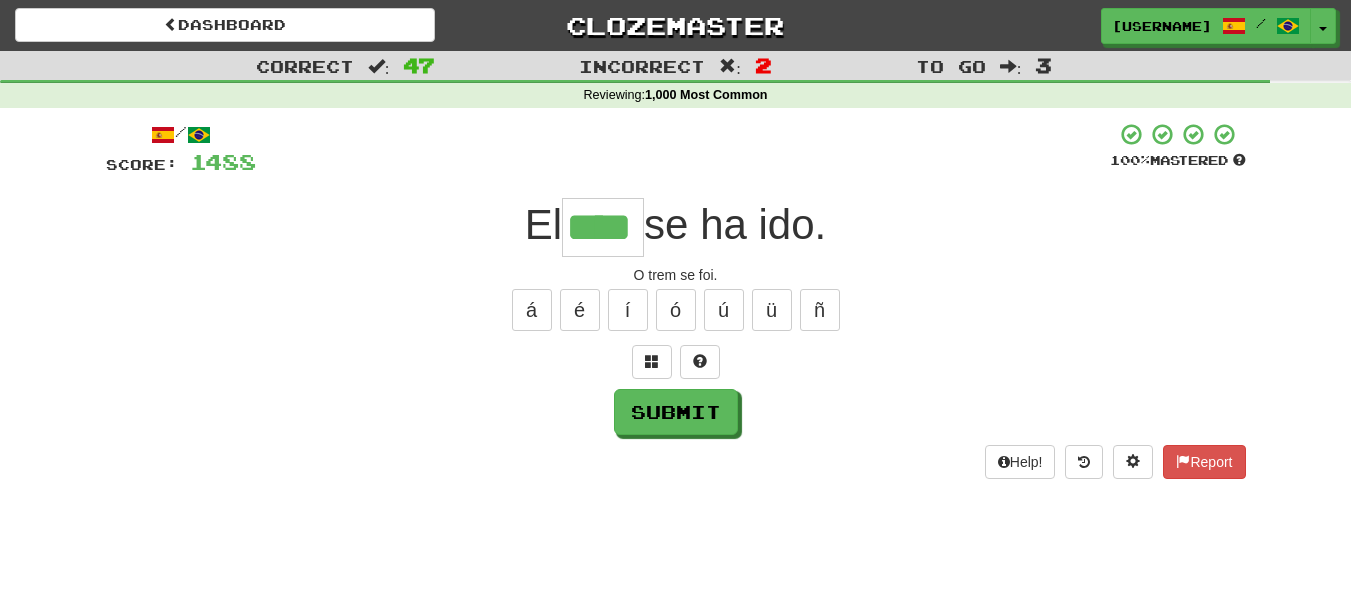 type on "****" 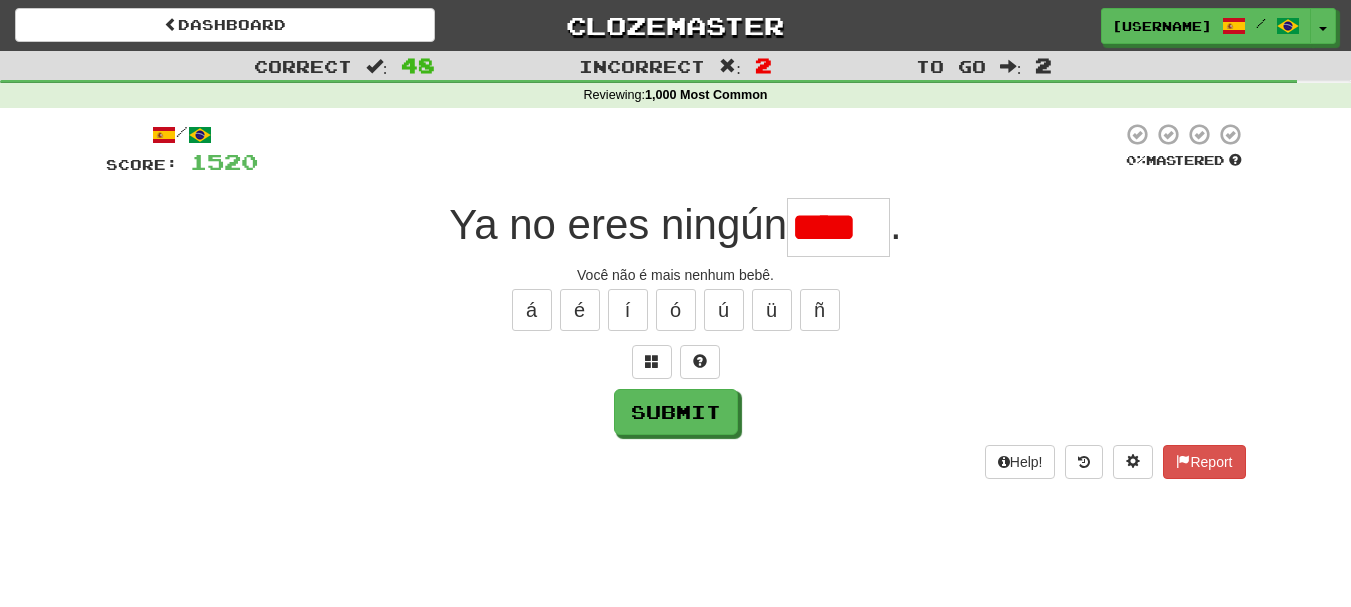scroll, scrollTop: 0, scrollLeft: 0, axis: both 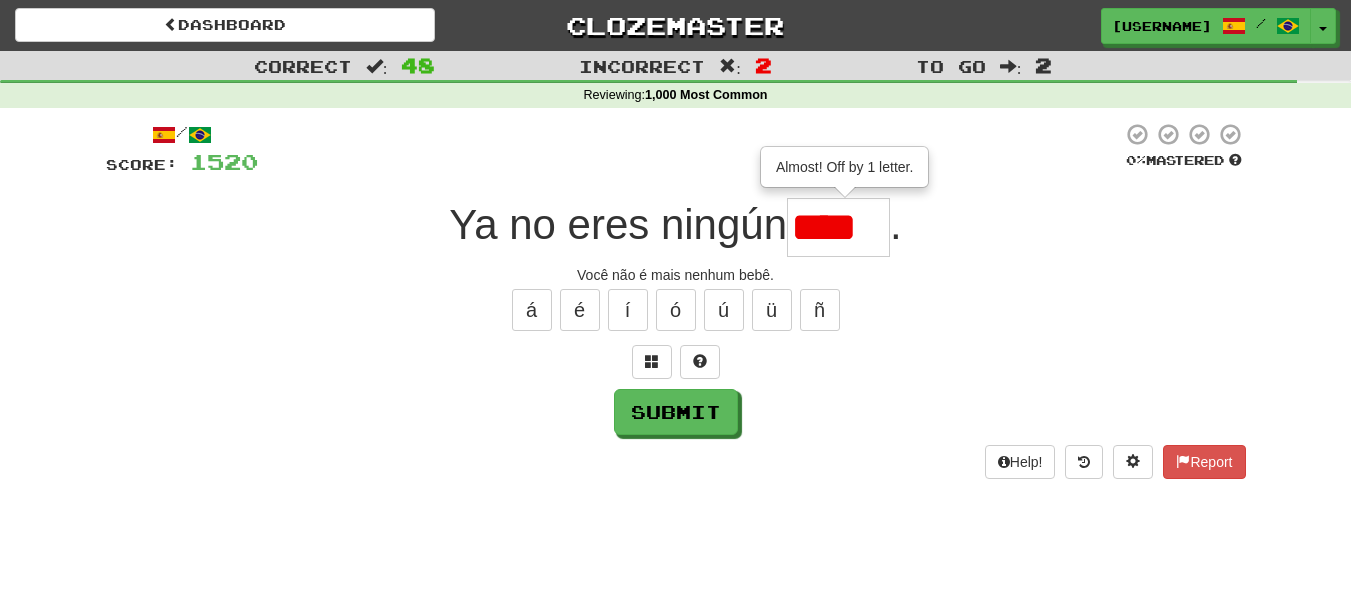 type on "****" 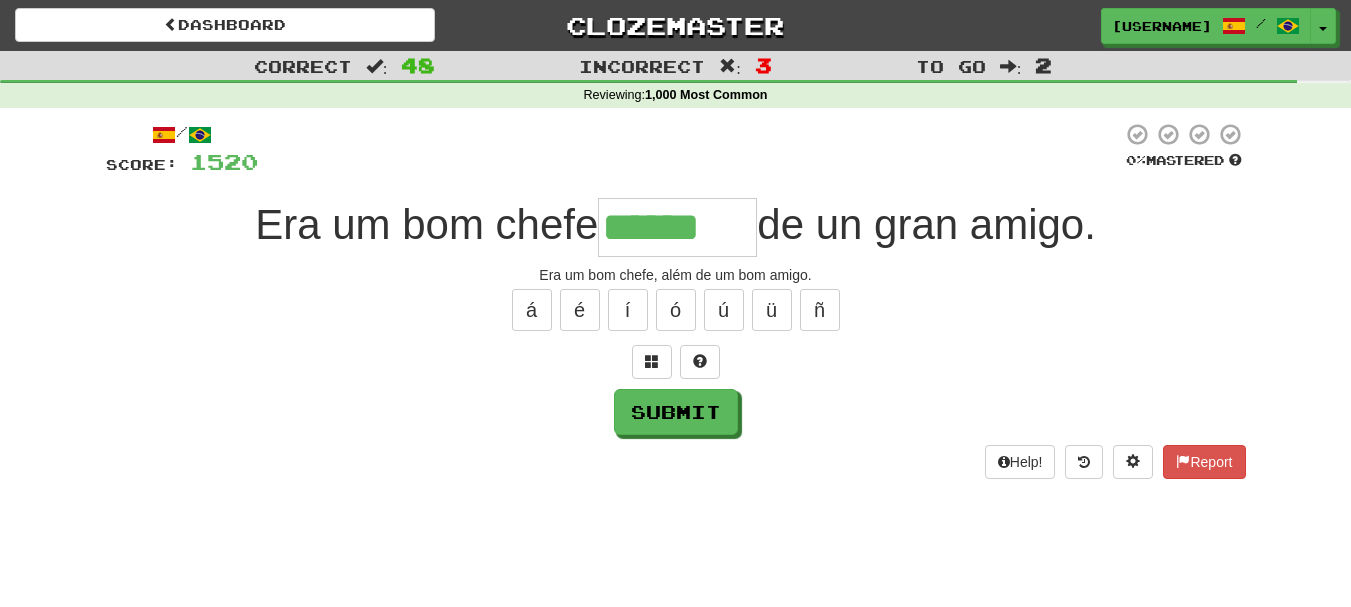 type on "******" 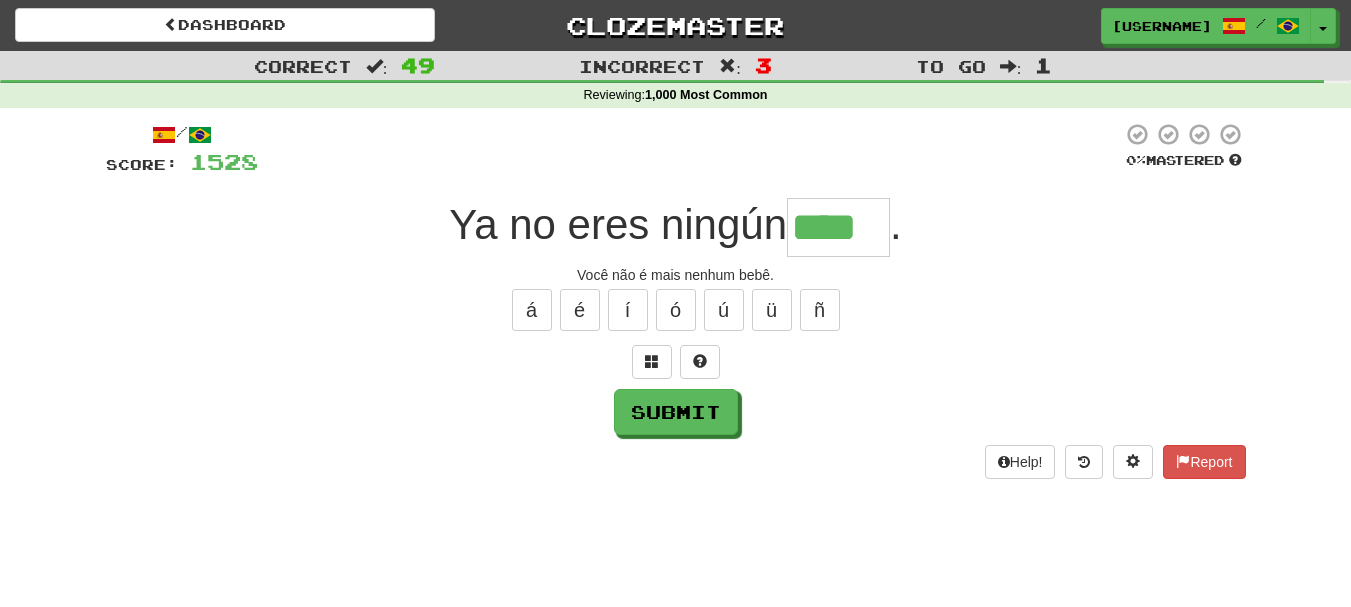 type on "****" 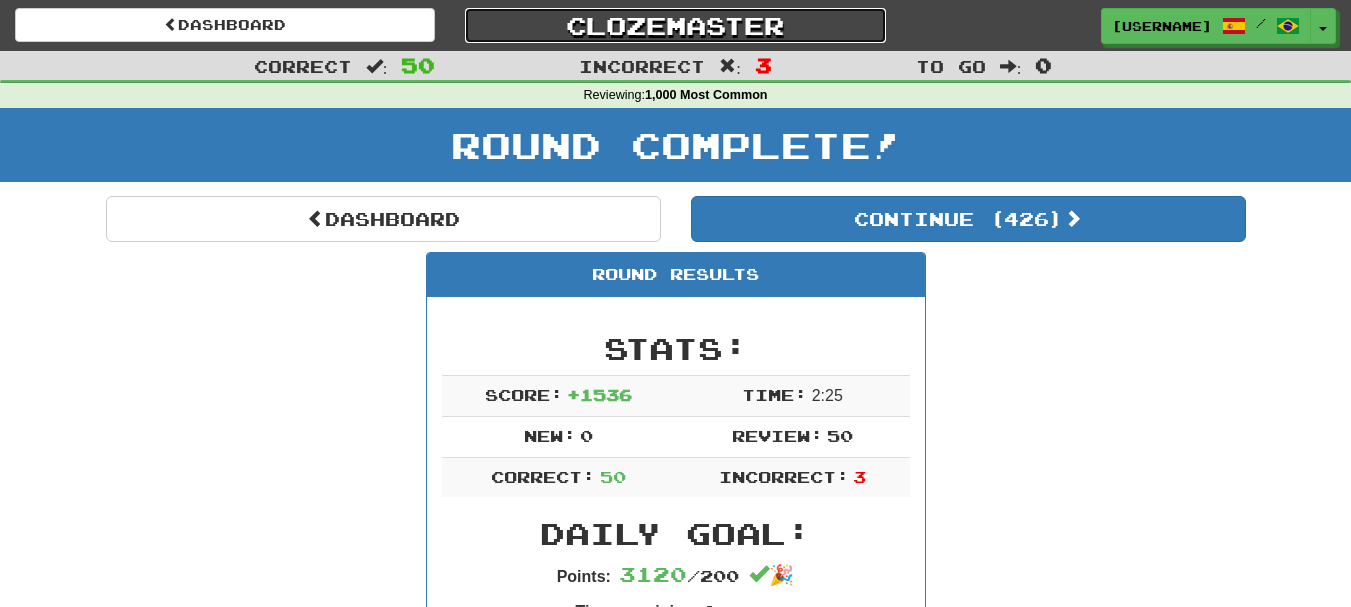 click on "Clozemaster" at bounding box center [675, 25] 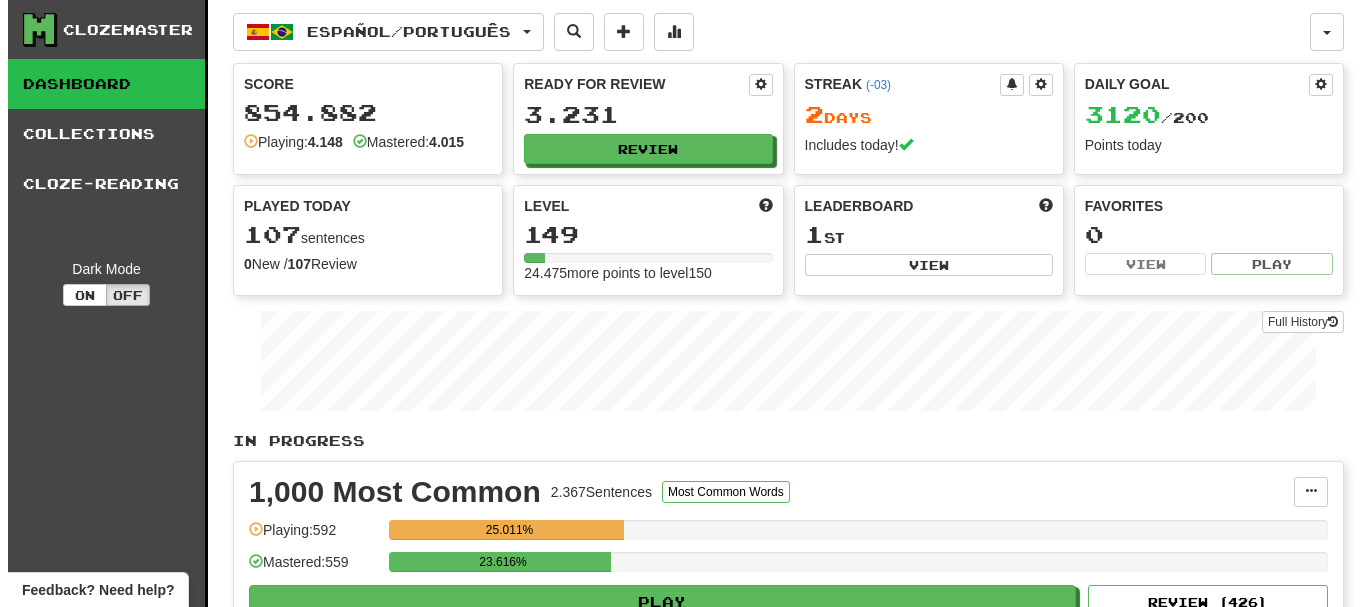scroll, scrollTop: 0, scrollLeft: 0, axis: both 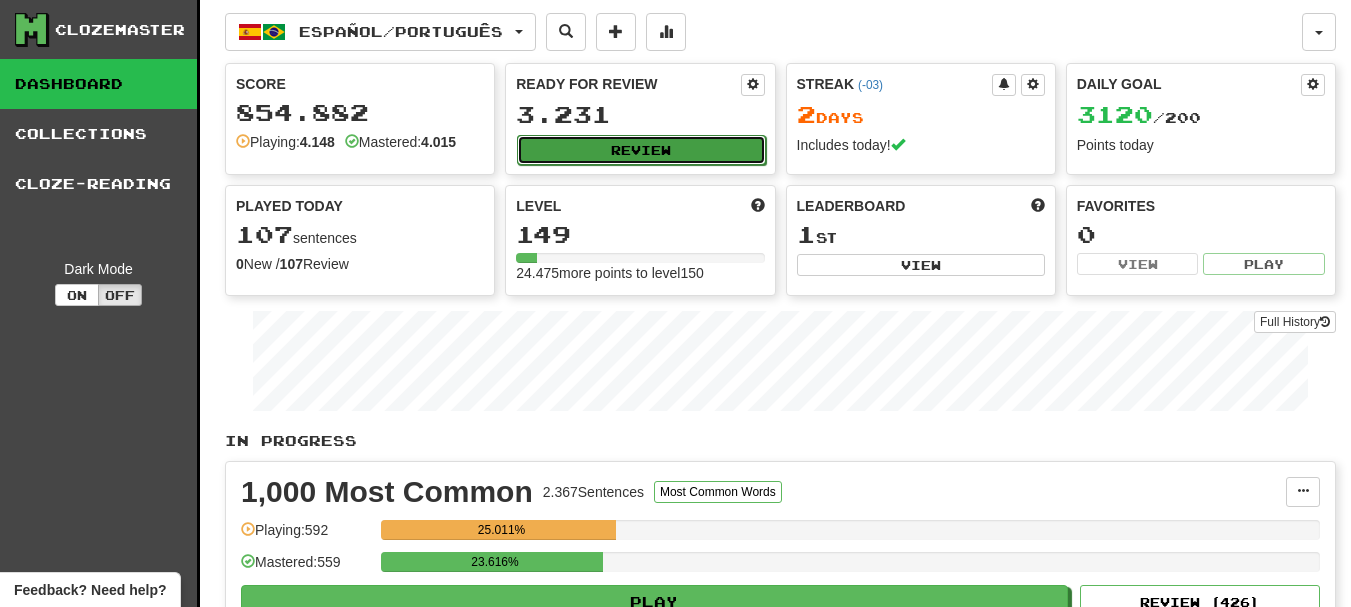 click on "Review" at bounding box center [641, 150] 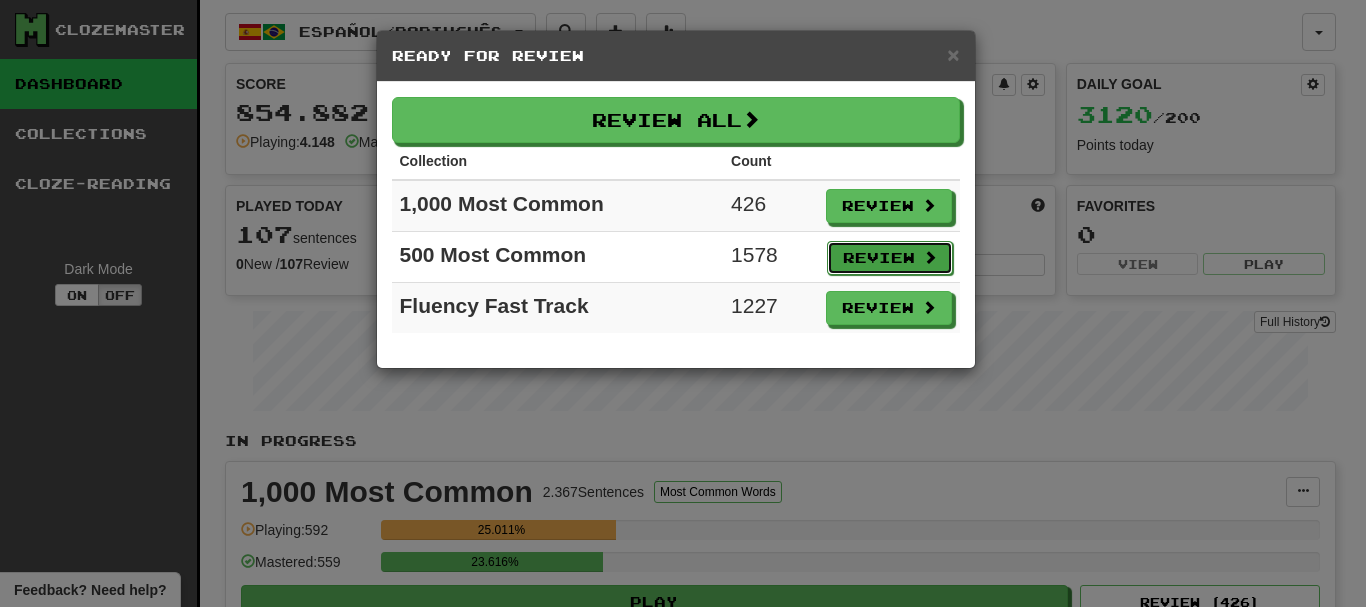 click on "Review" at bounding box center [890, 258] 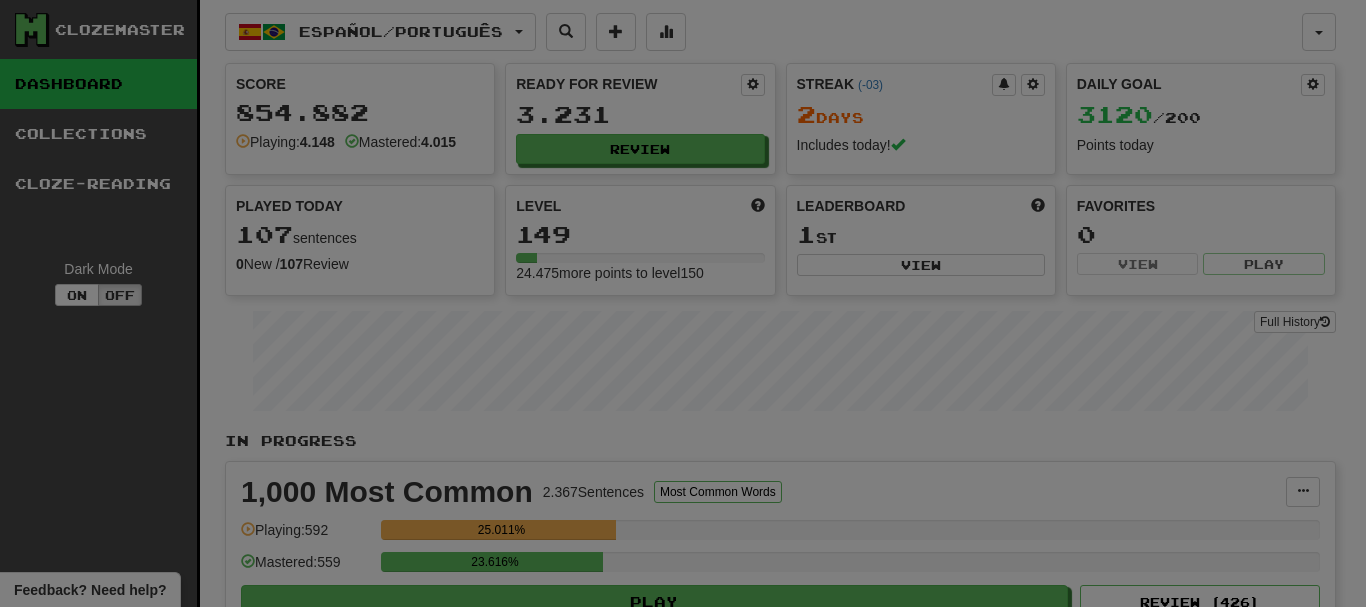 select on "**" 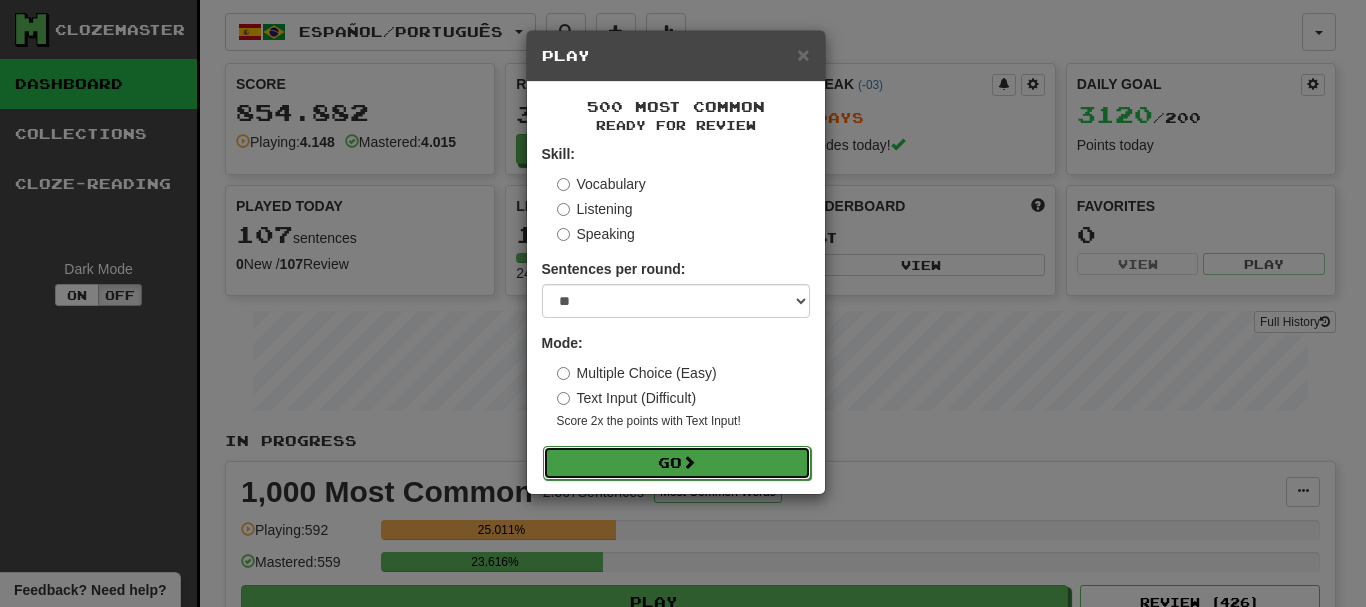 click on "Go" at bounding box center [677, 463] 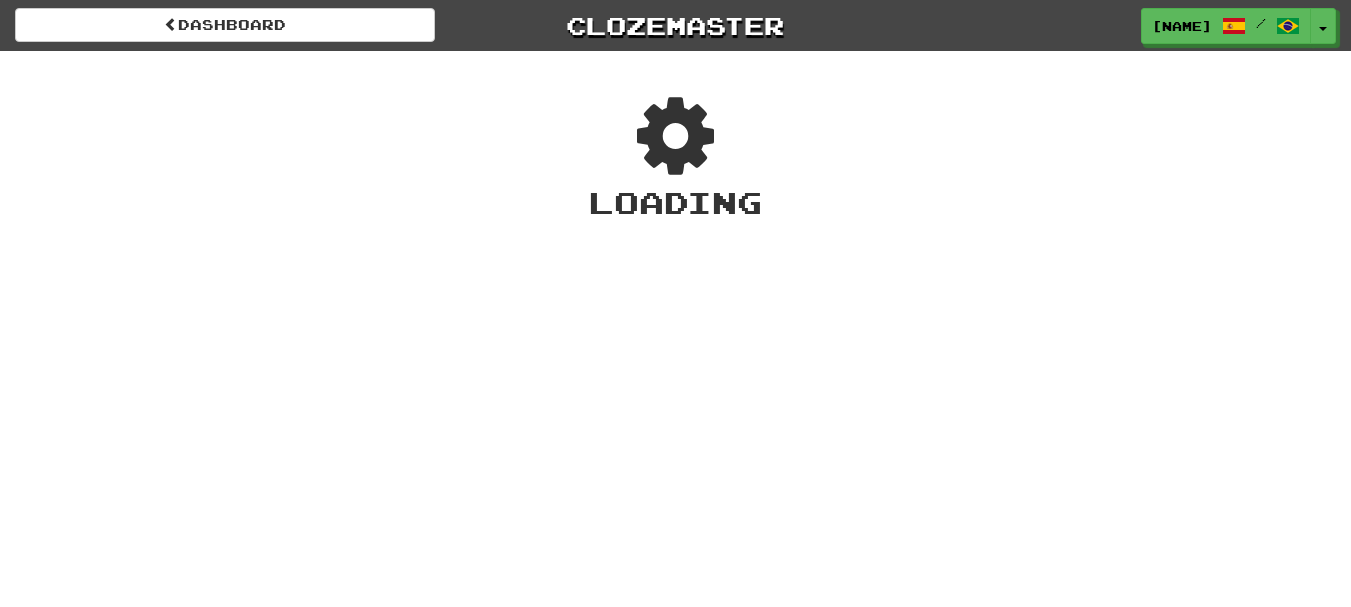 scroll, scrollTop: 0, scrollLeft: 0, axis: both 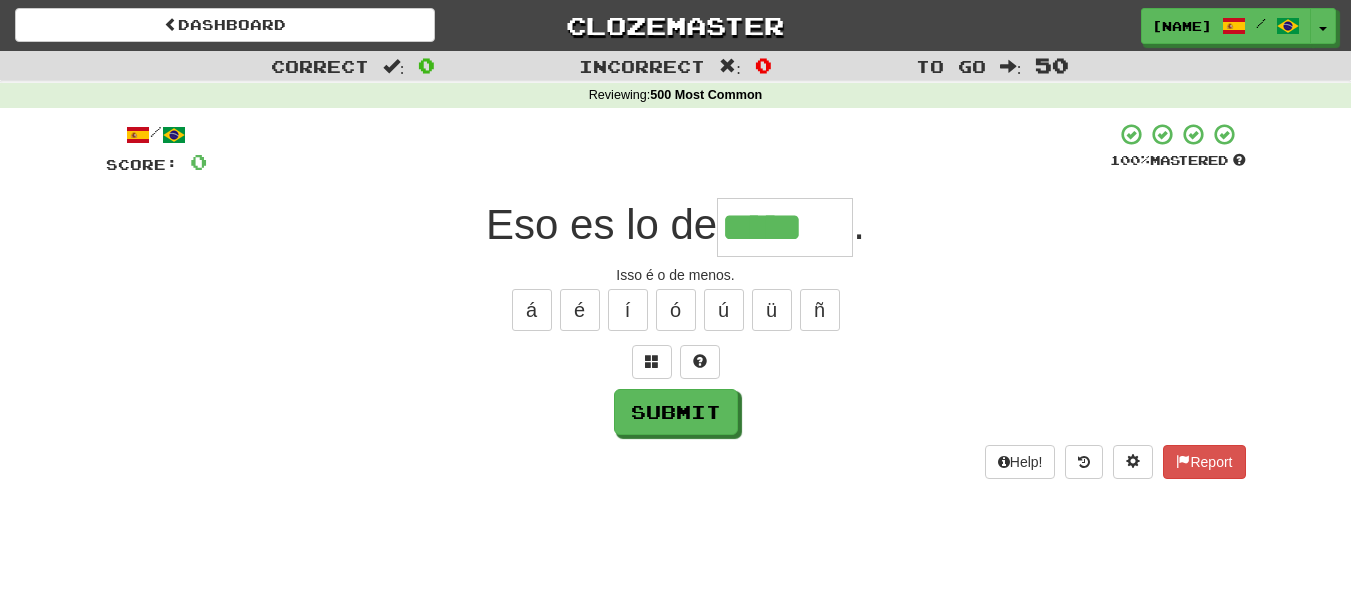 type on "*****" 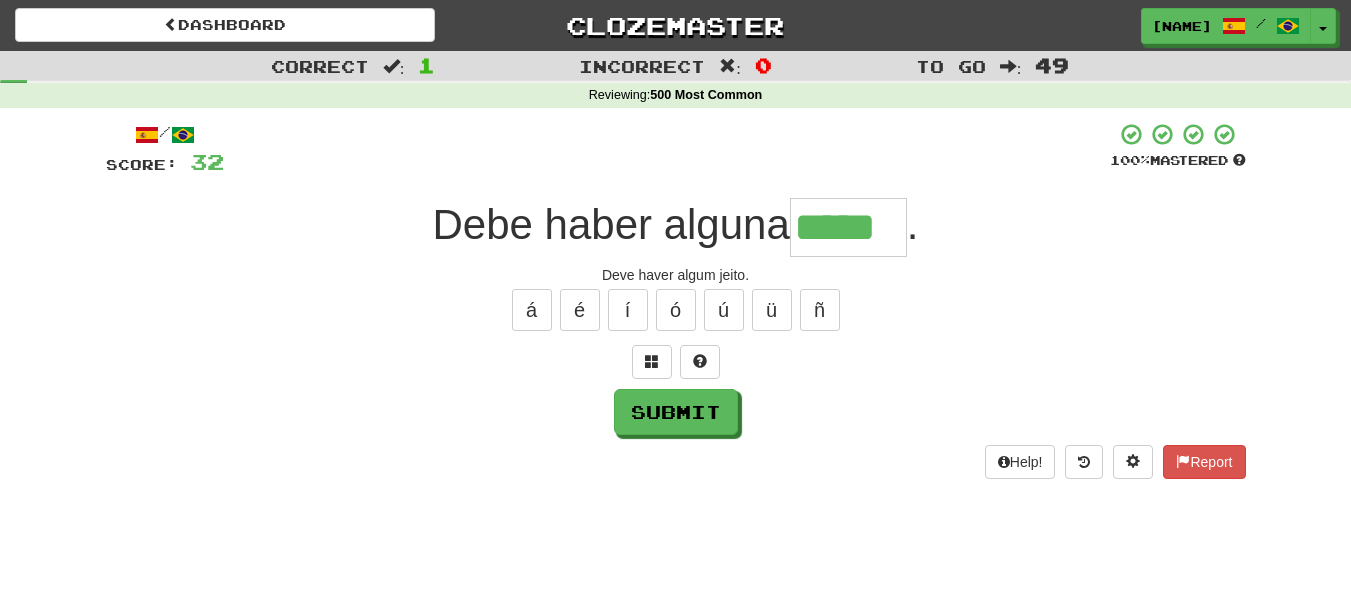 type on "*****" 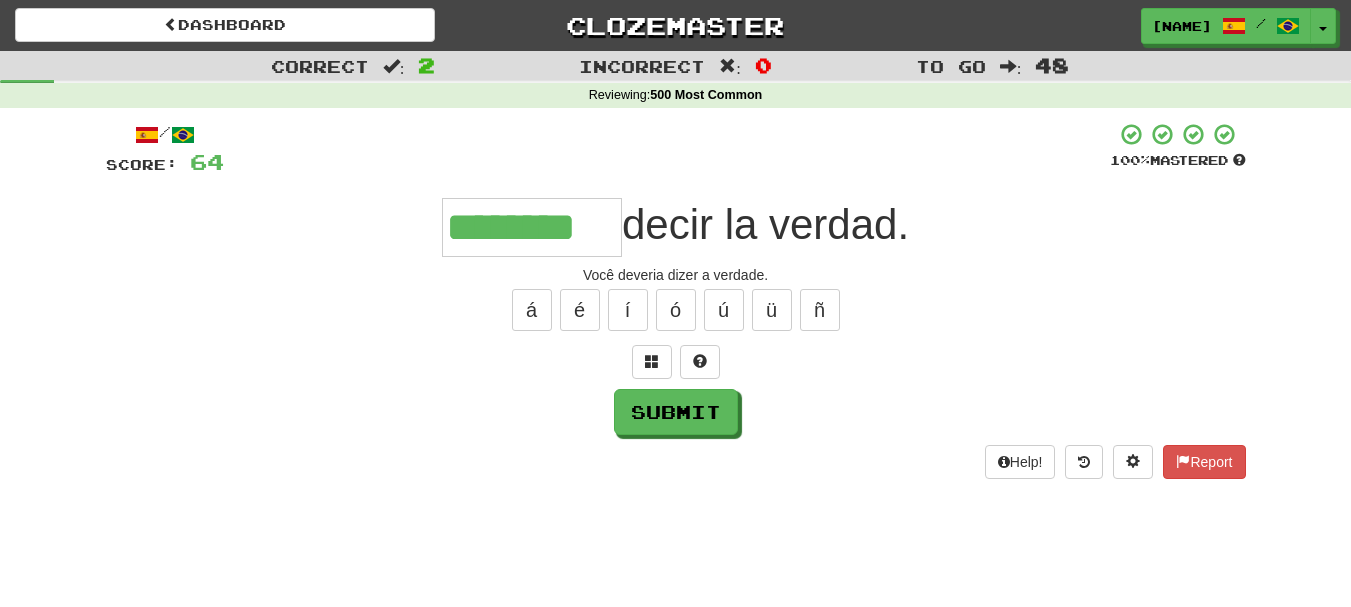type on "********" 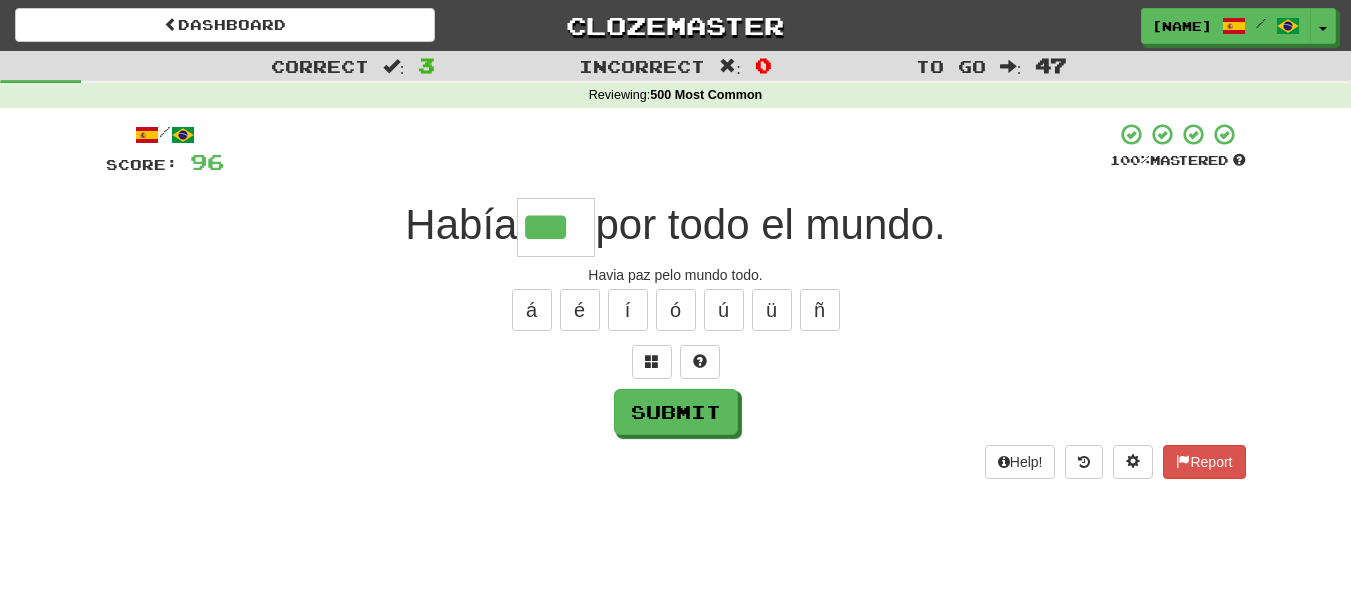type on "***" 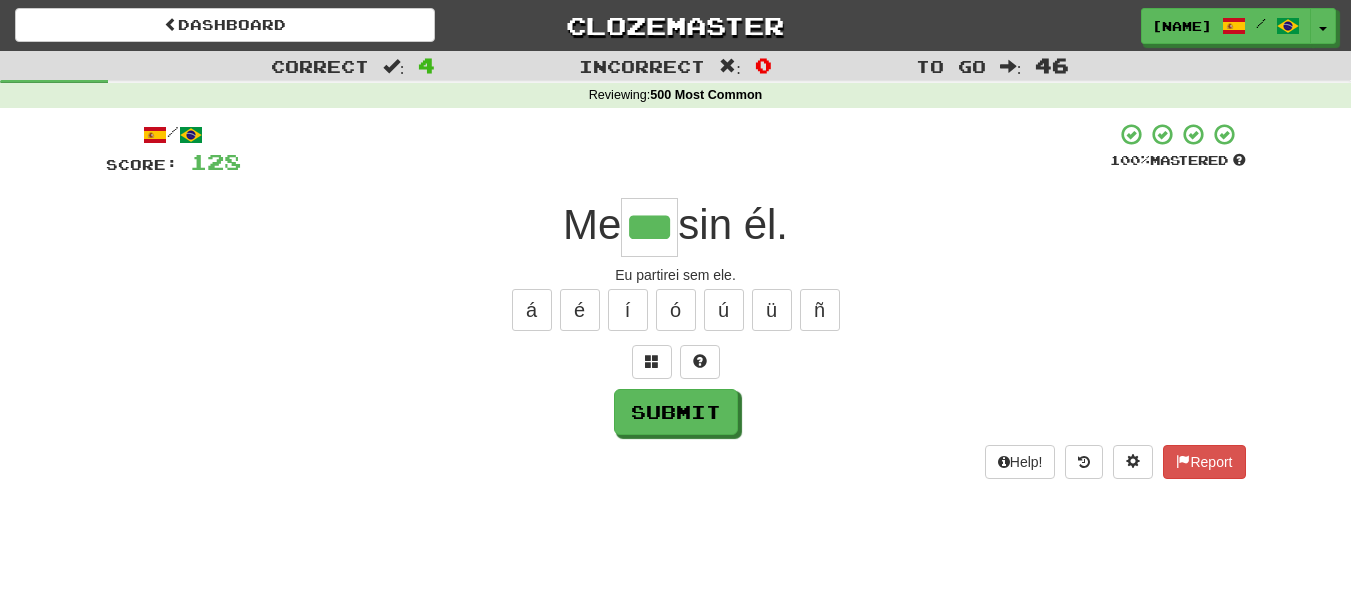 type on "***" 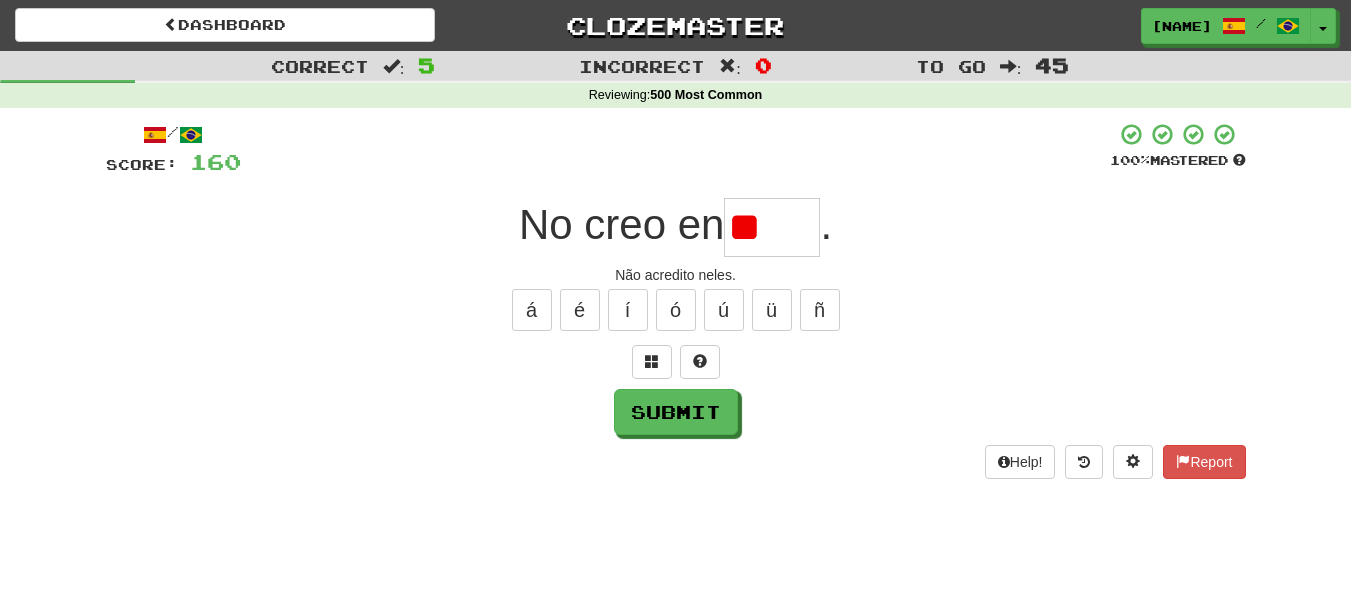 type on "*" 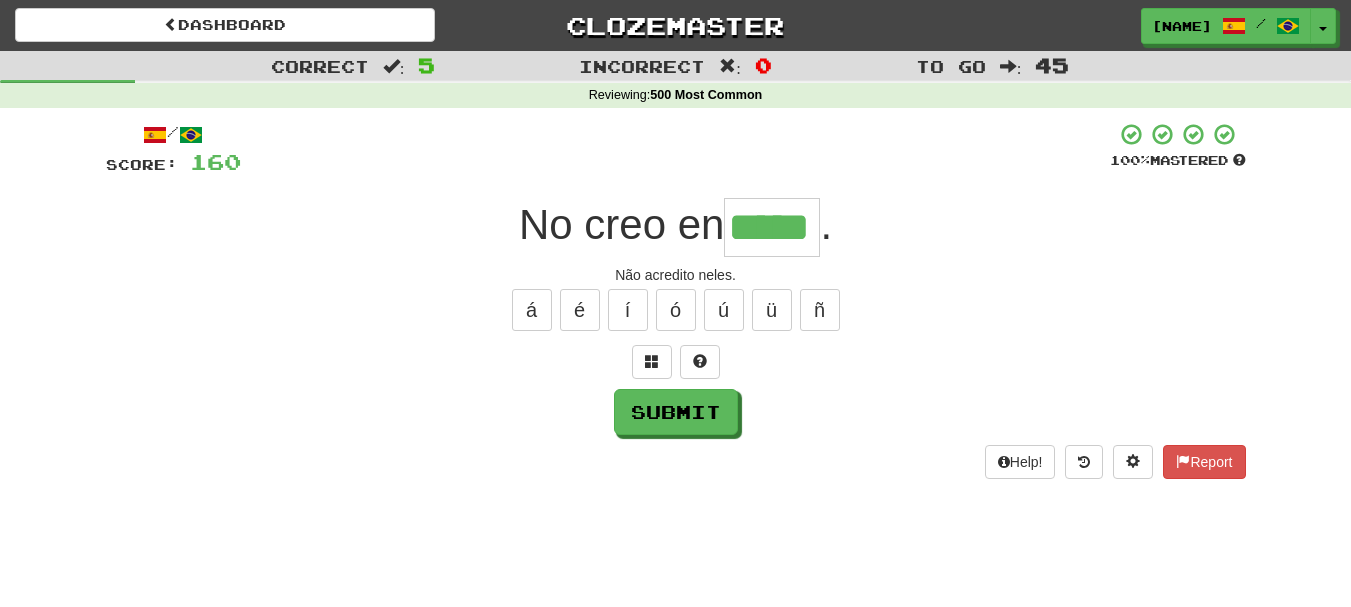 type on "*****" 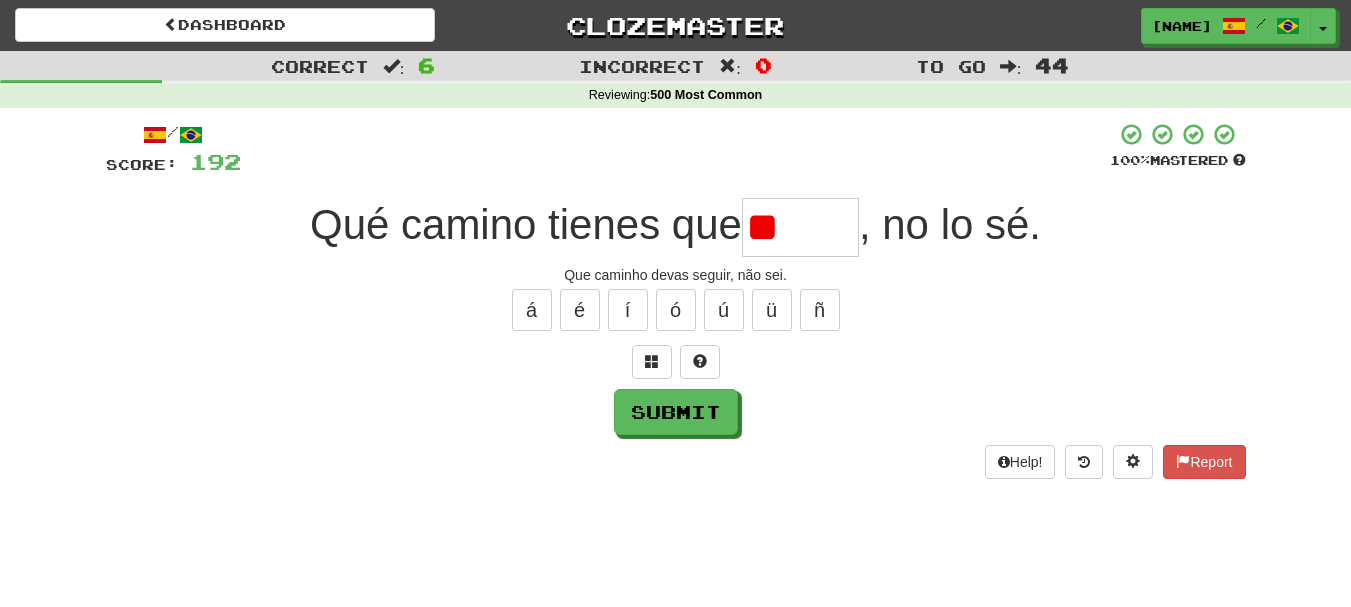 type on "*" 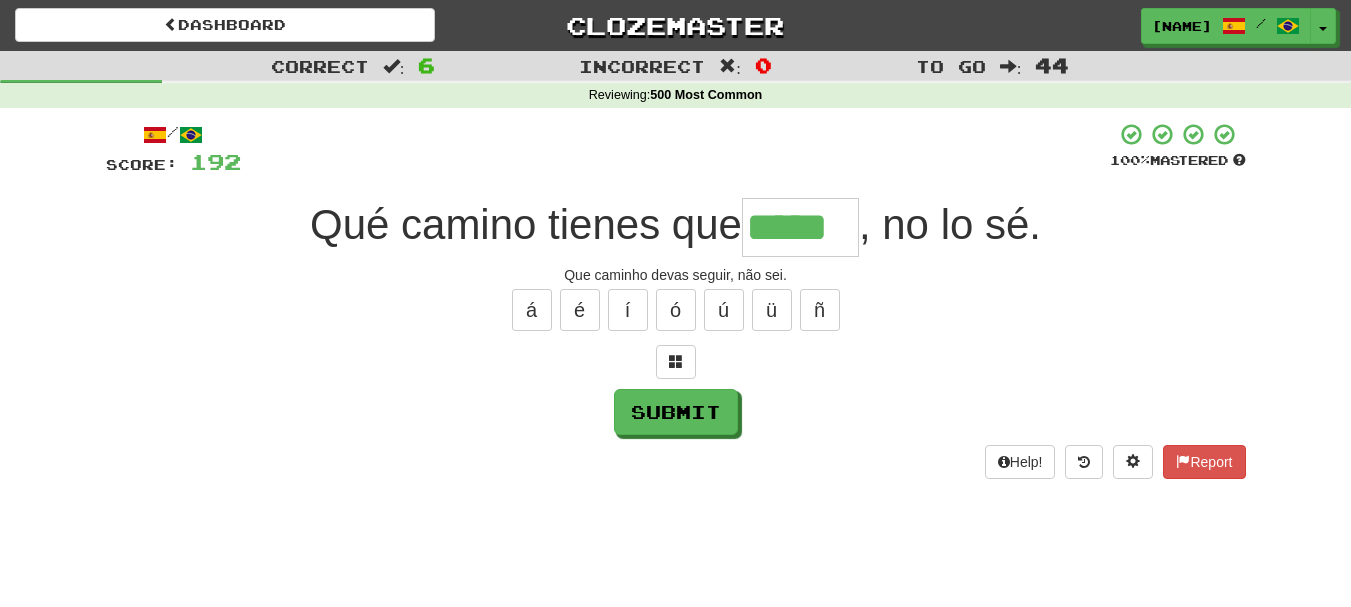 type on "*****" 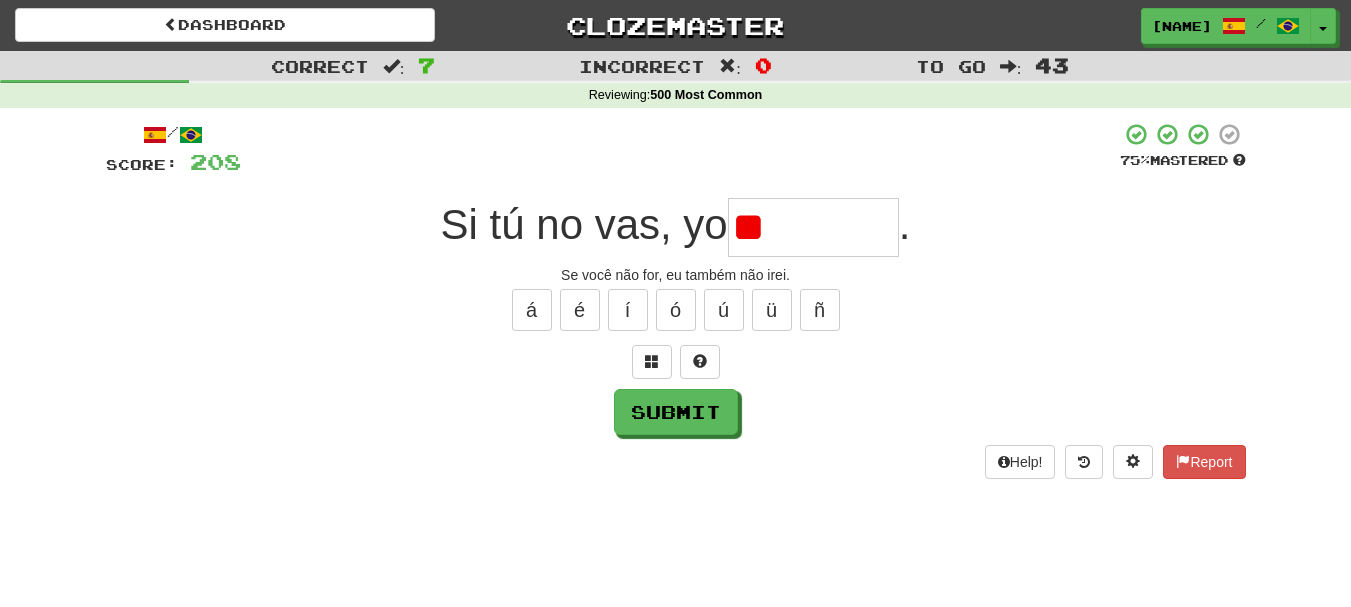 type on "*" 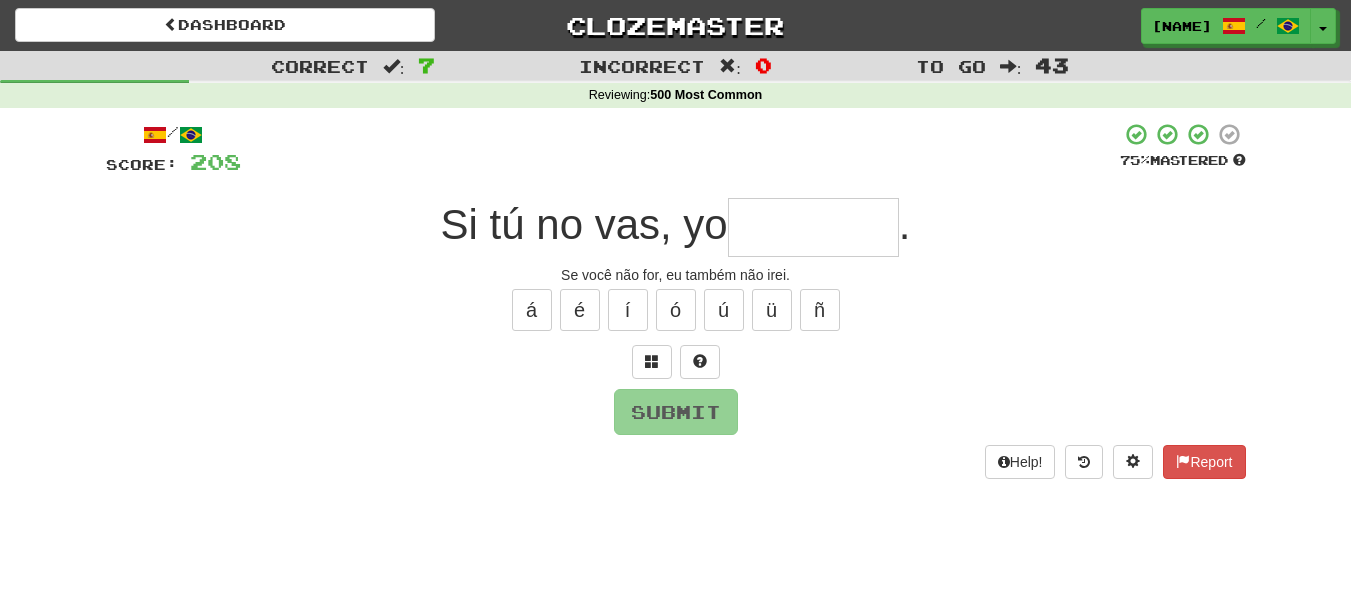 type on "*" 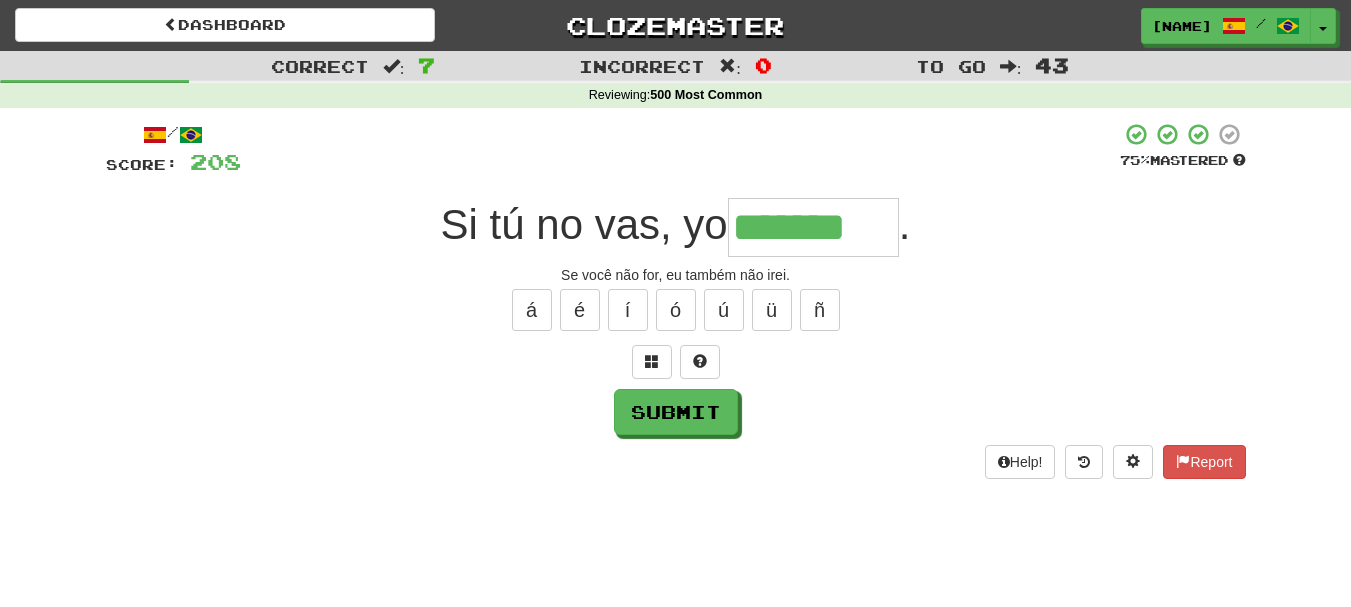 type on "*******" 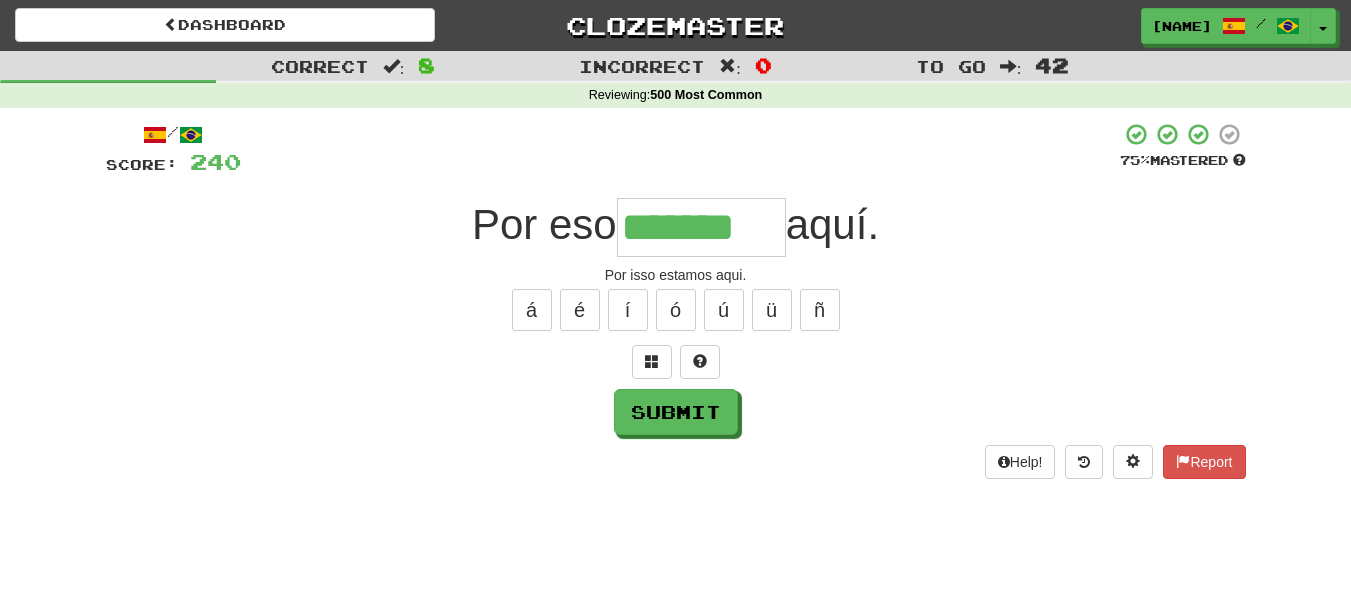 type on "*******" 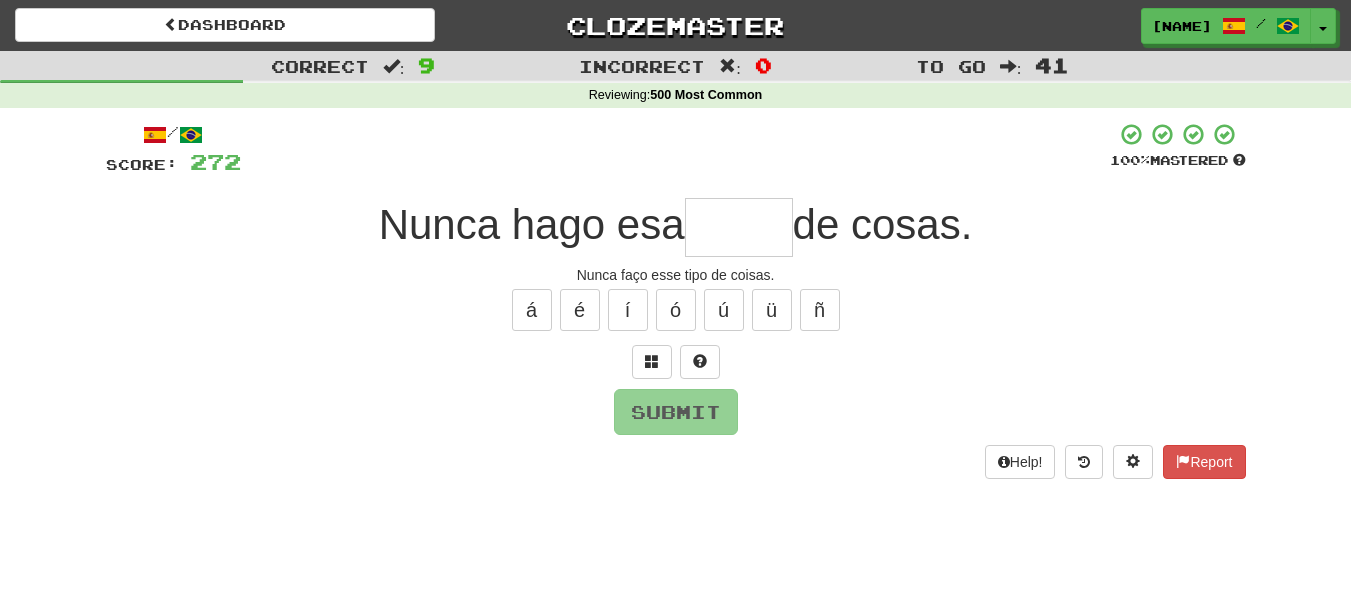 type on "*" 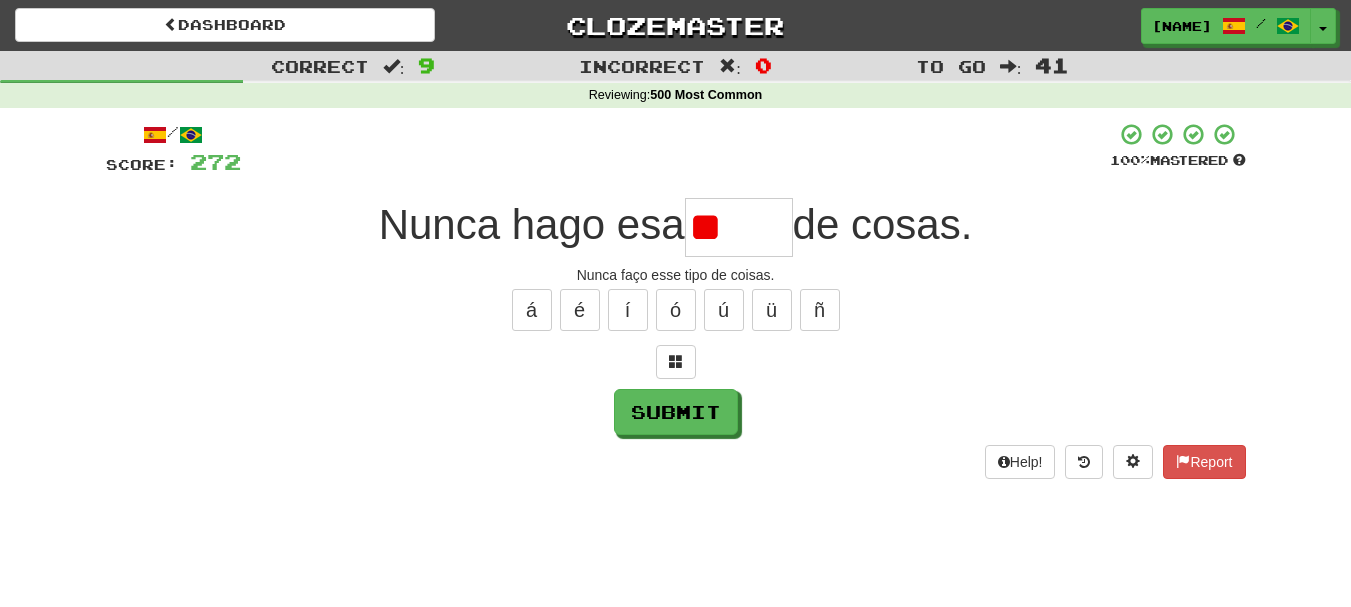 type on "*****" 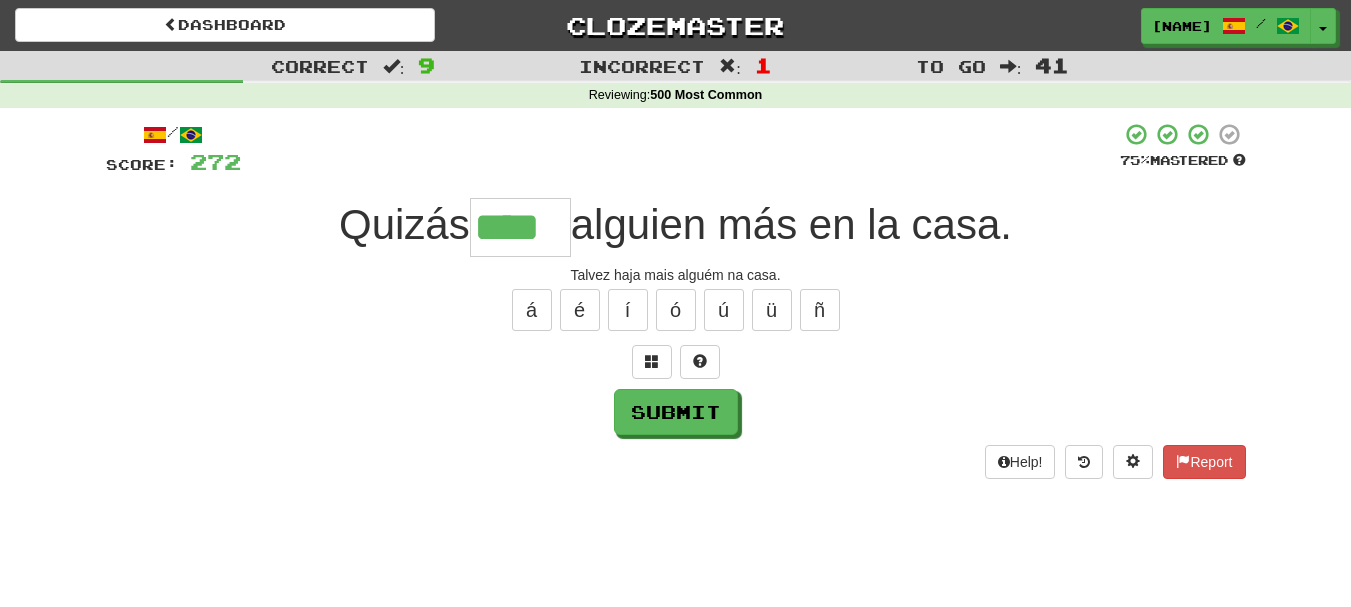 type on "****" 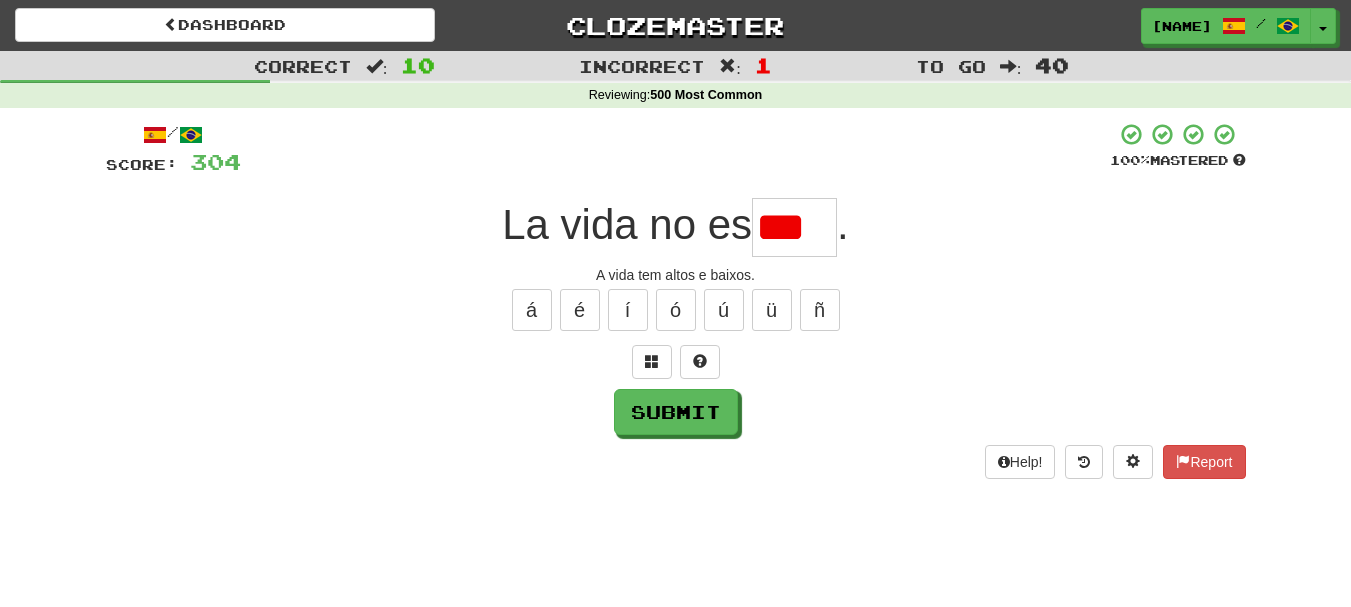 scroll, scrollTop: 0, scrollLeft: 0, axis: both 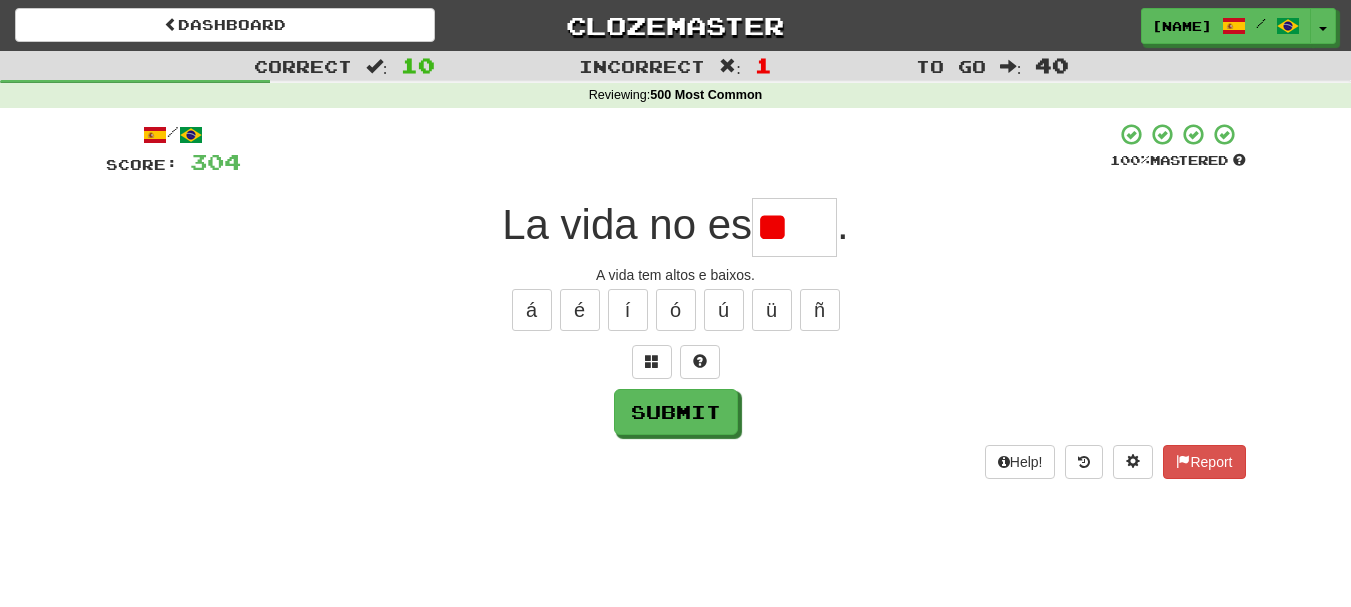 type on "*" 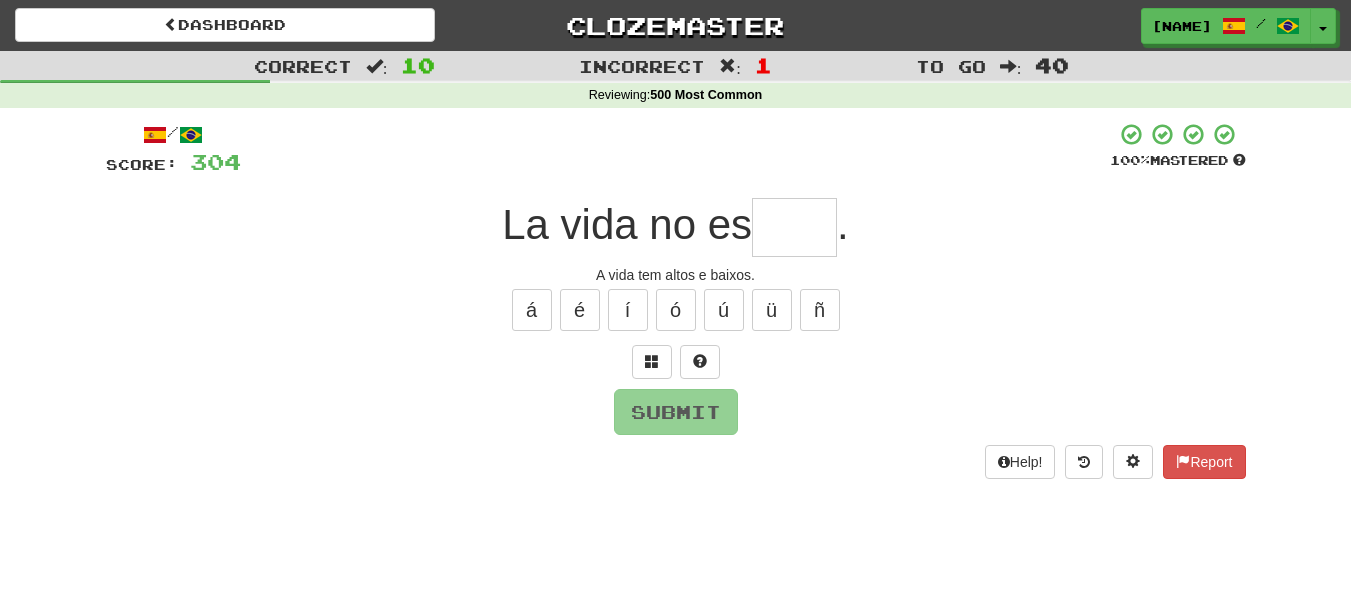 type on "*" 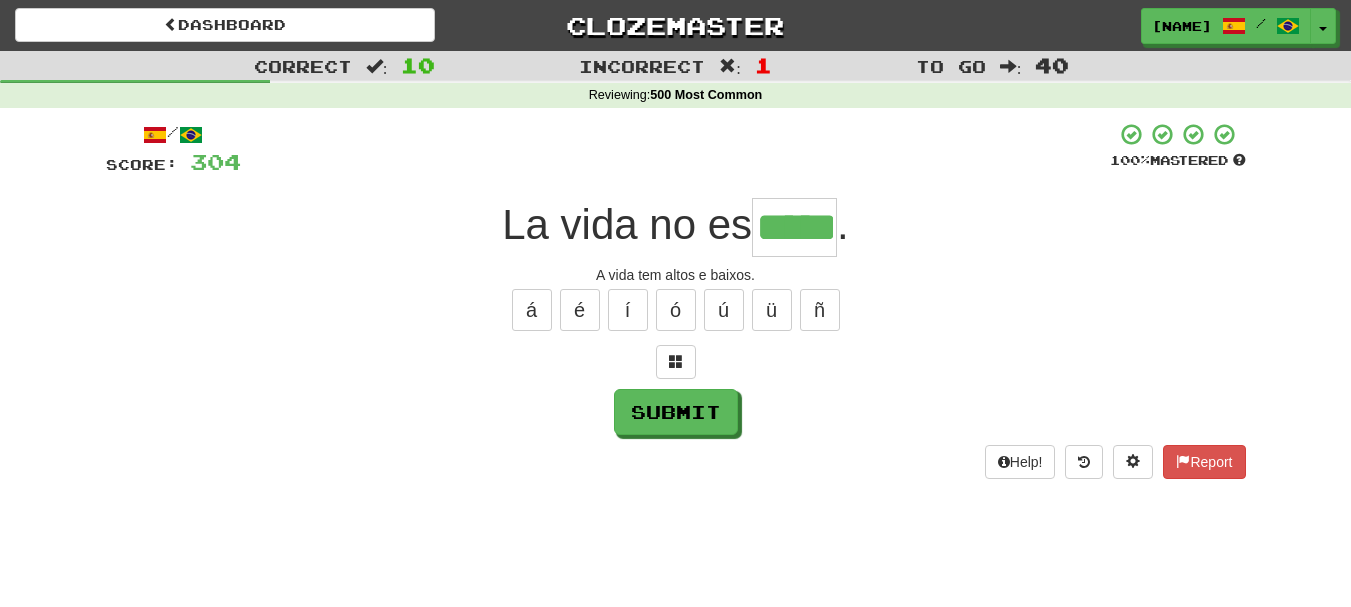 type on "*****" 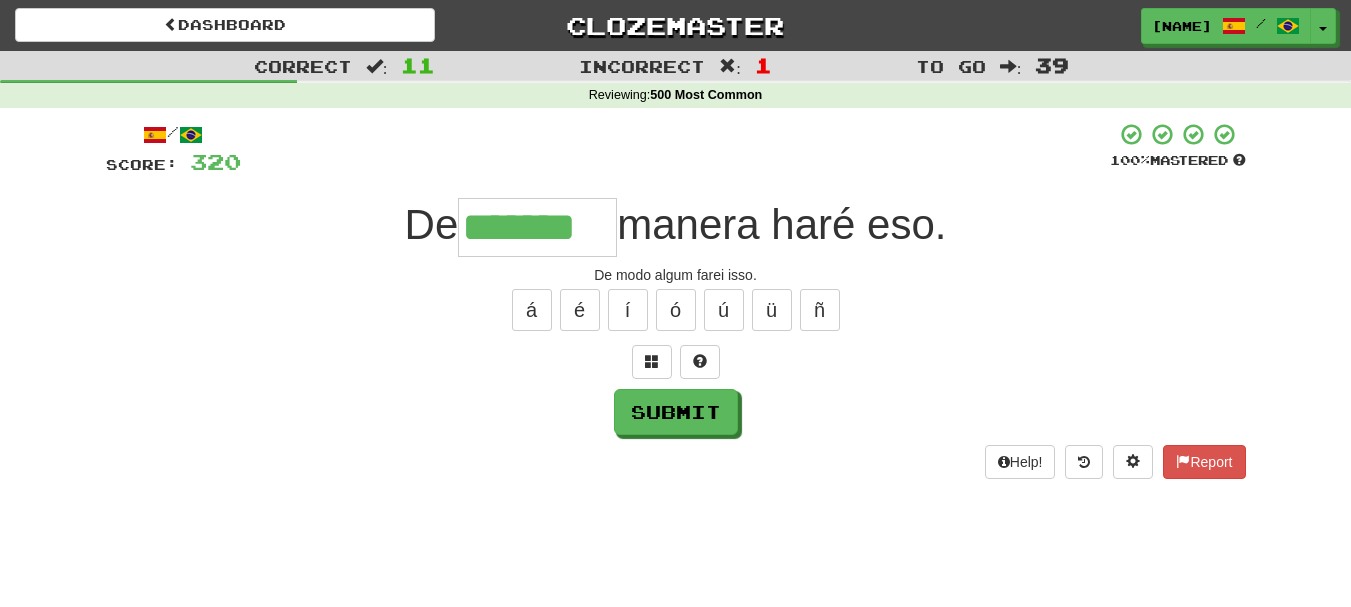 type on "*******" 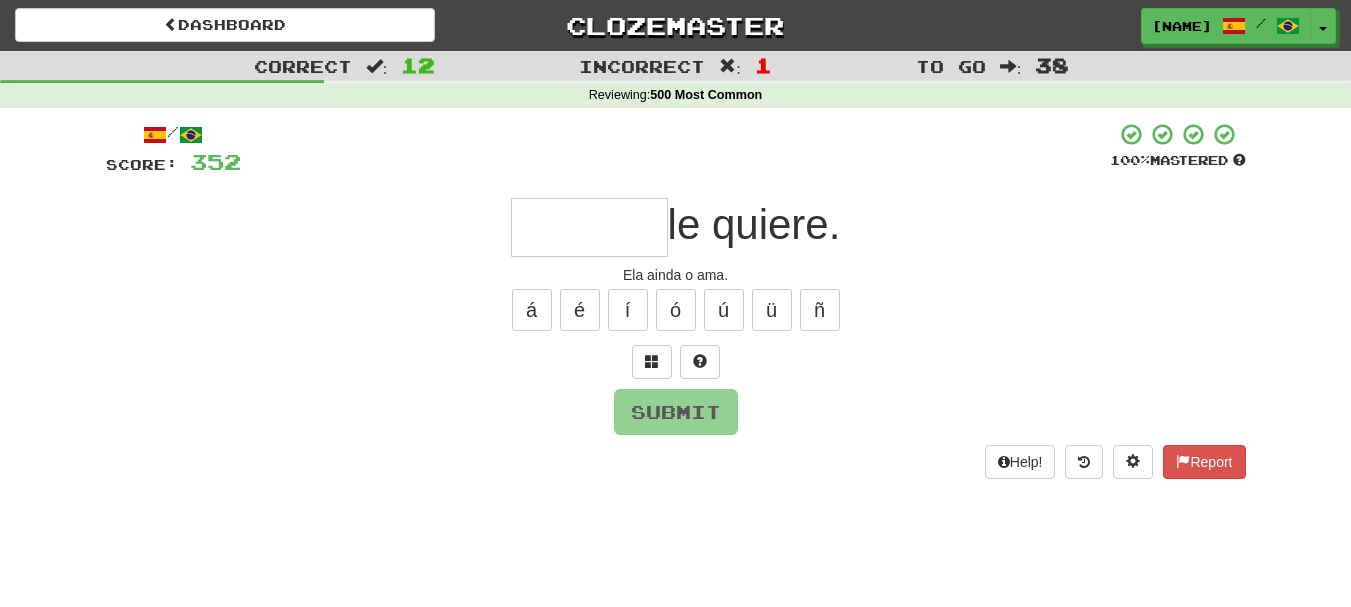 type on "*" 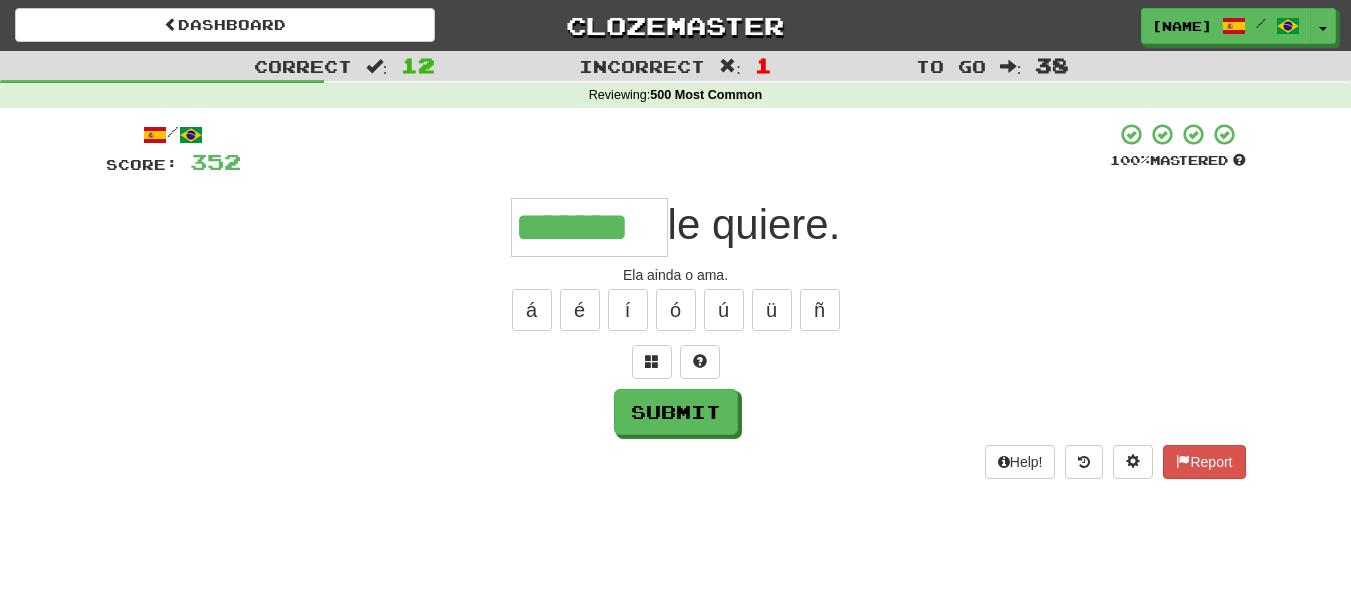 type on "*******" 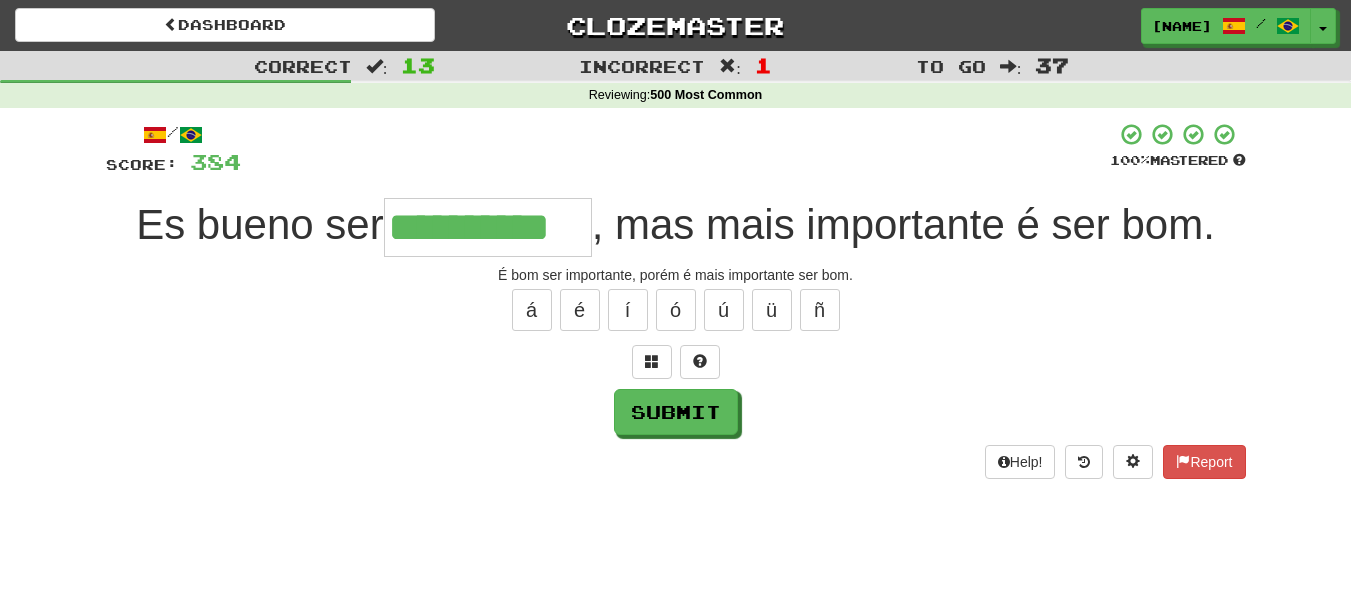 type on "**********" 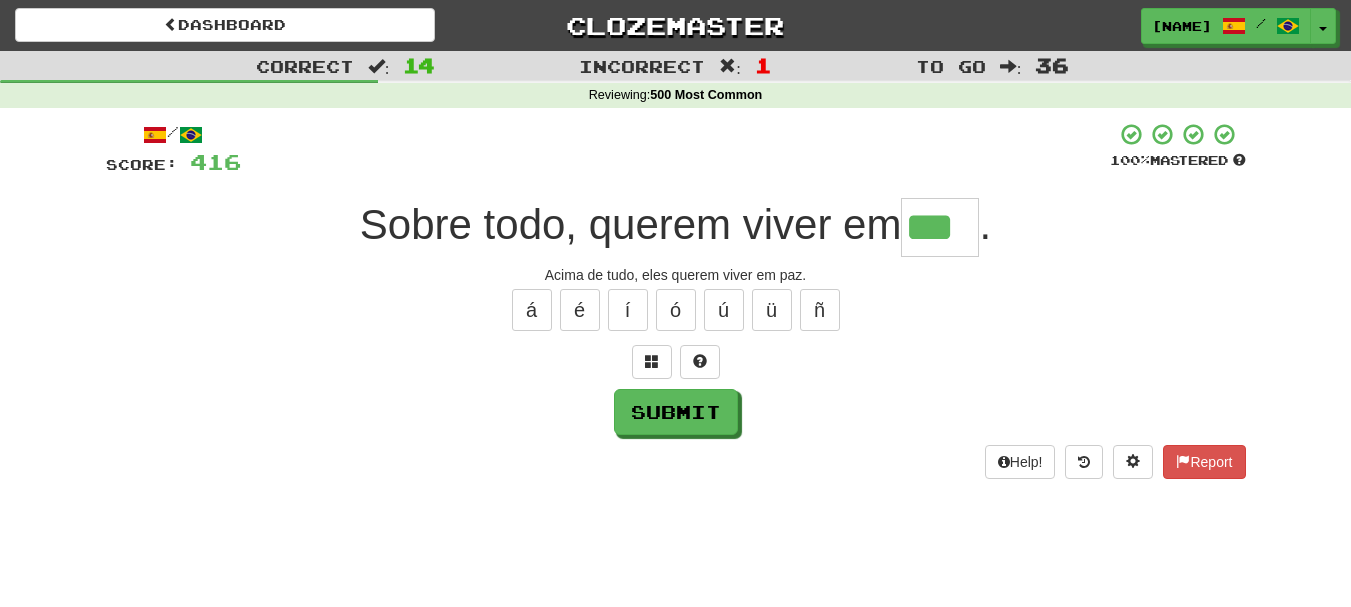 type on "***" 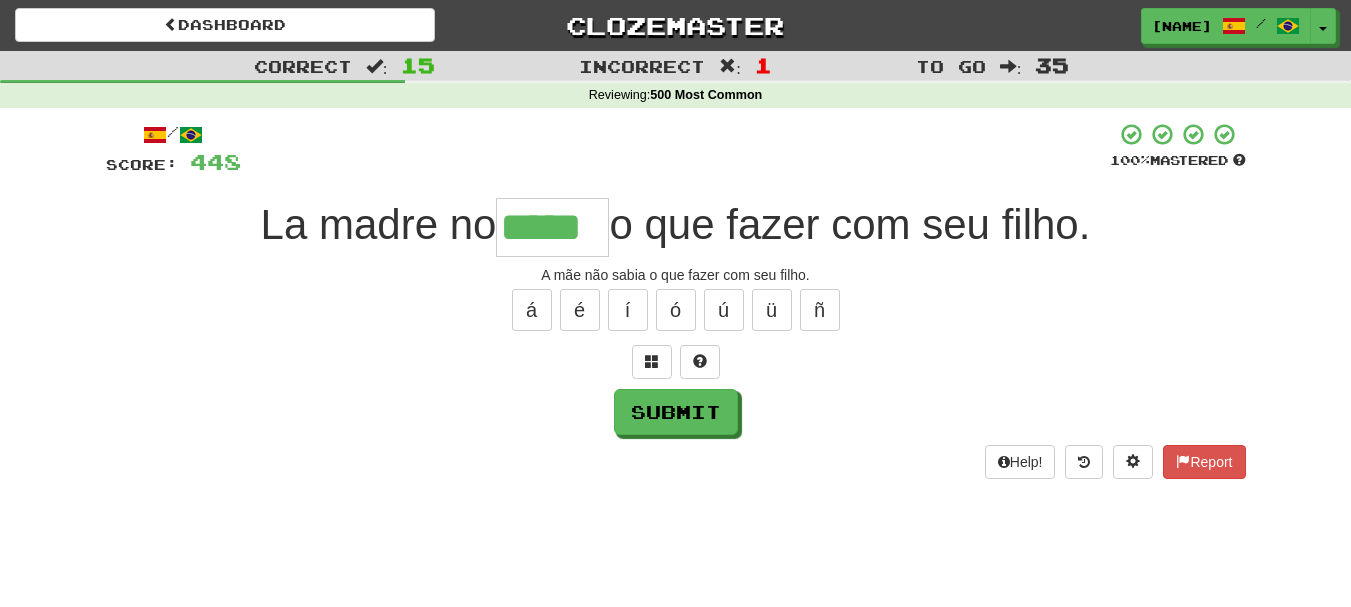 type on "*****" 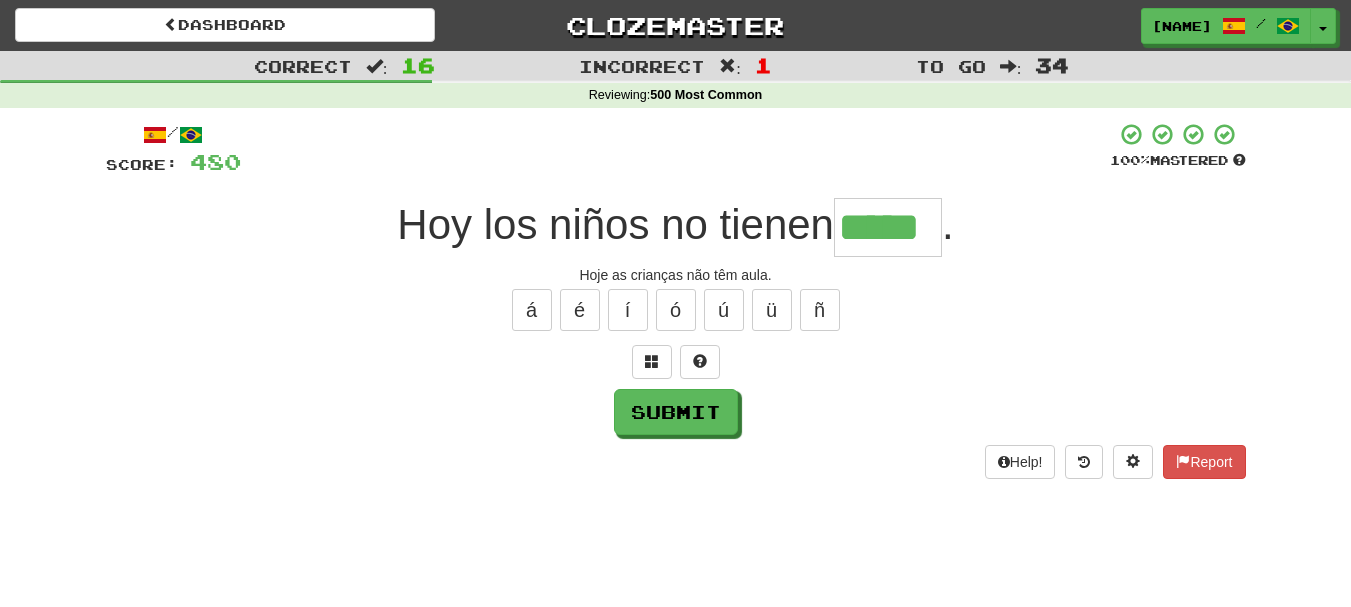 type on "*****" 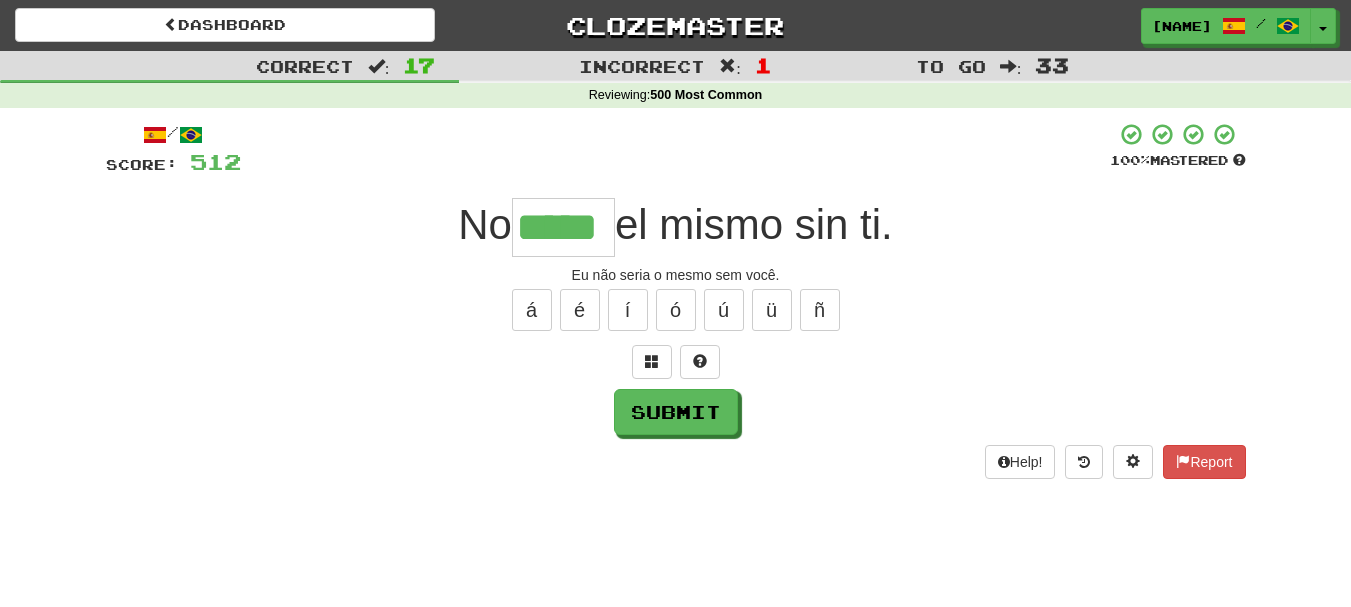 type on "*****" 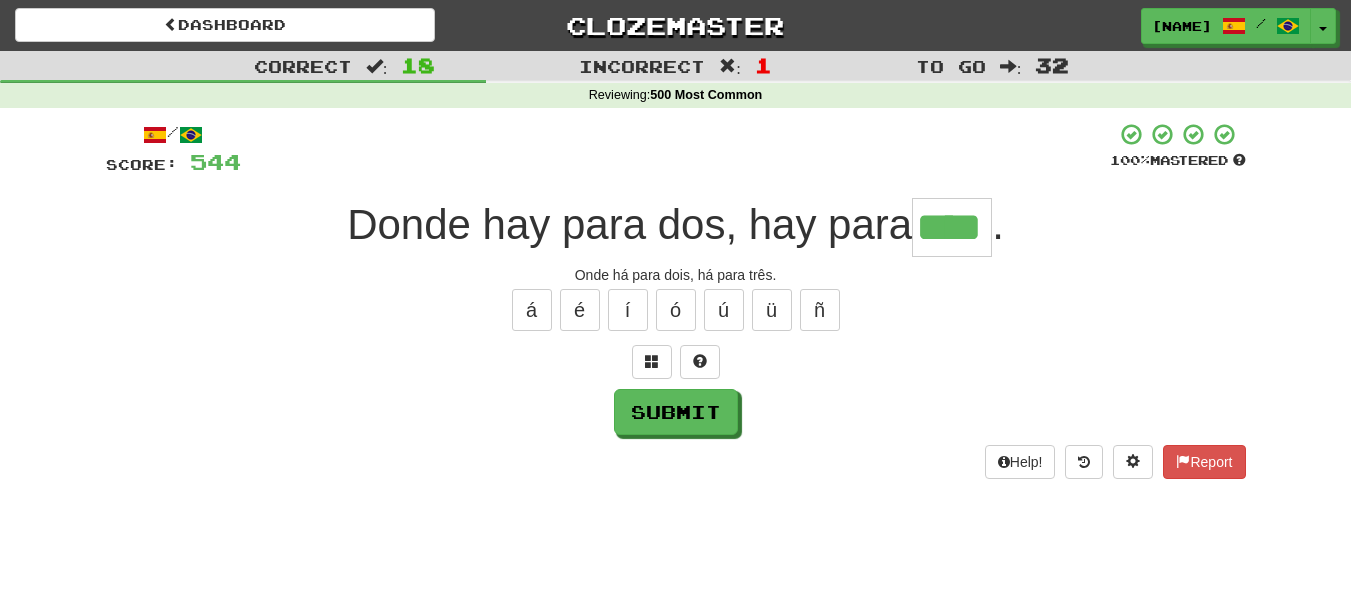 type on "****" 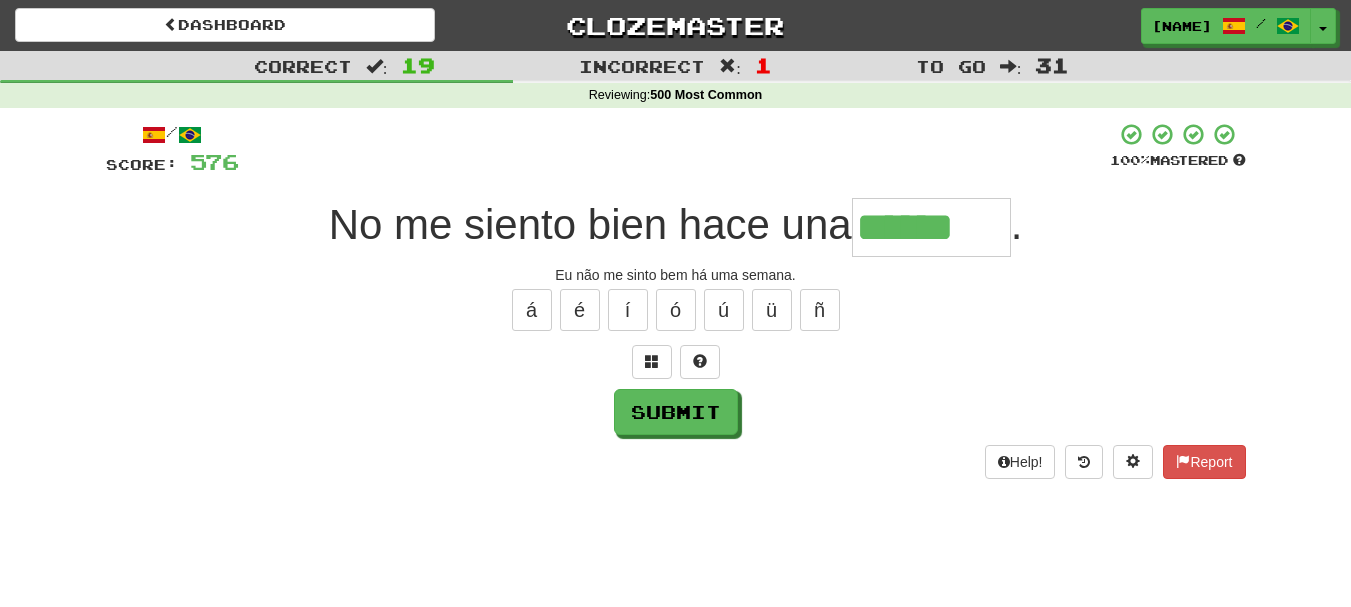 type on "******" 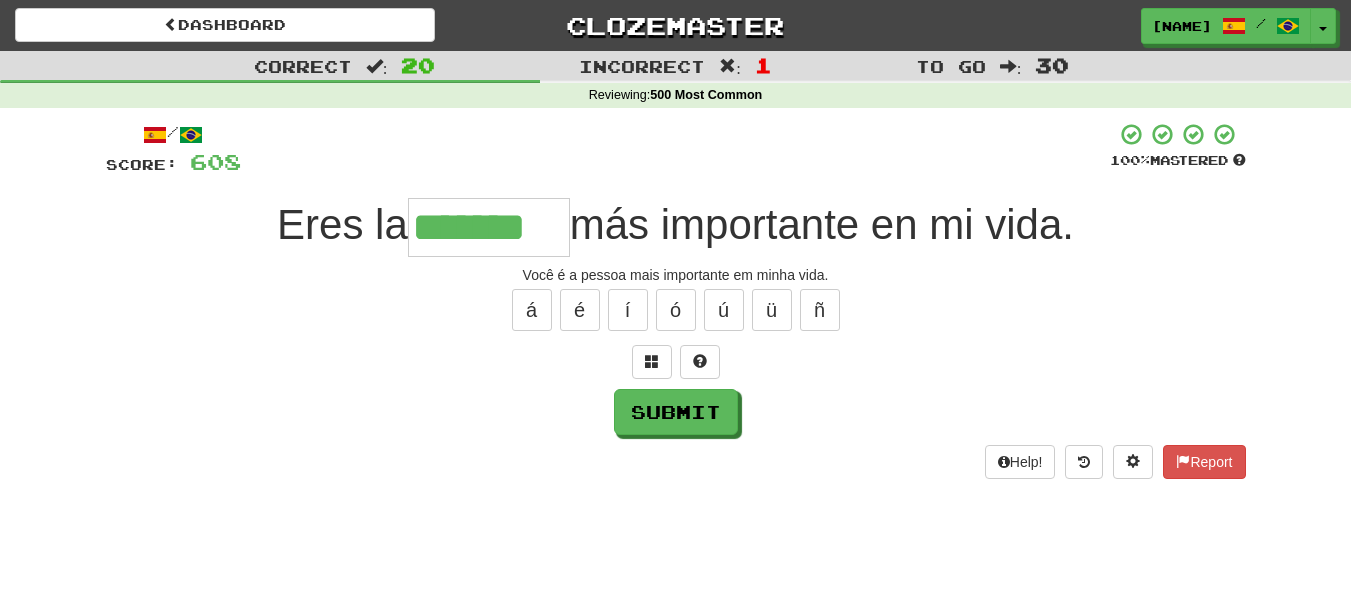 type on "*******" 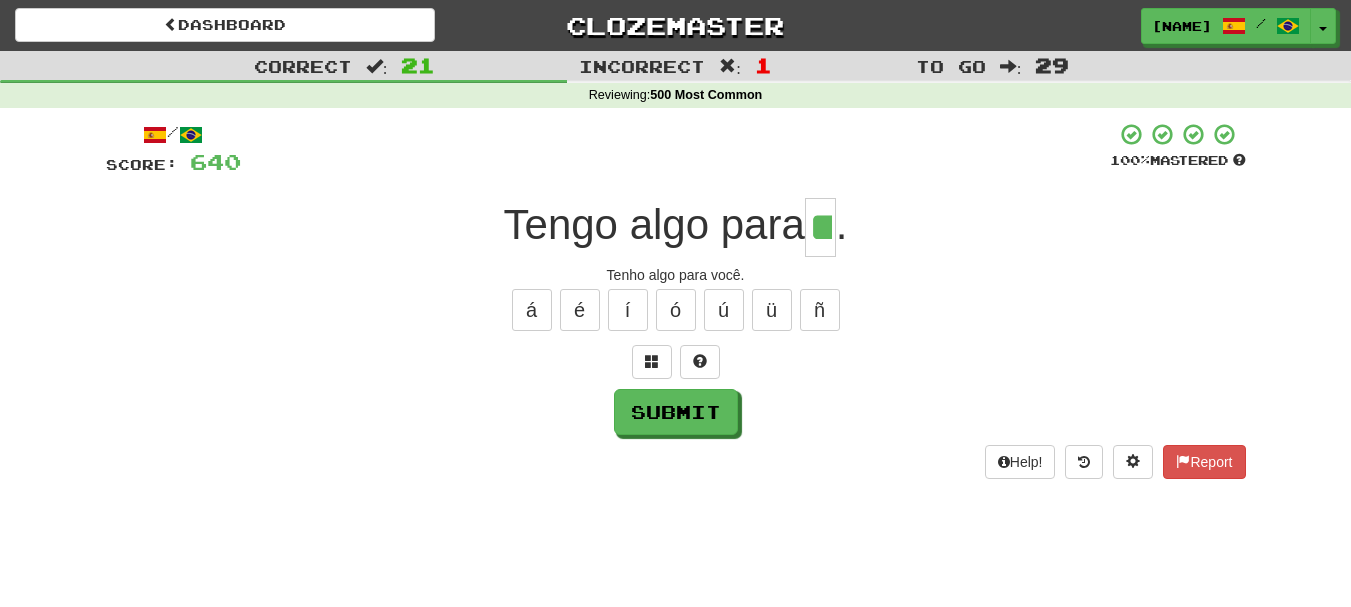 type on "**" 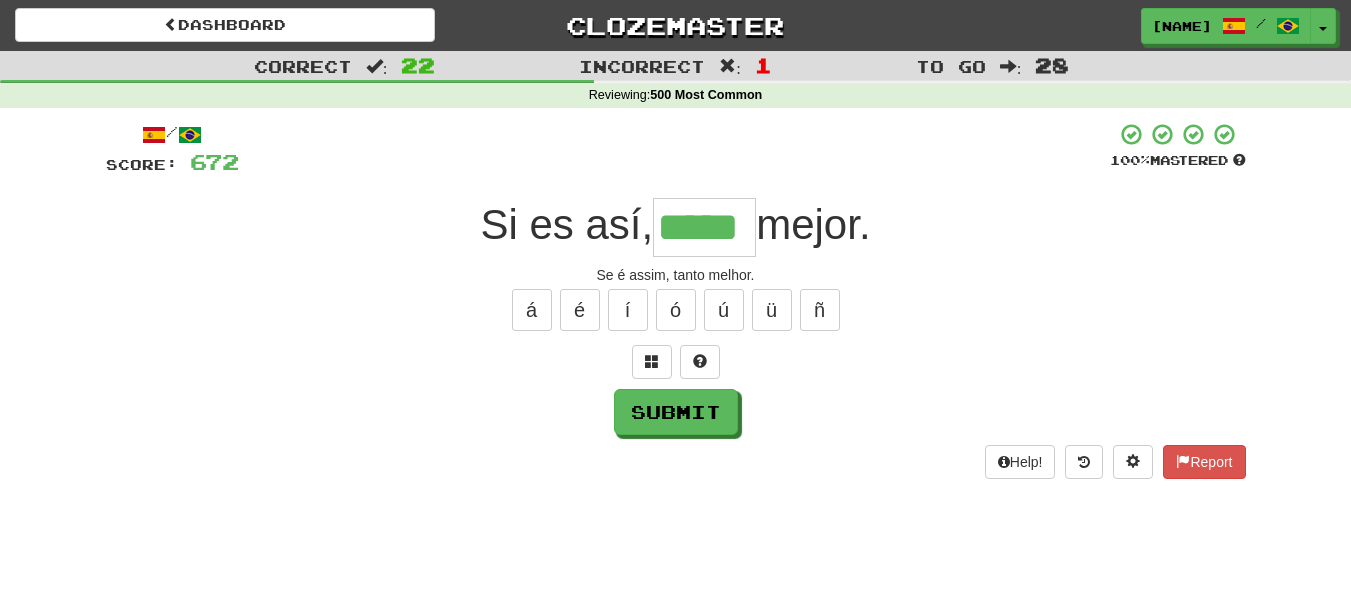 type on "*****" 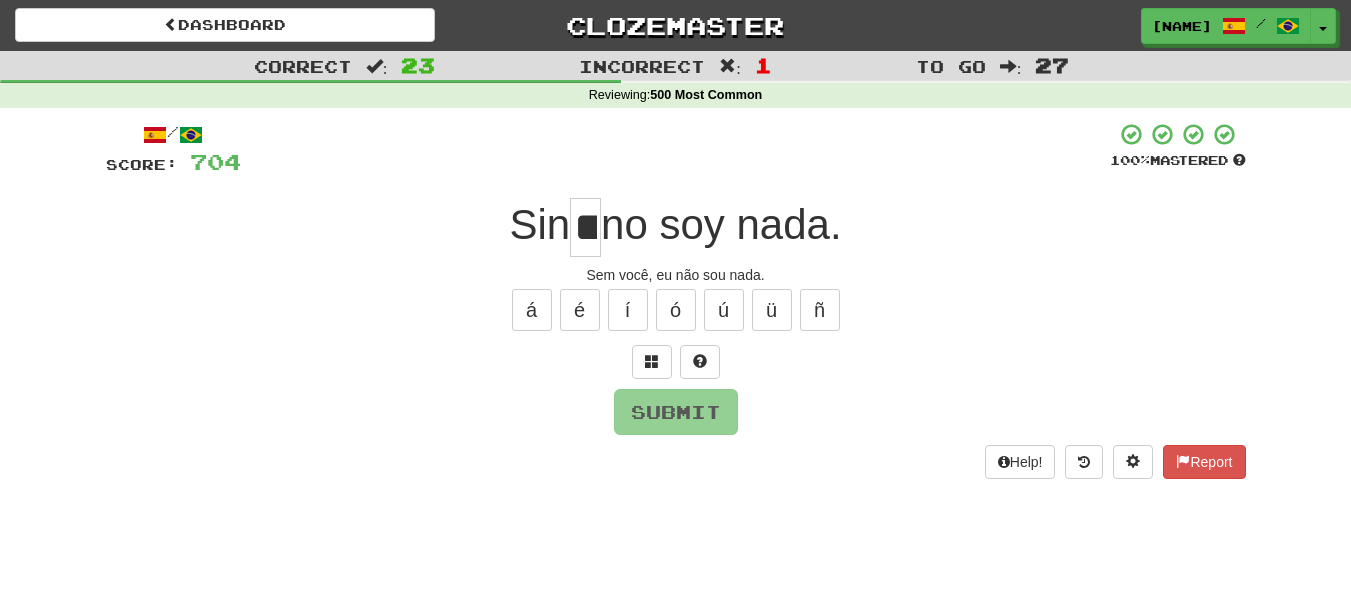 scroll, scrollTop: 0, scrollLeft: 7, axis: horizontal 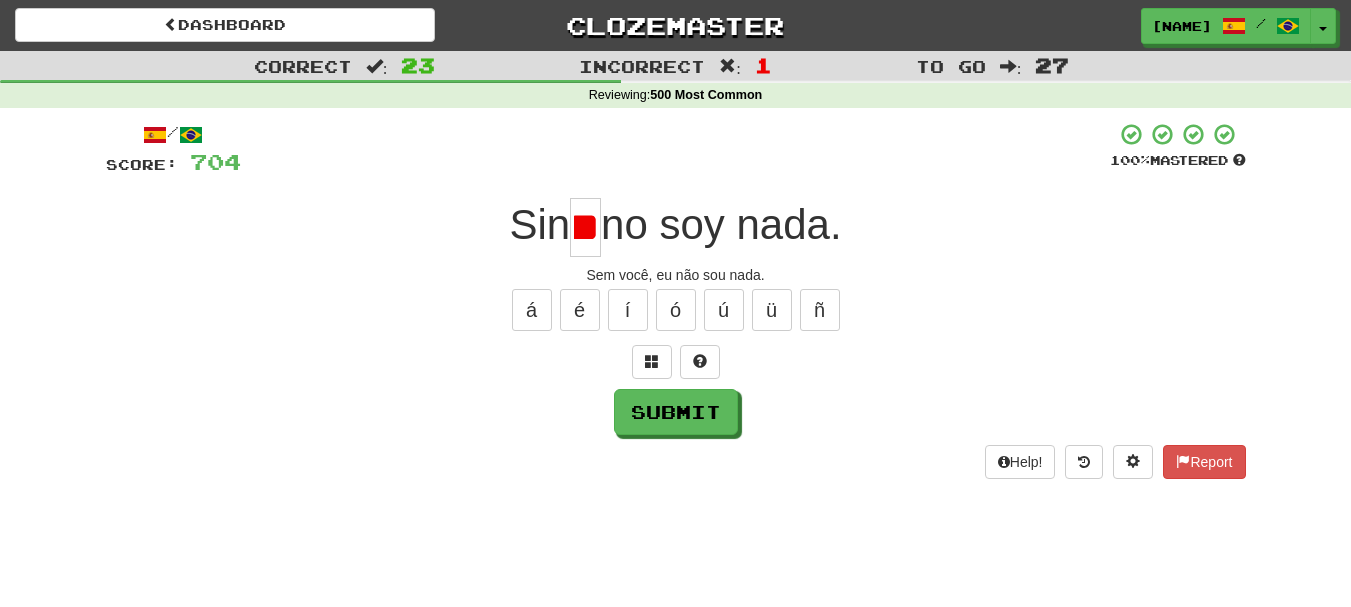 type on "*" 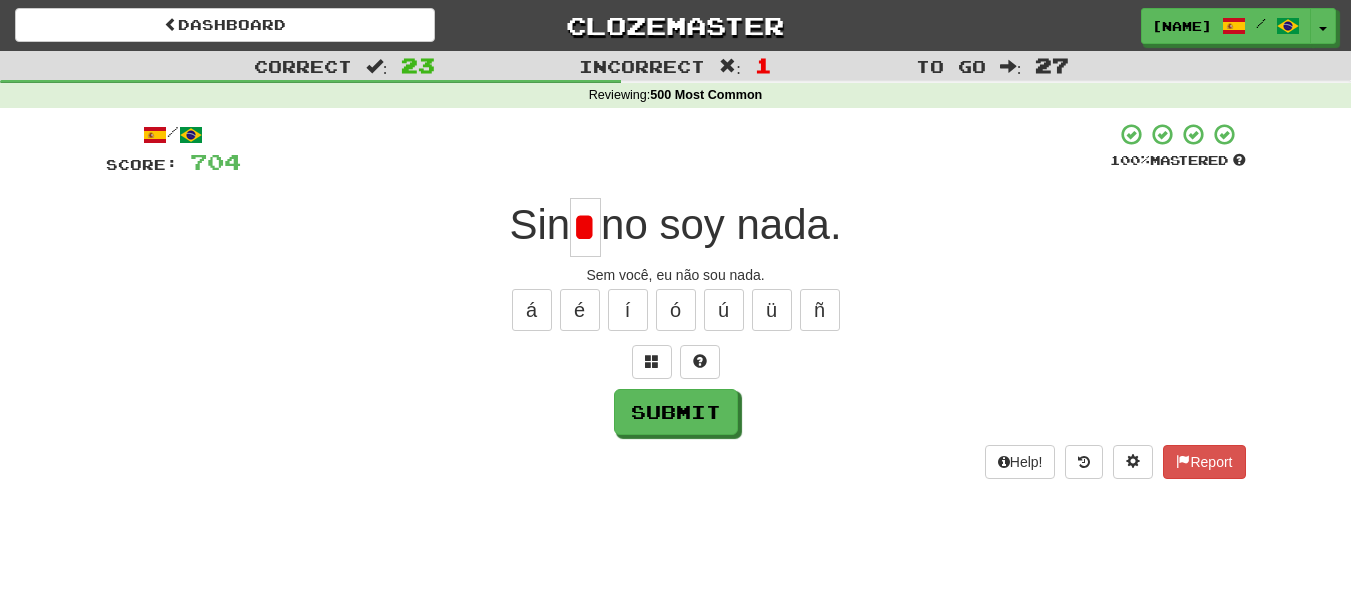 scroll, scrollTop: 0, scrollLeft: 0, axis: both 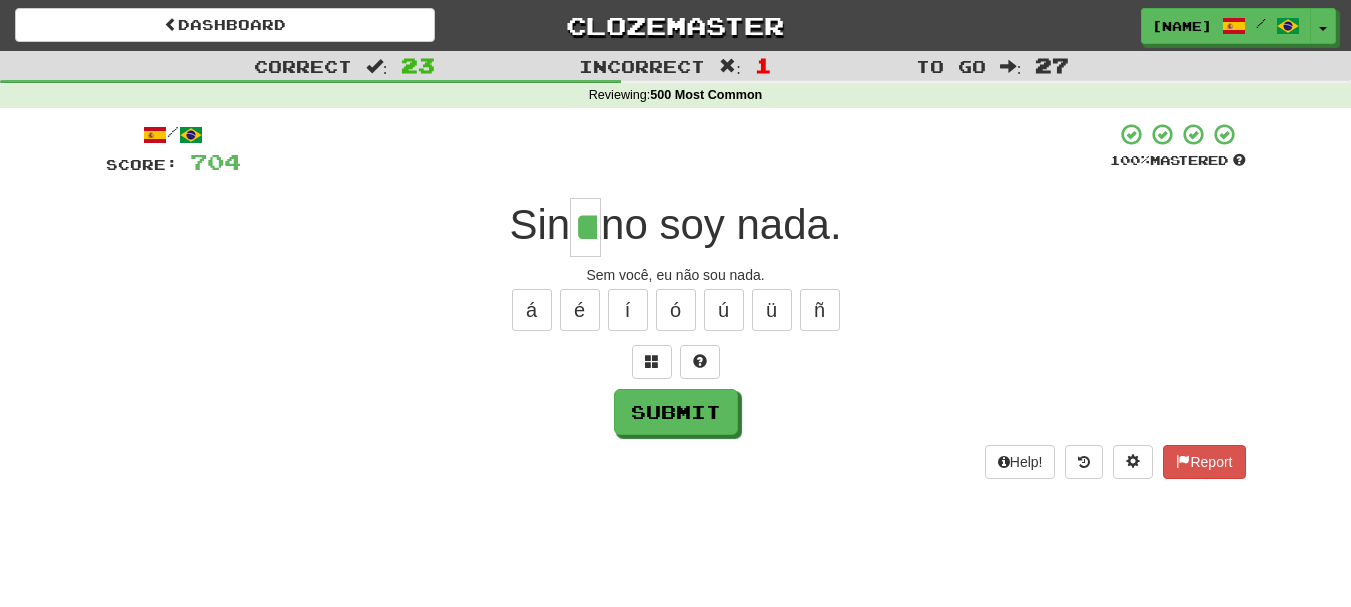 type on "**" 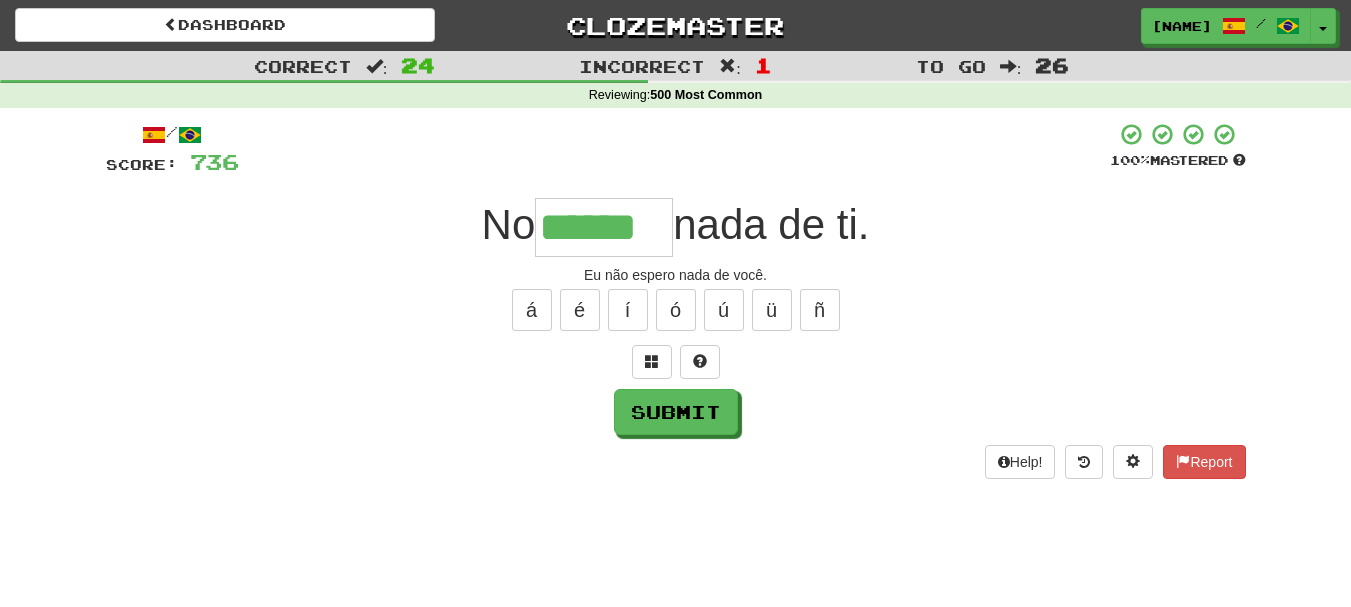 type on "******" 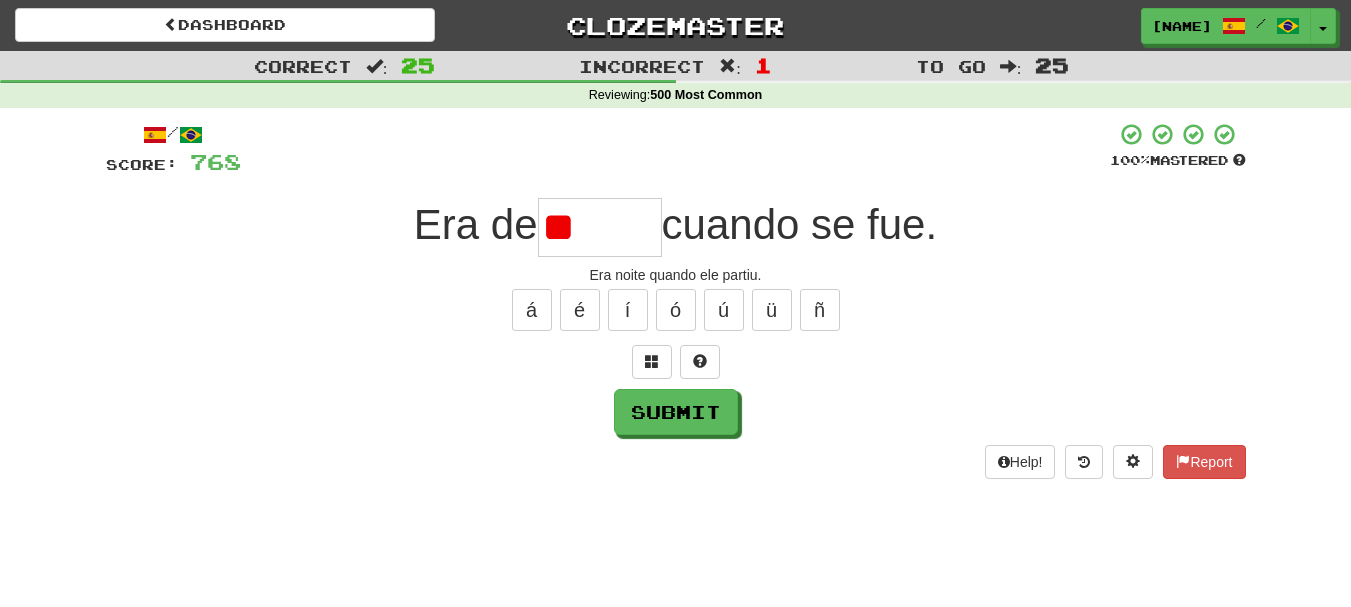 type on "*" 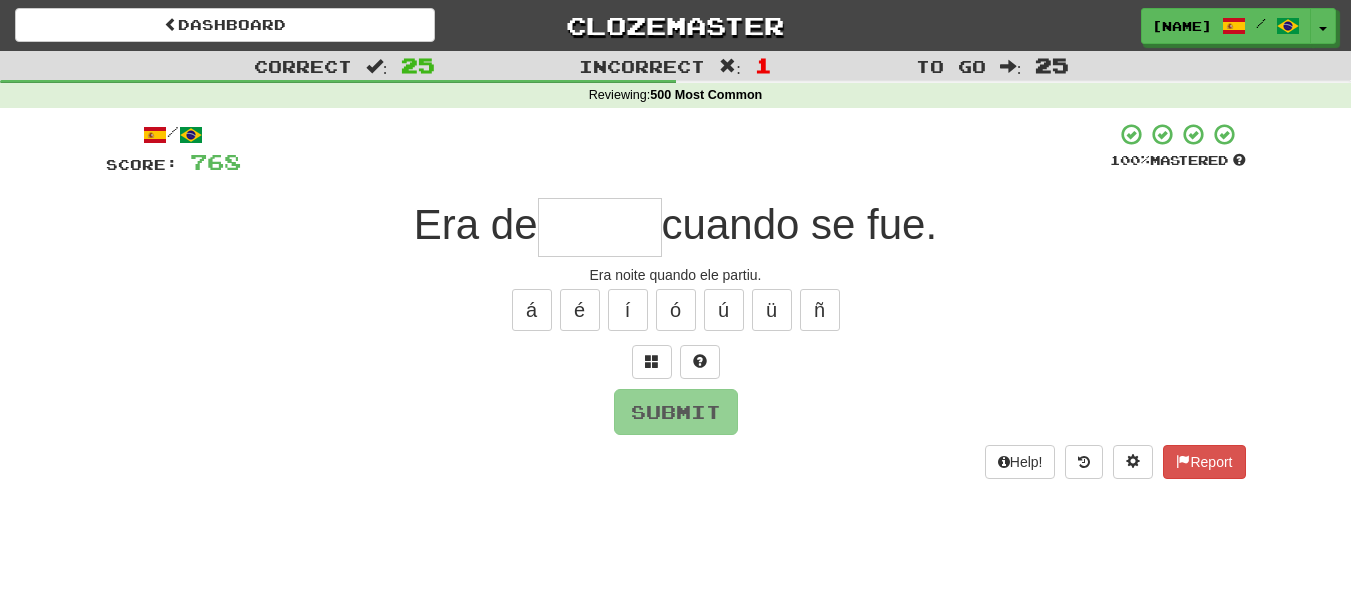 type on "*" 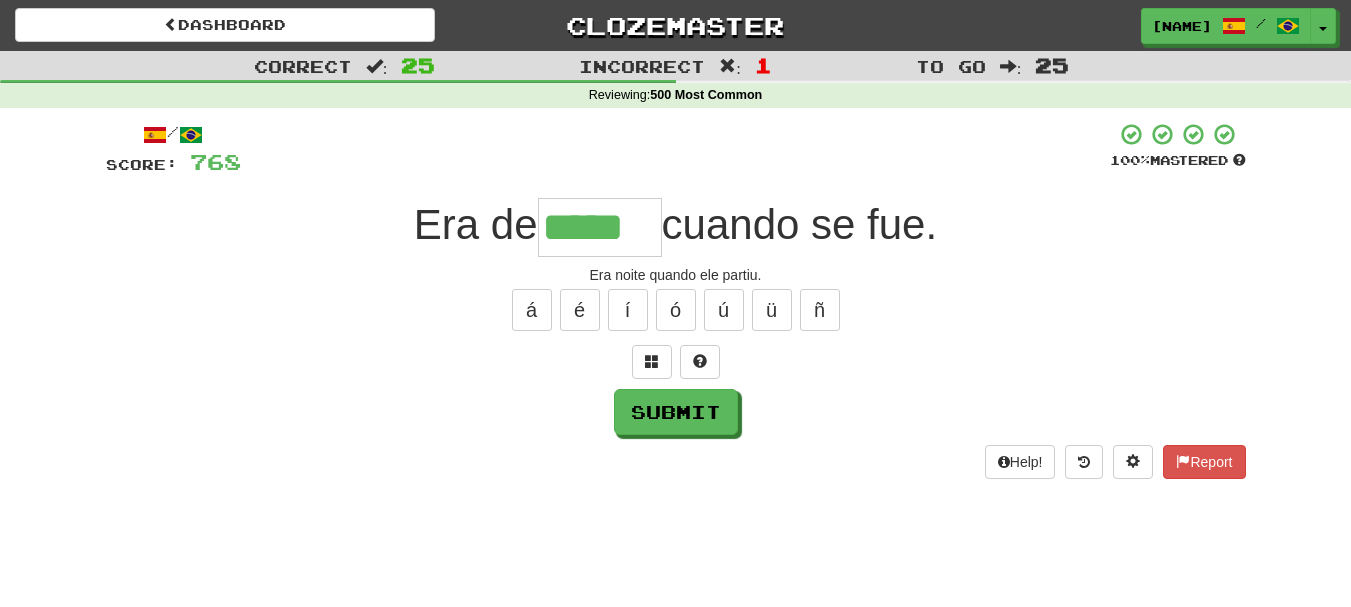 type on "*****" 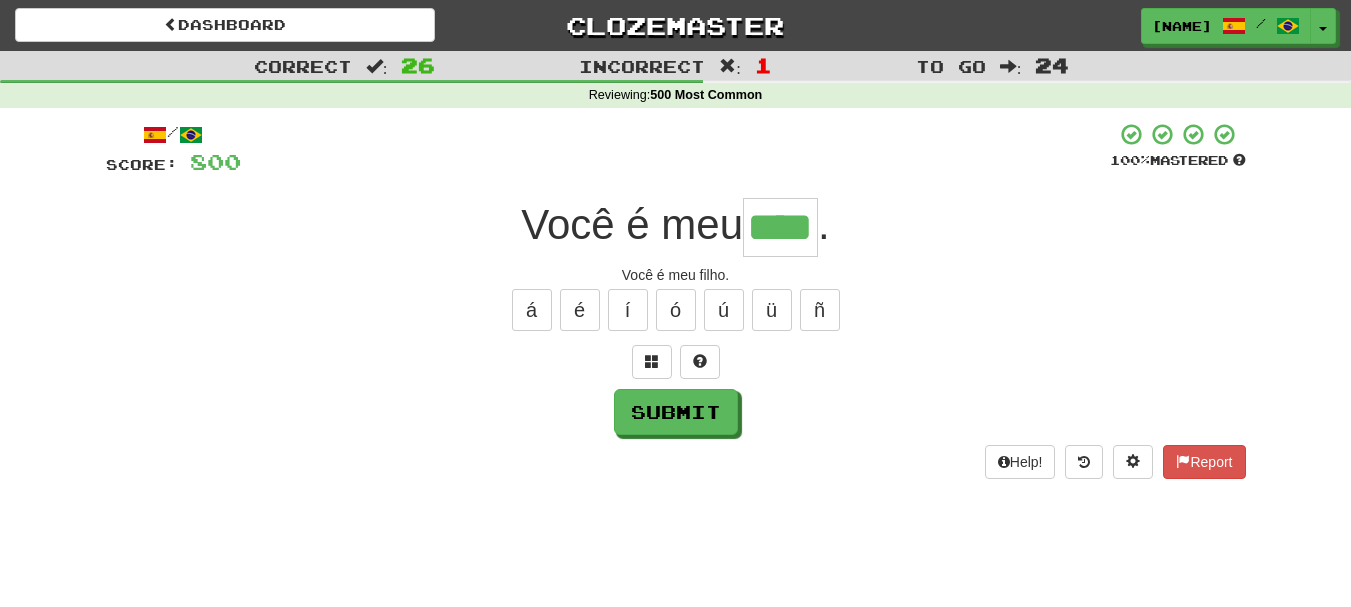type on "****" 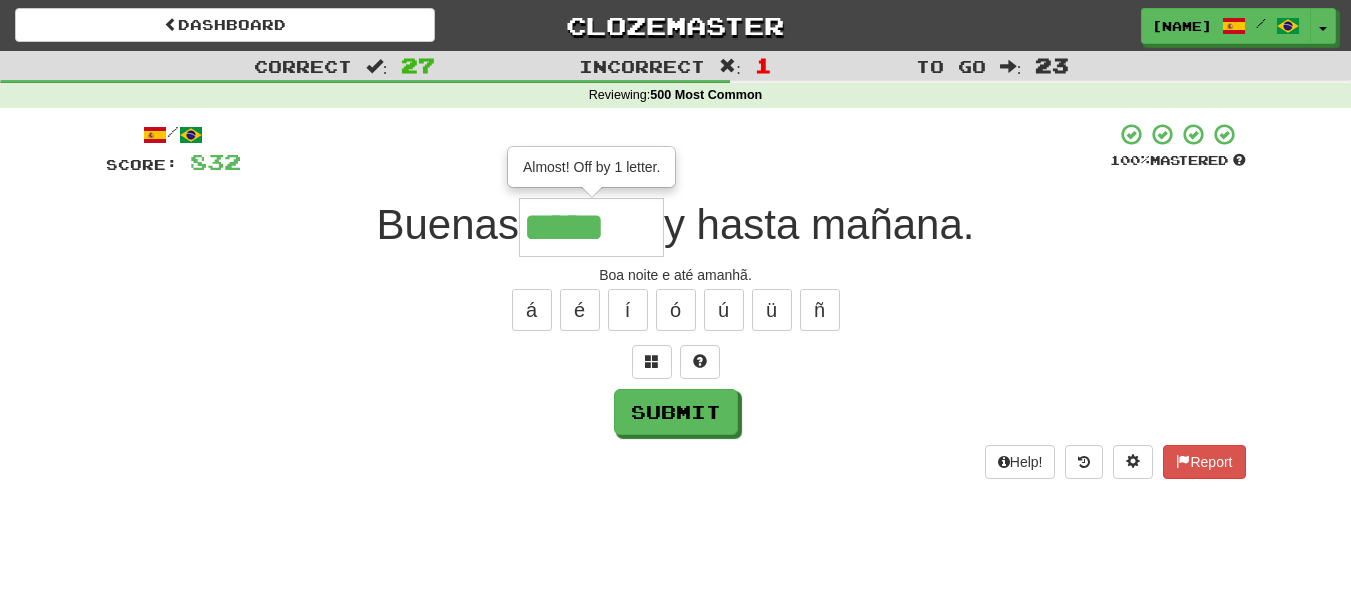 type on "******" 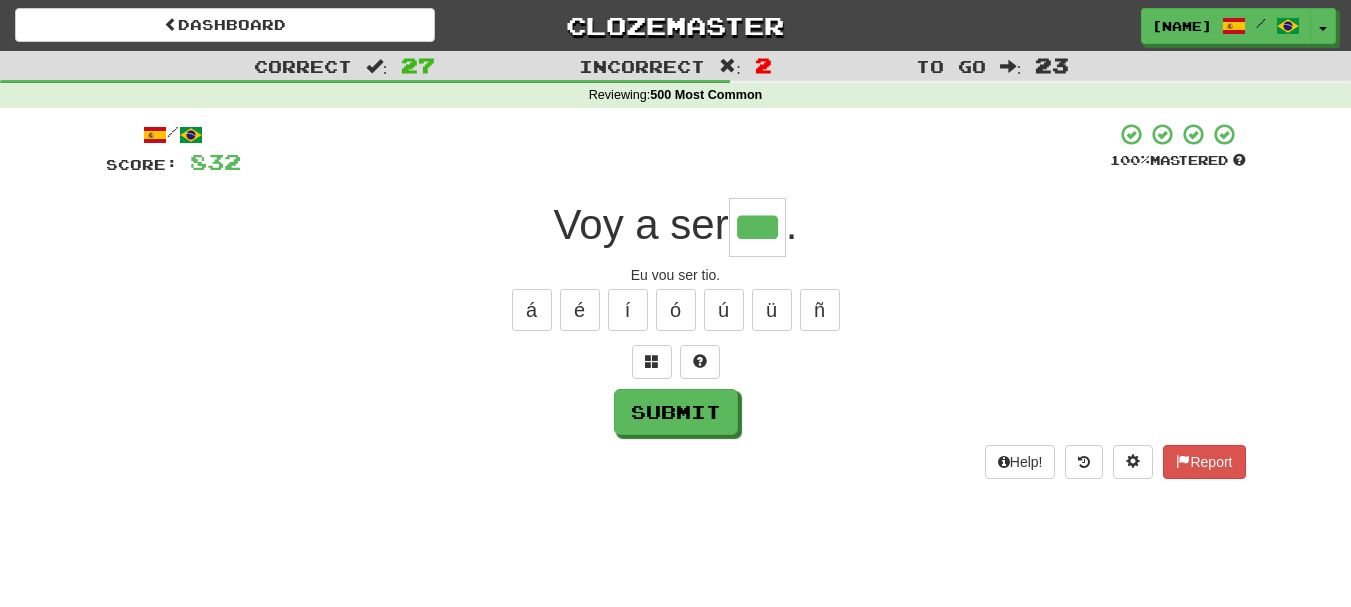type on "***" 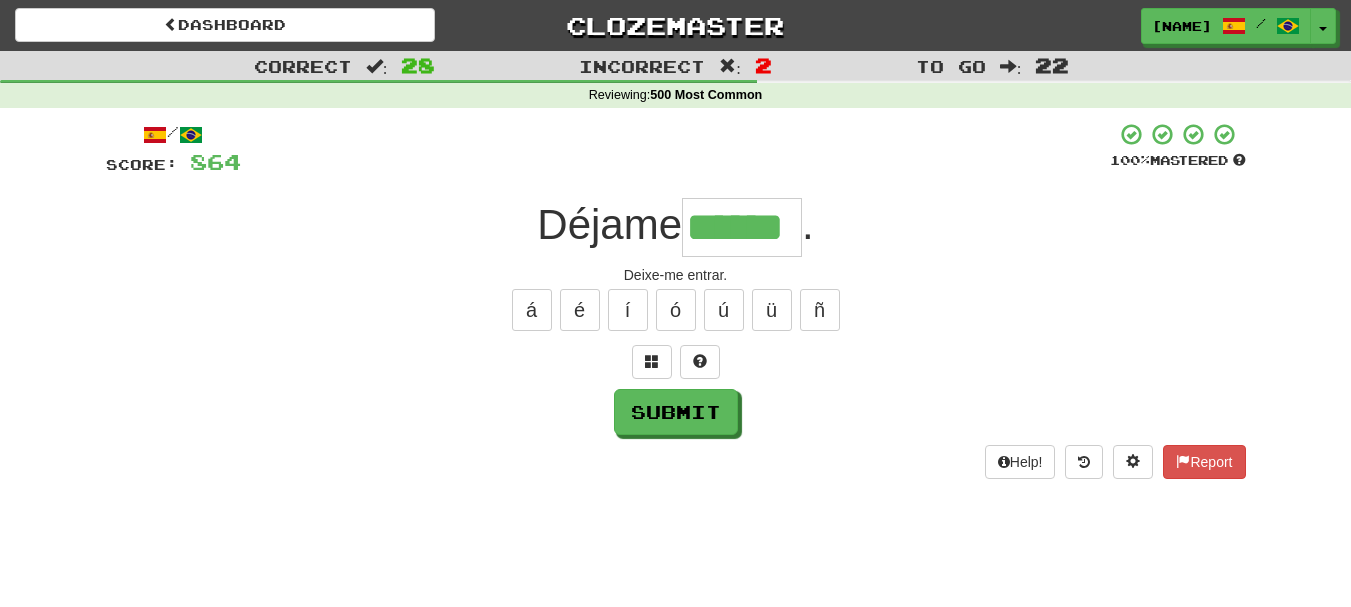 type on "******" 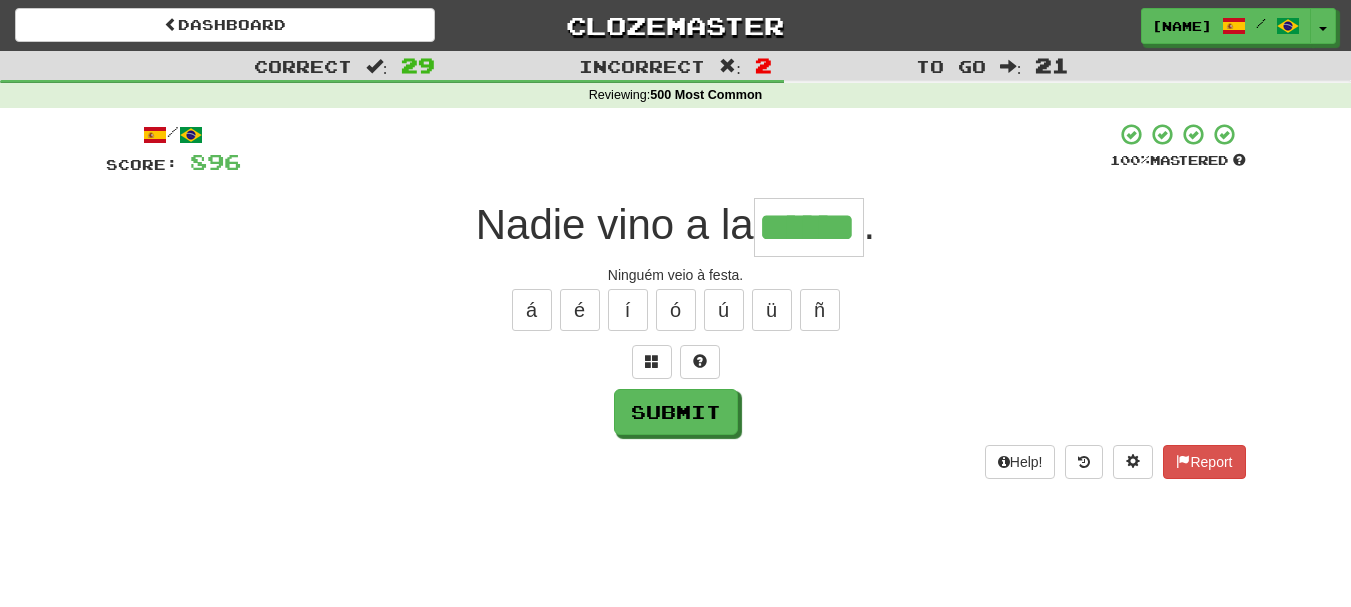 type on "******" 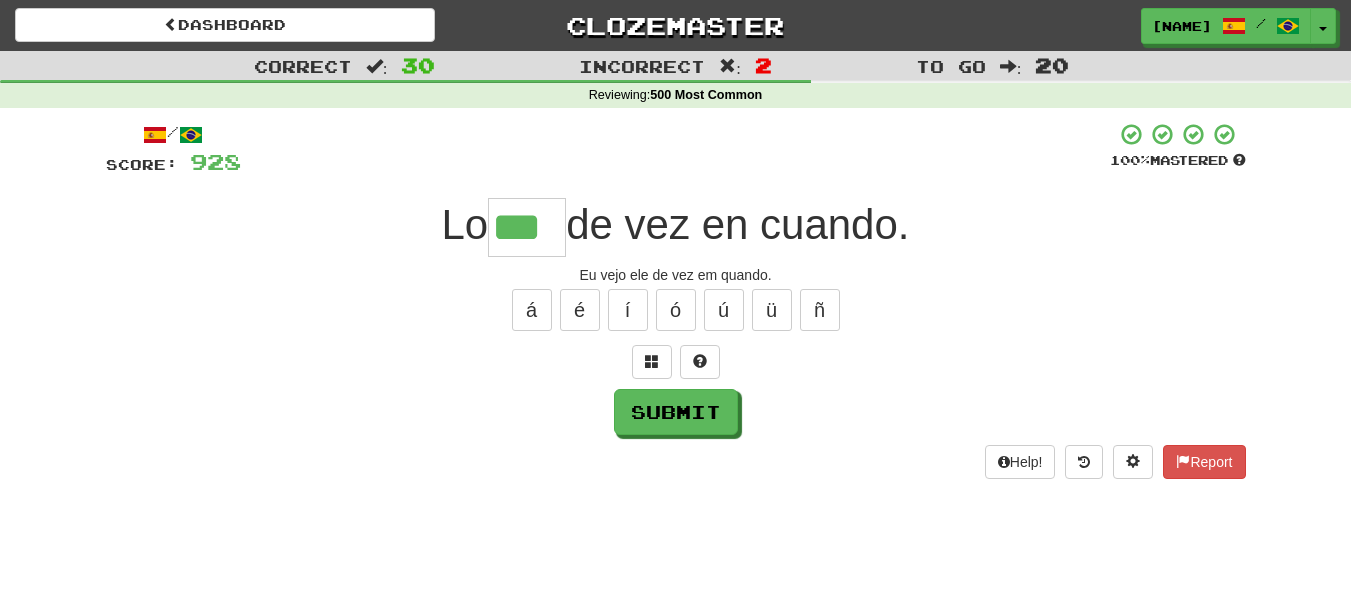 type on "***" 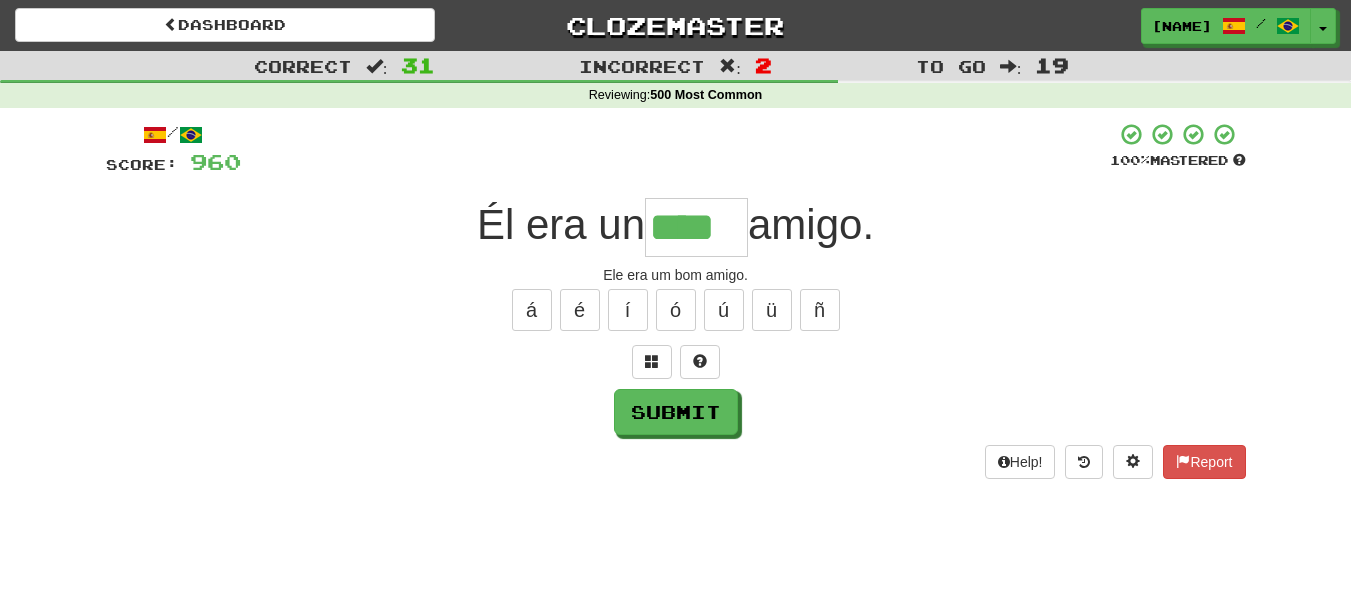 type on "****" 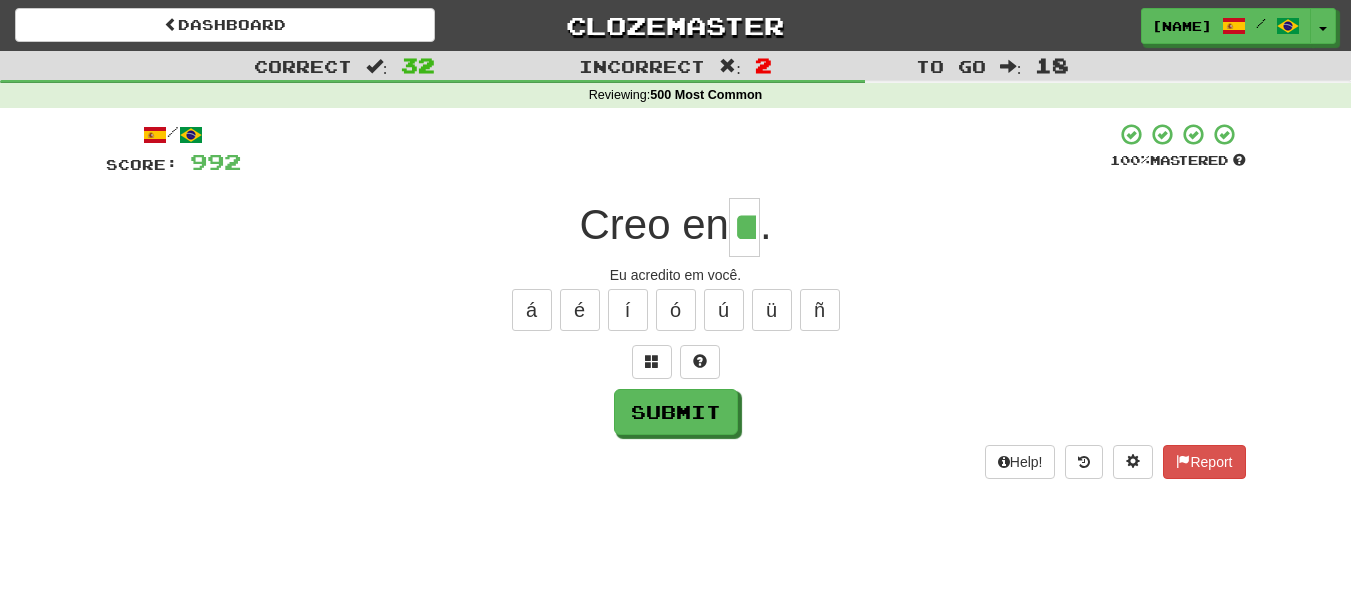 type on "**" 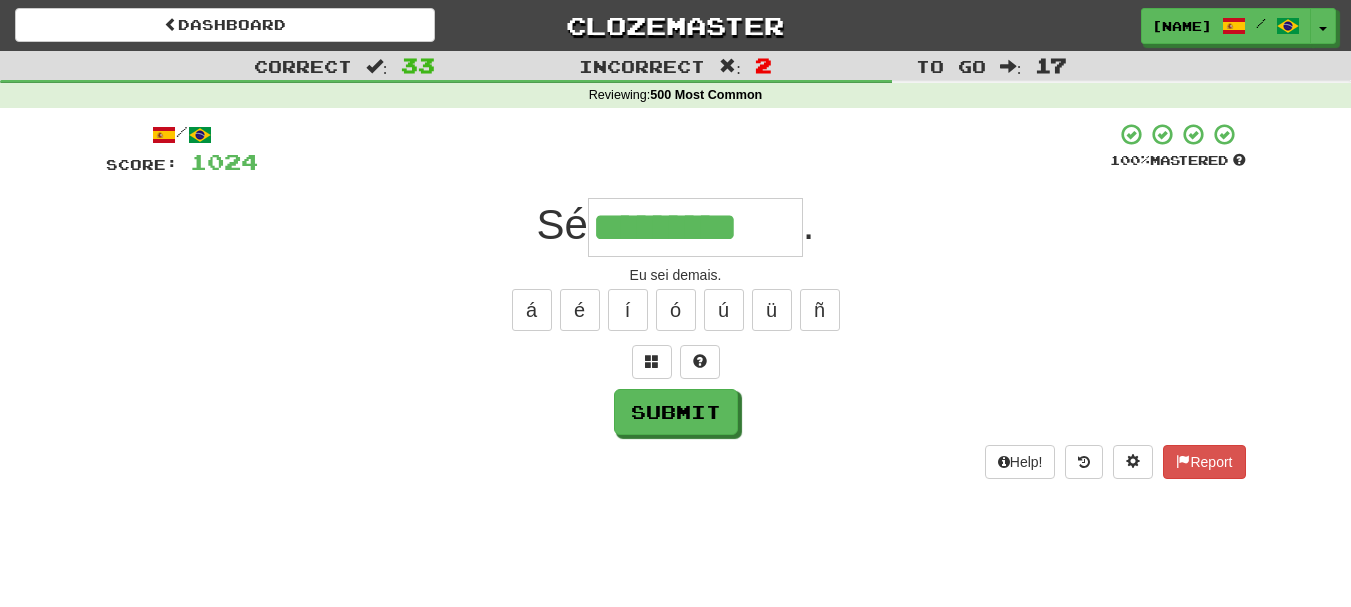 type on "*********" 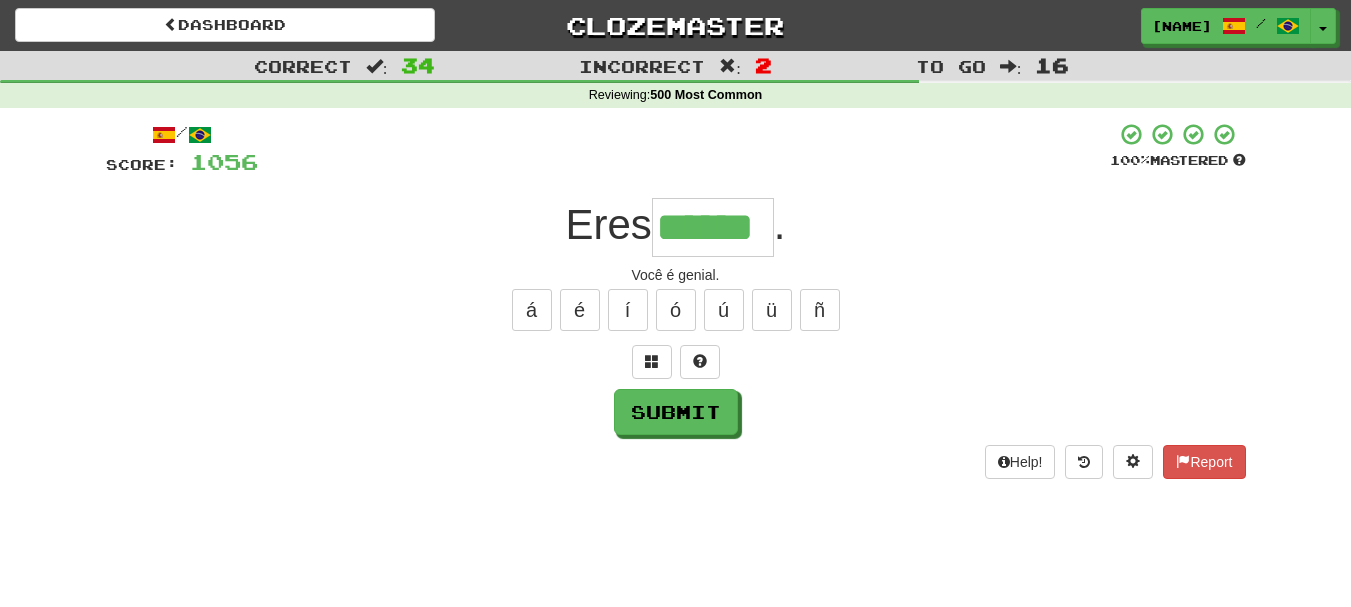 type on "******" 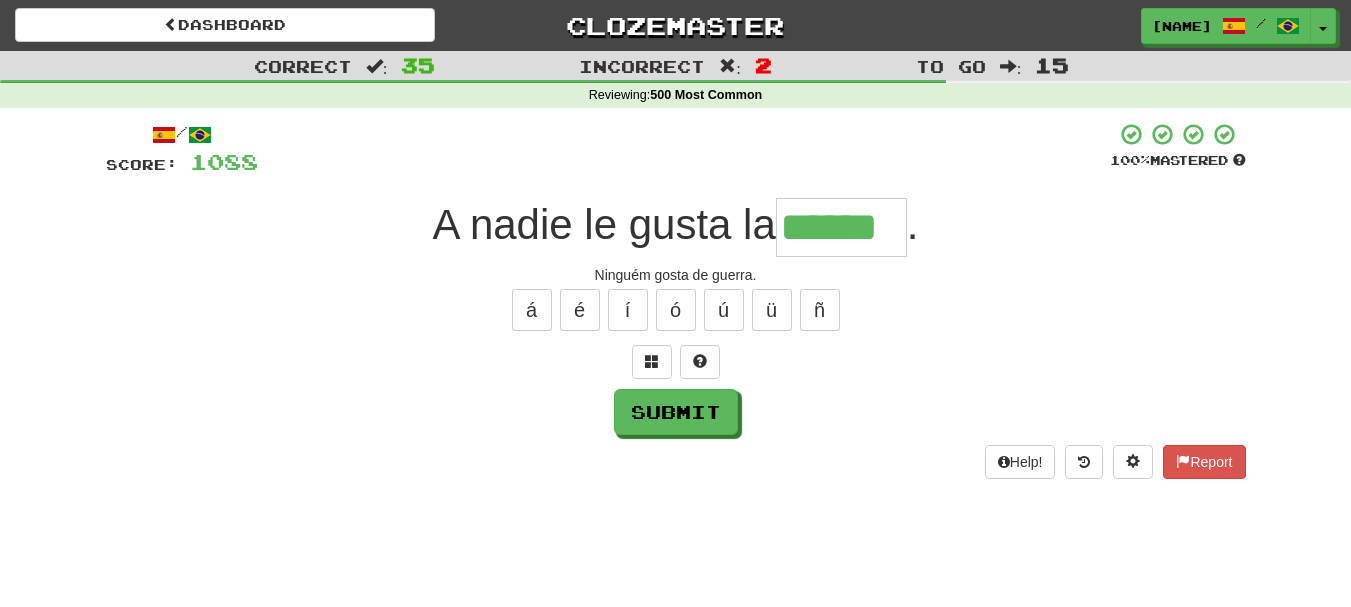 type on "******" 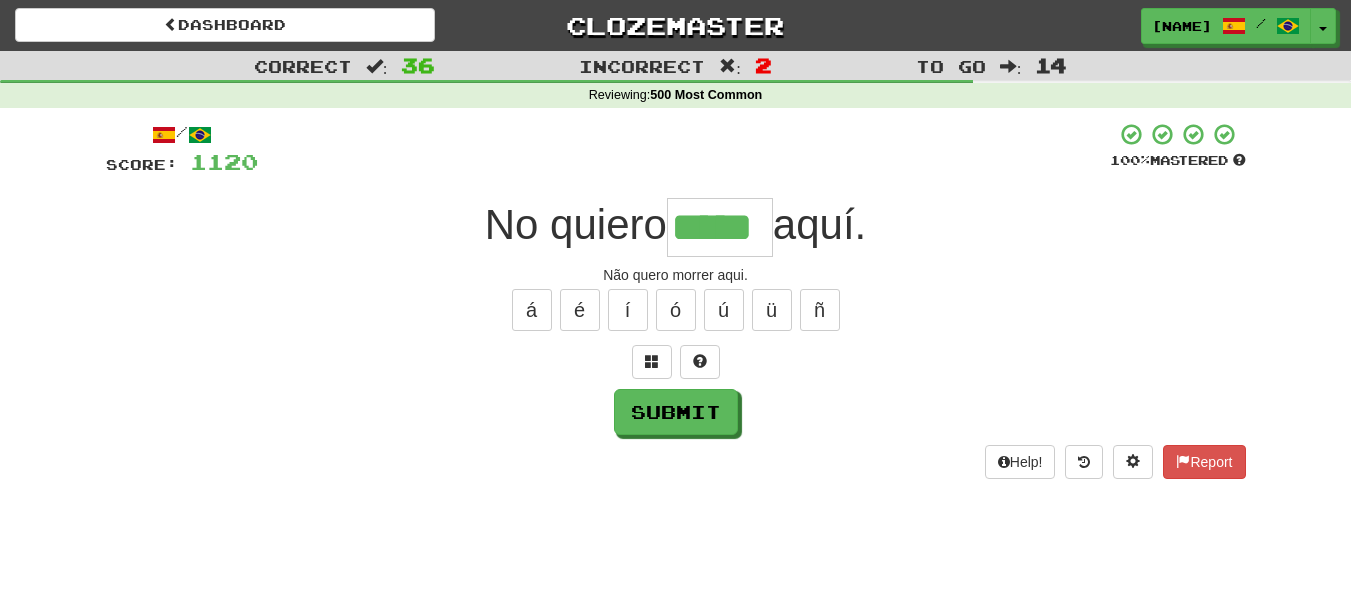type on "*****" 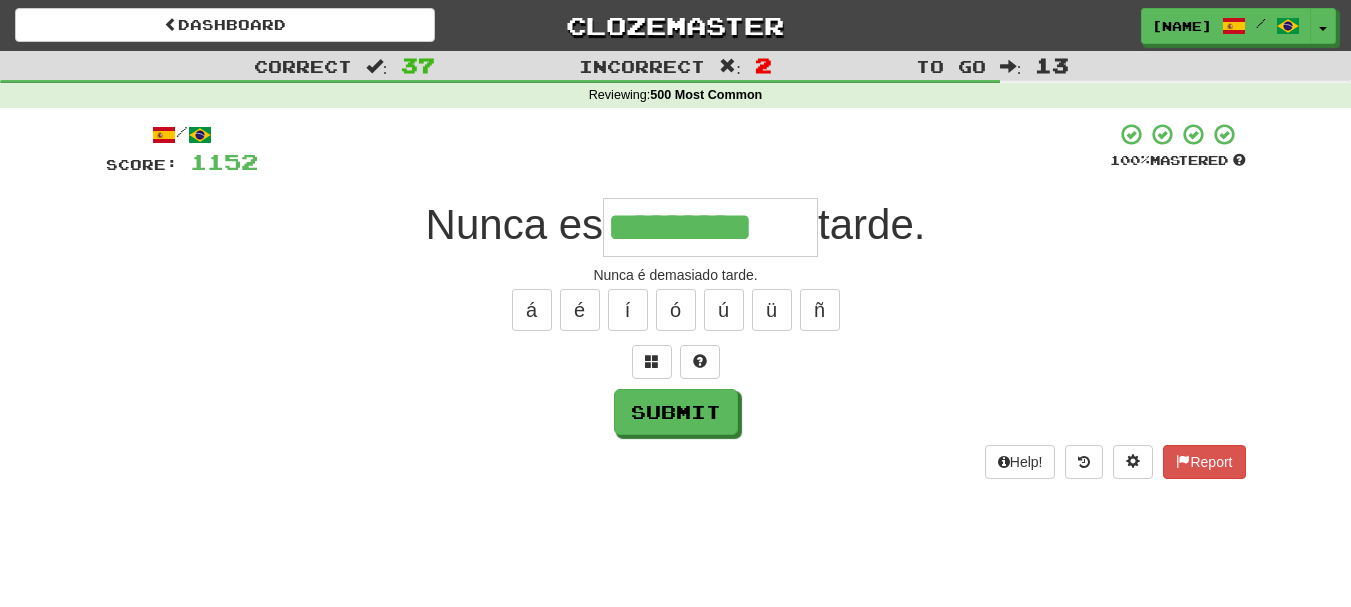 type on "*********" 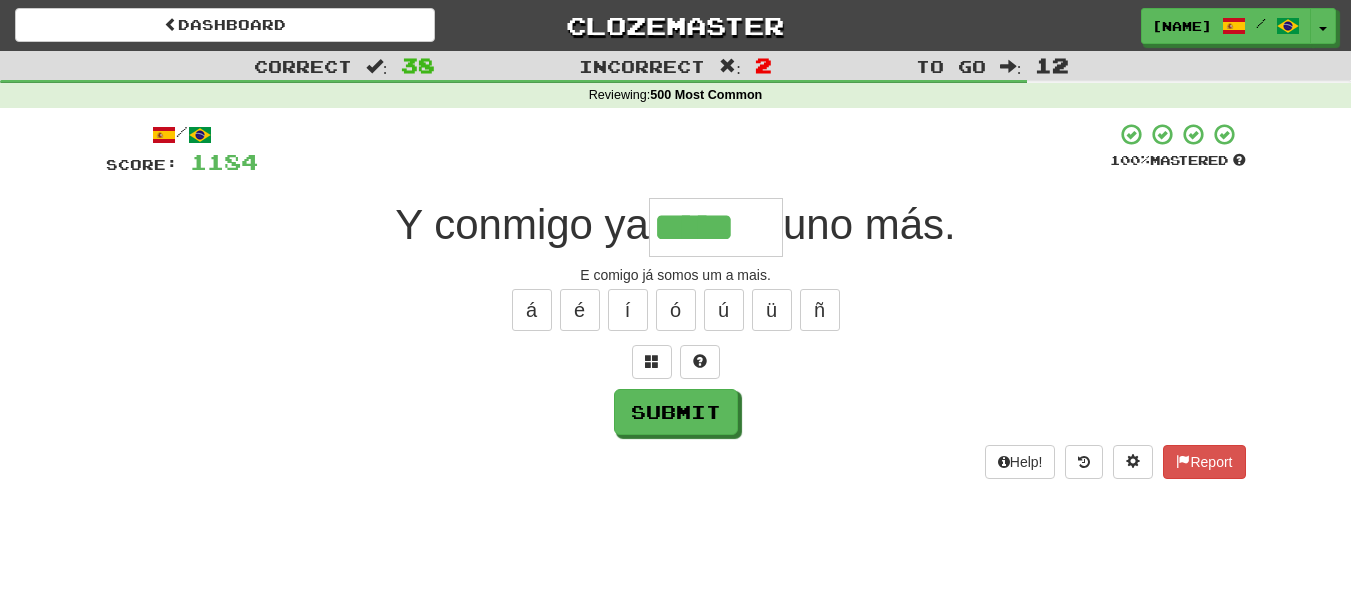 type on "*****" 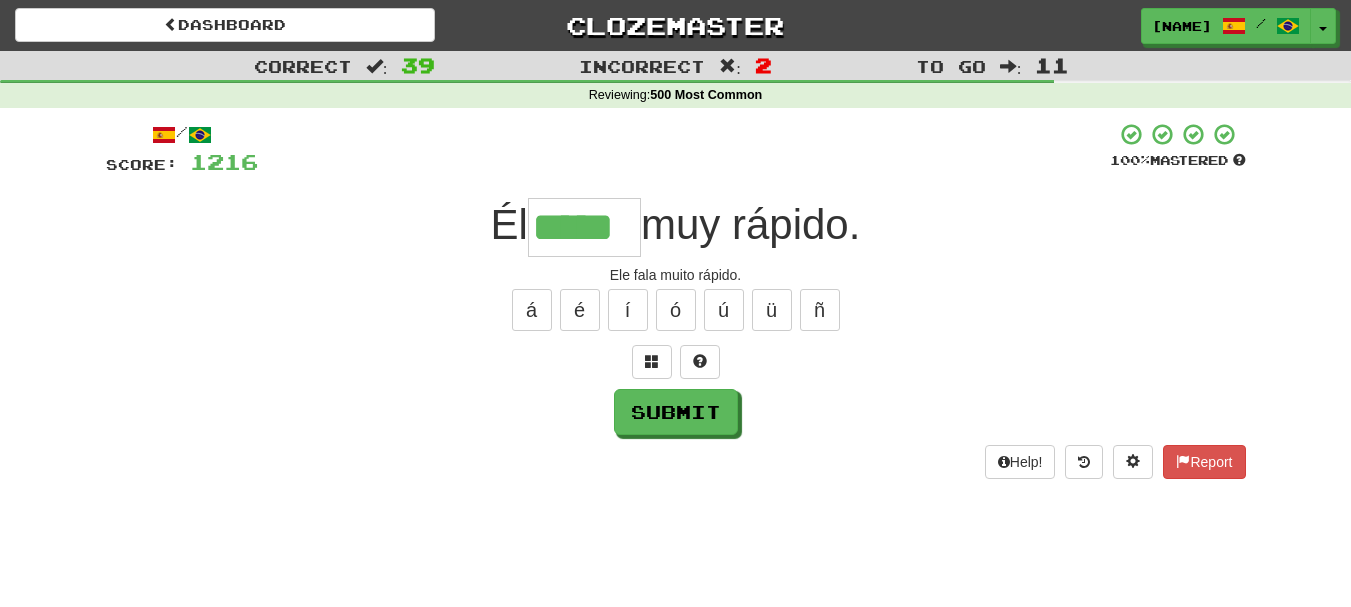 type on "*****" 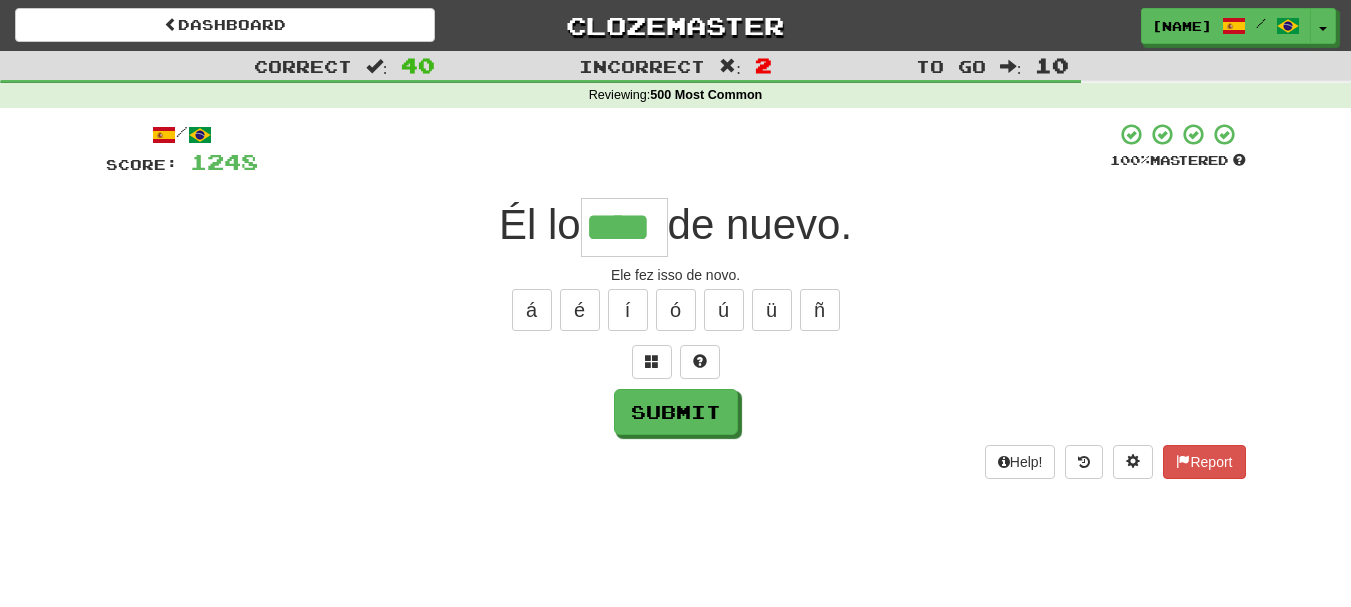 type on "****" 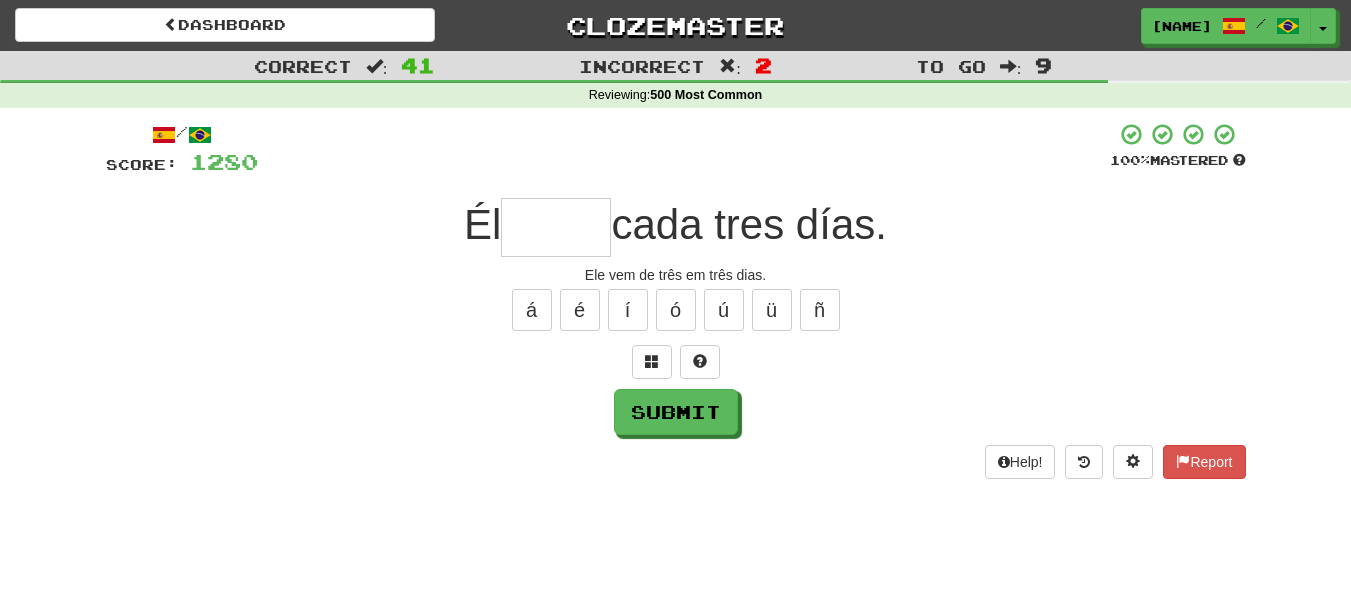 type on "*" 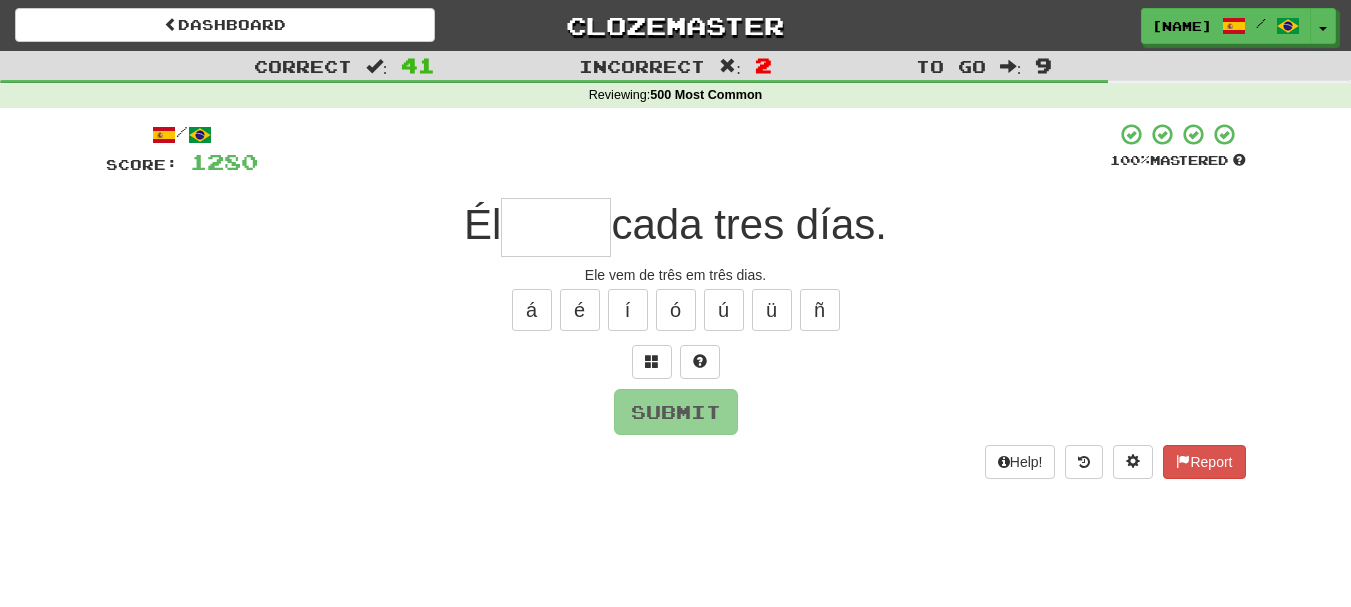 type on "*" 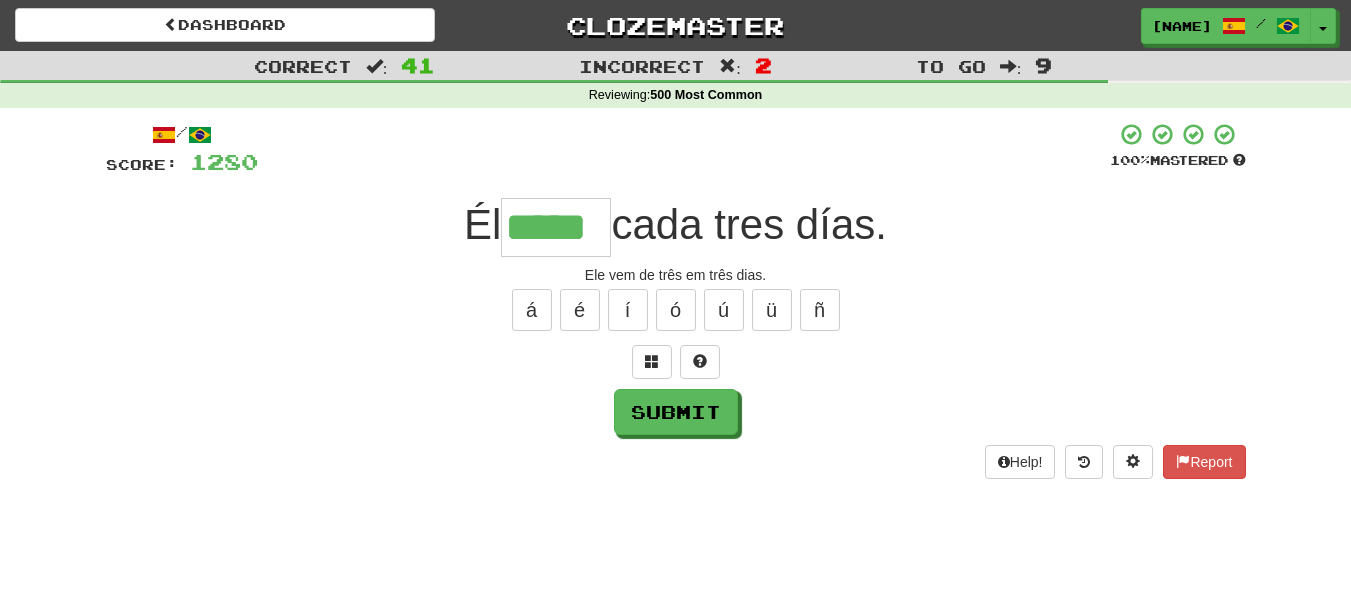 type on "*****" 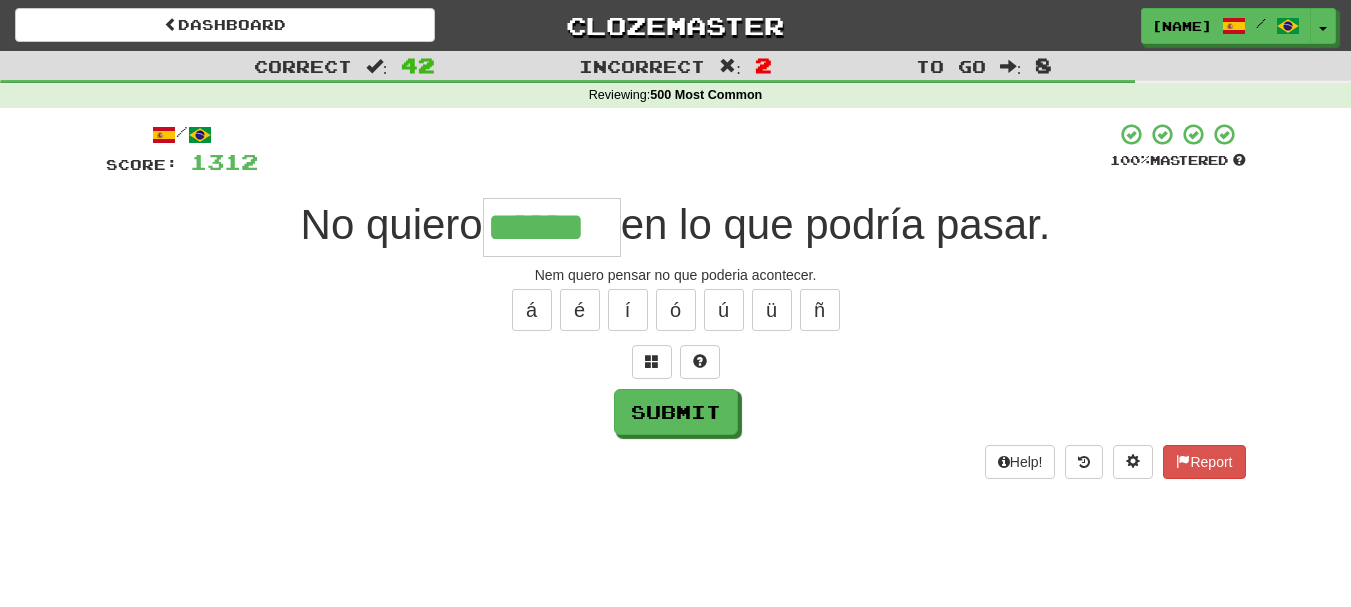 type on "******" 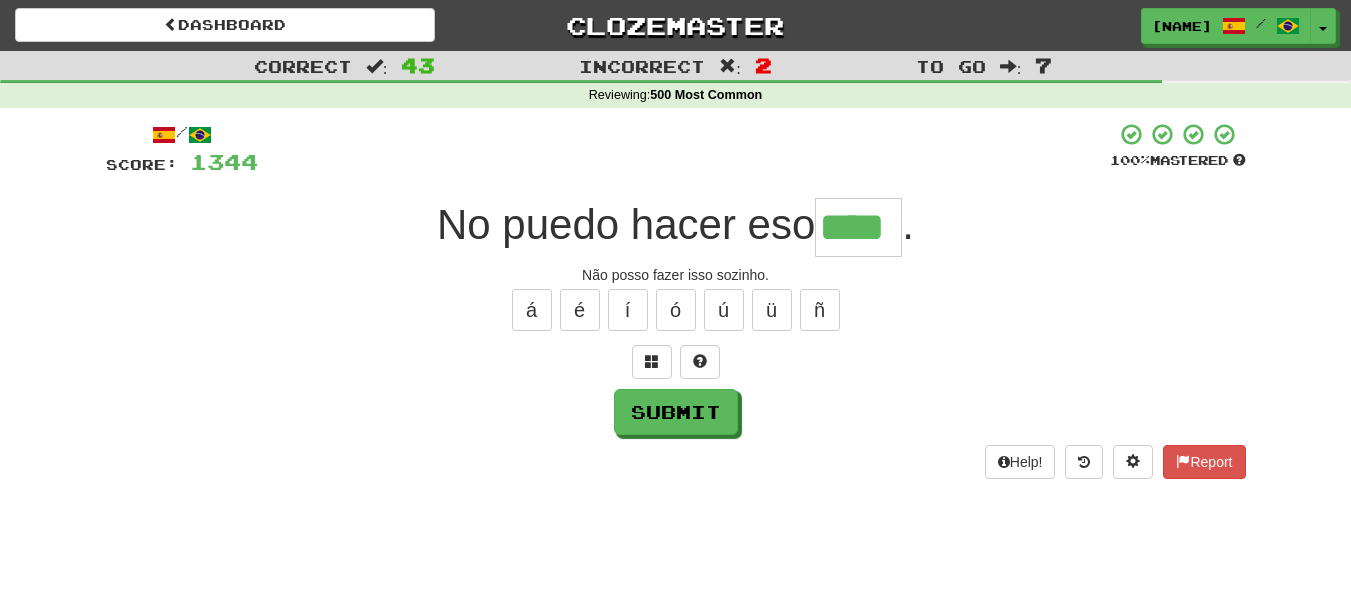 type on "****" 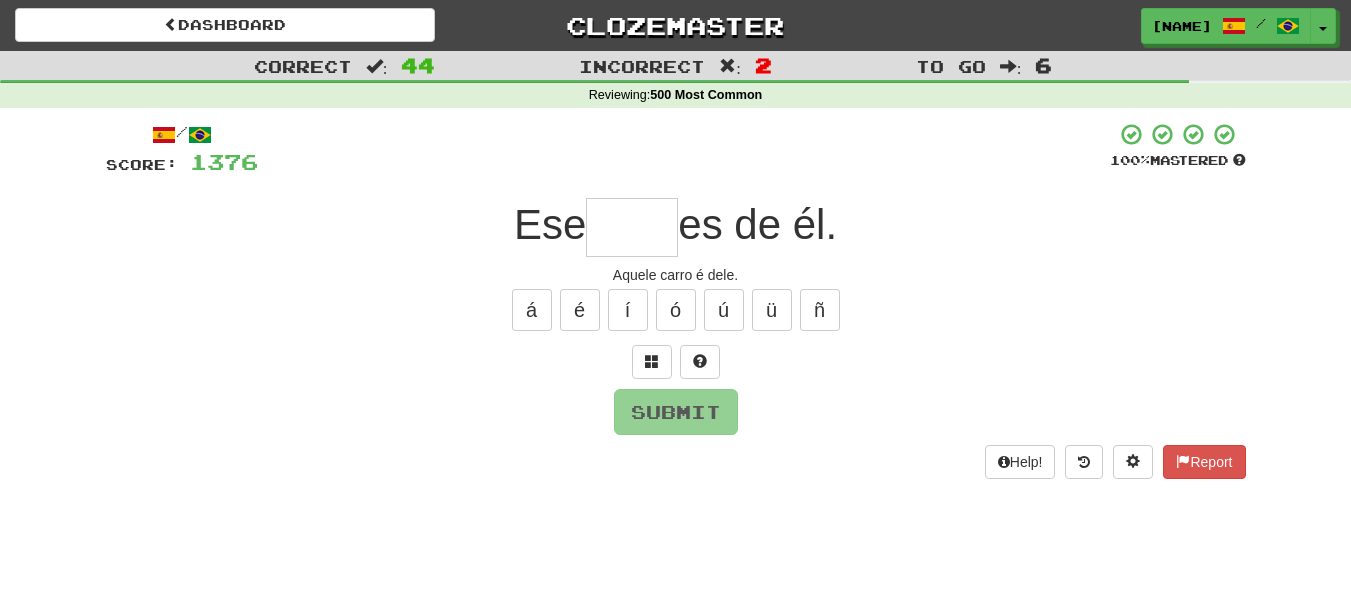 type on "*" 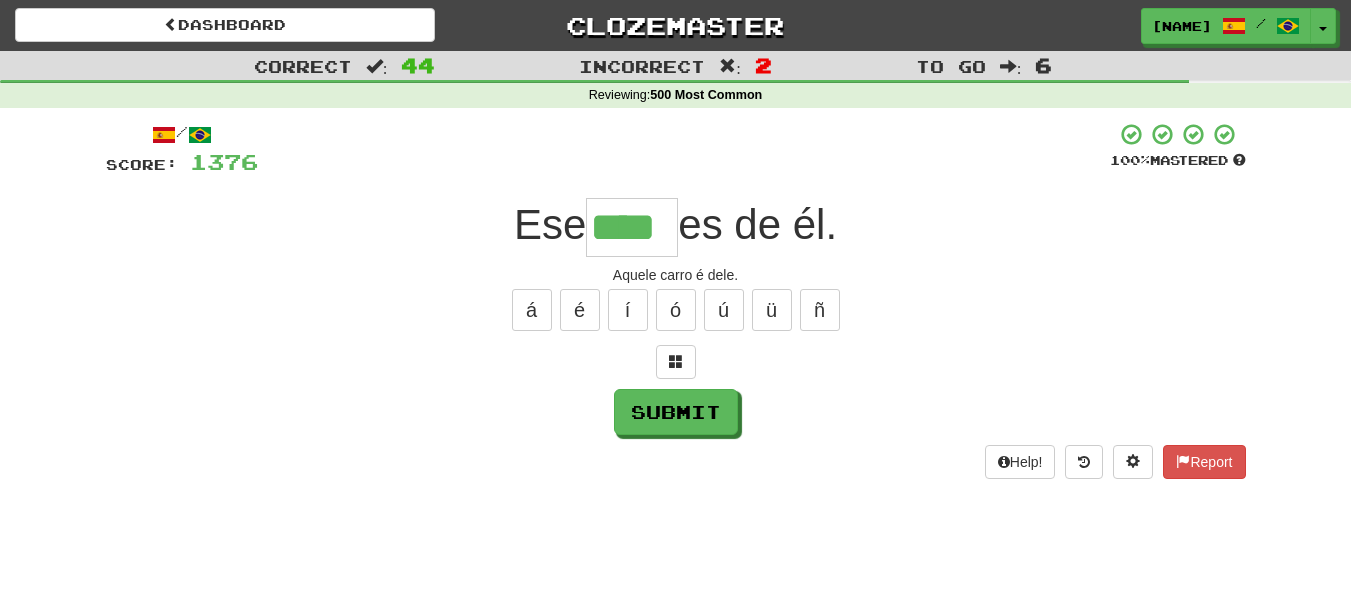 type on "****" 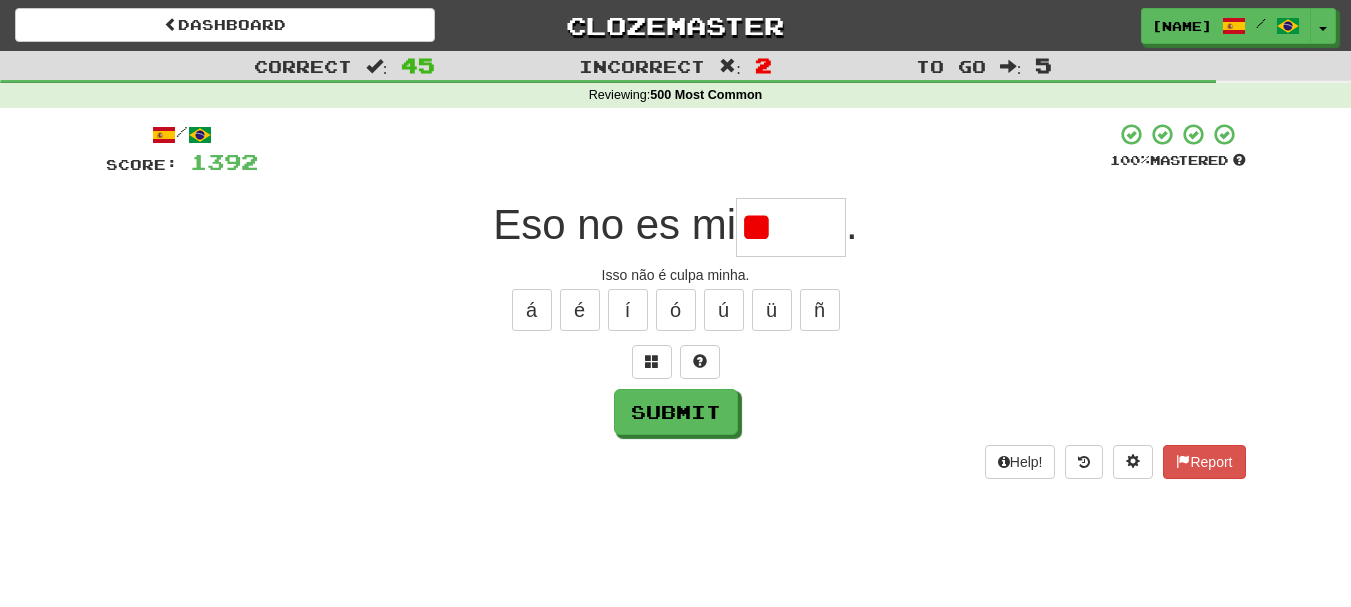type on "*" 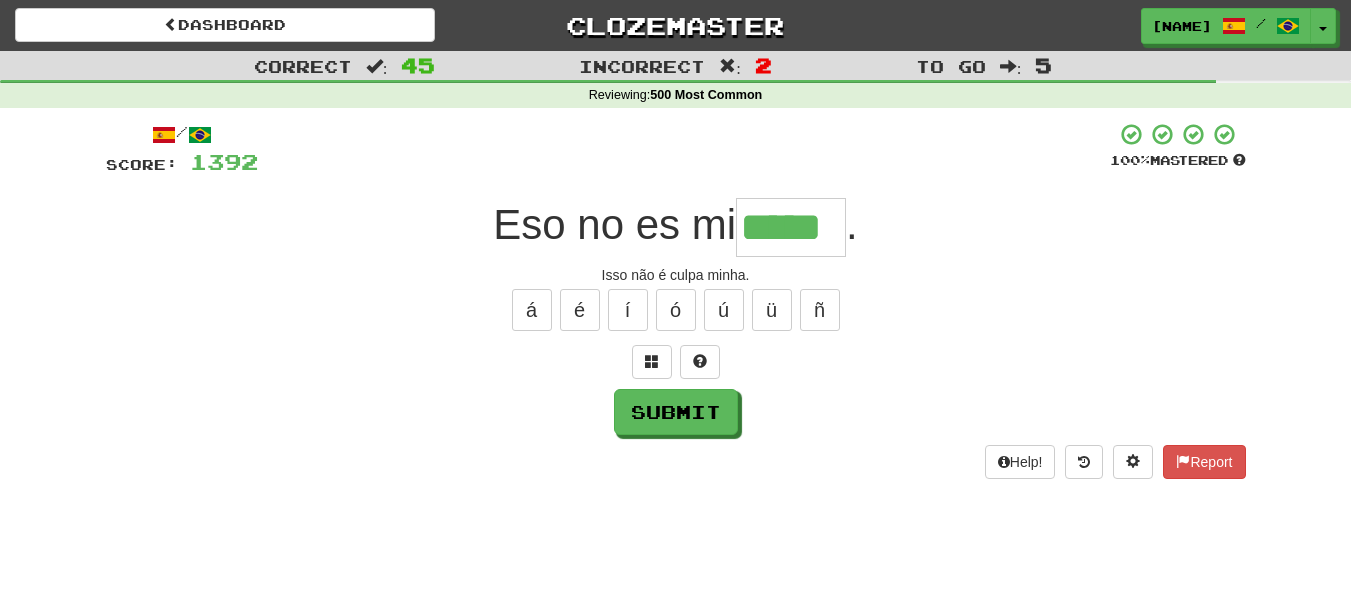 type on "*****" 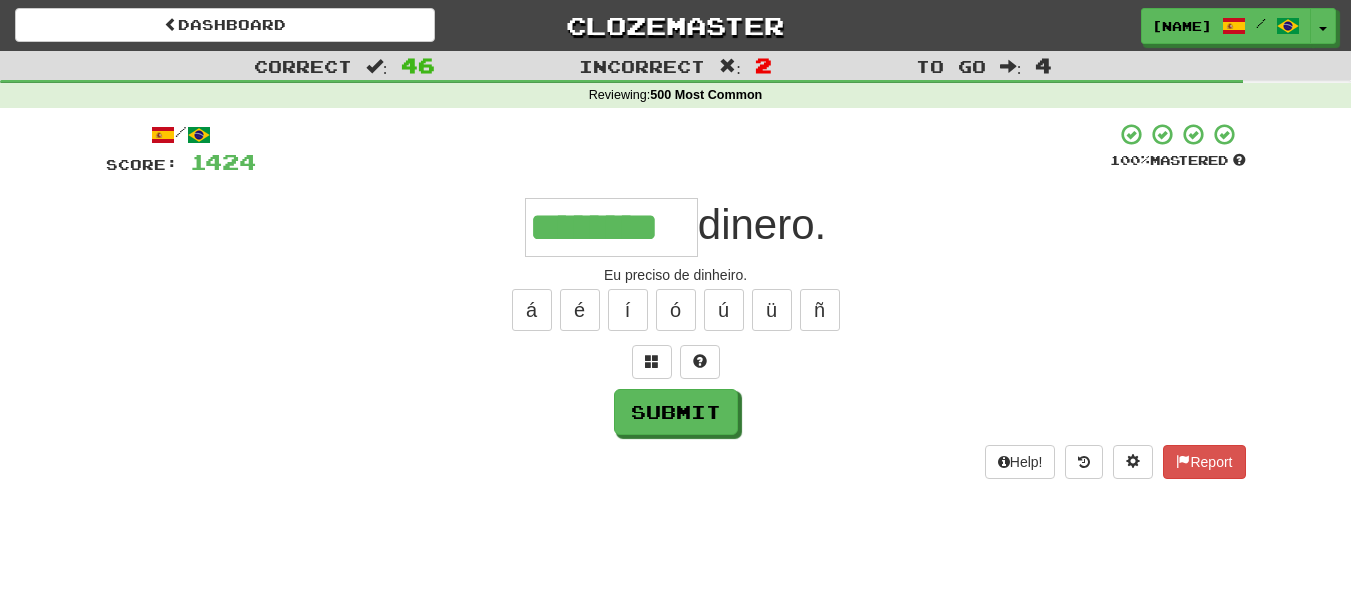 type on "********" 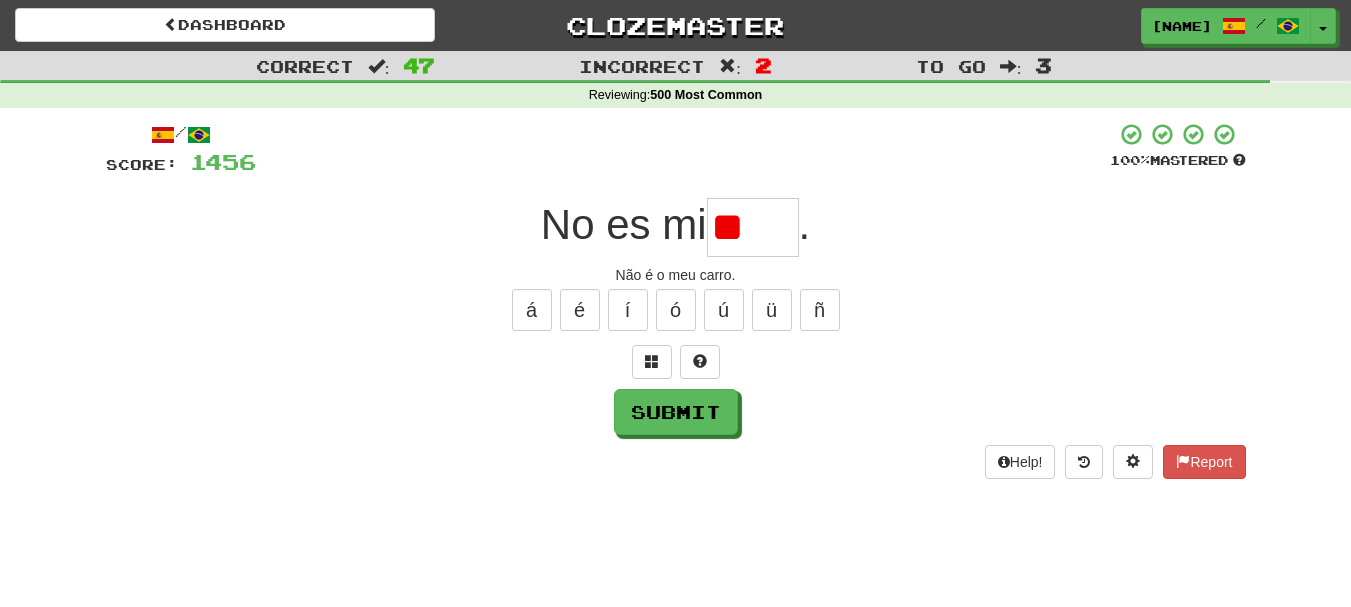 type on "*" 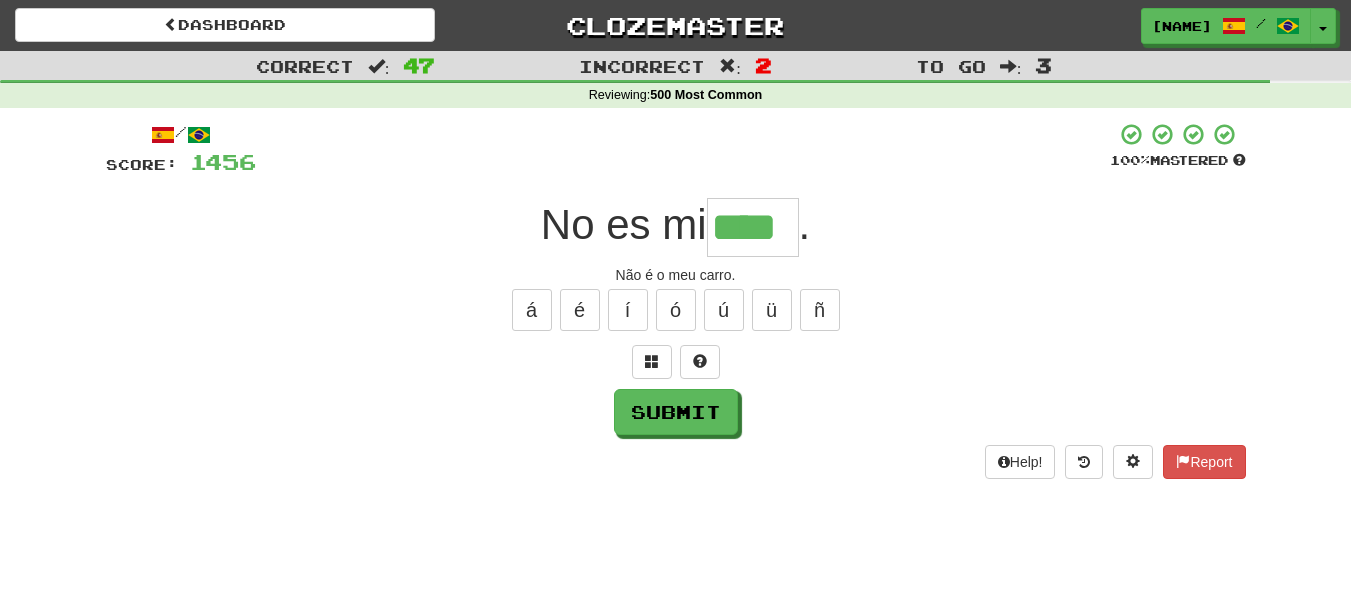 type on "****" 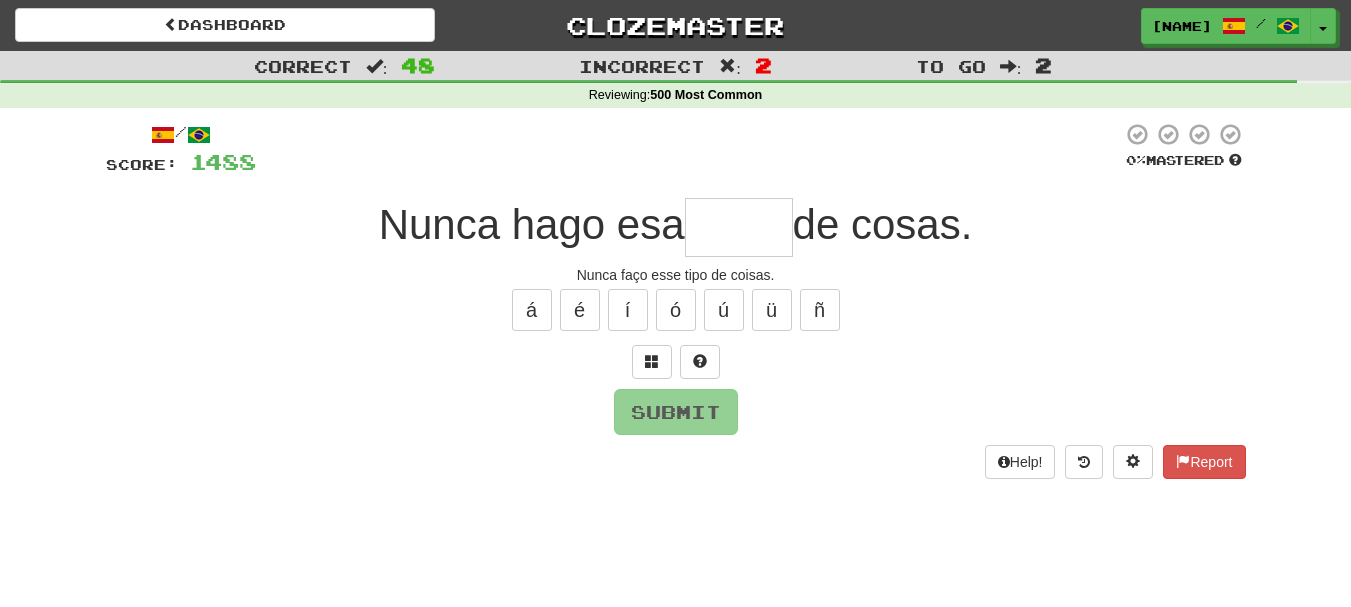 type on "*" 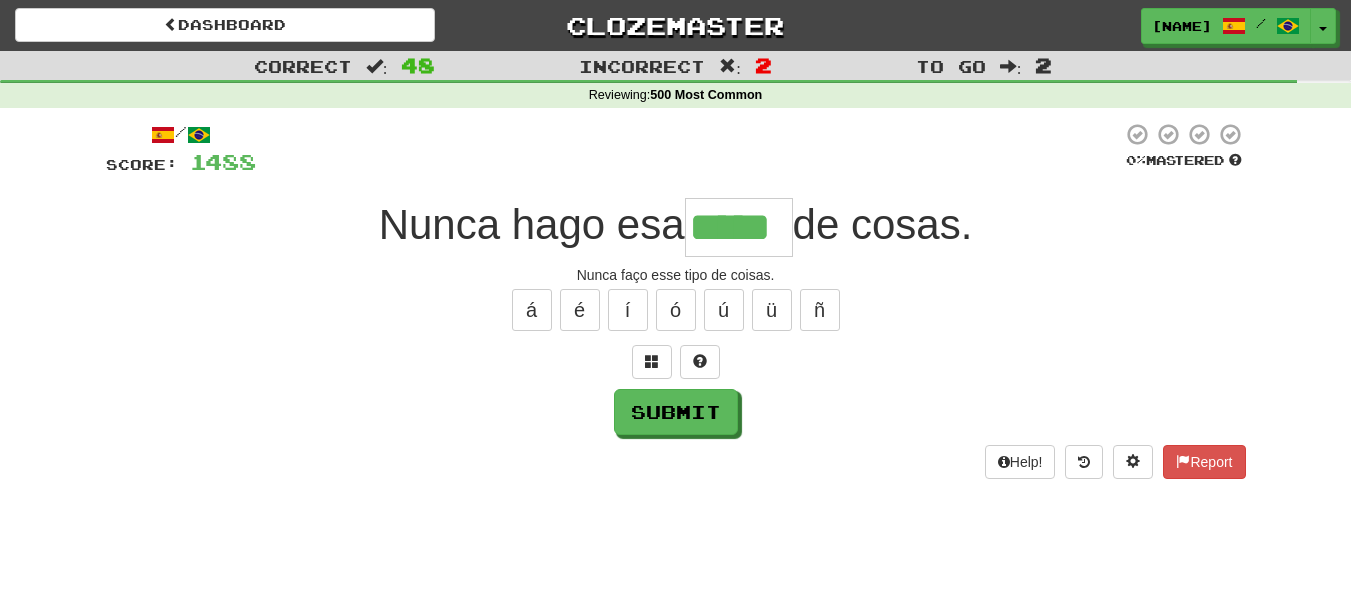 type on "*****" 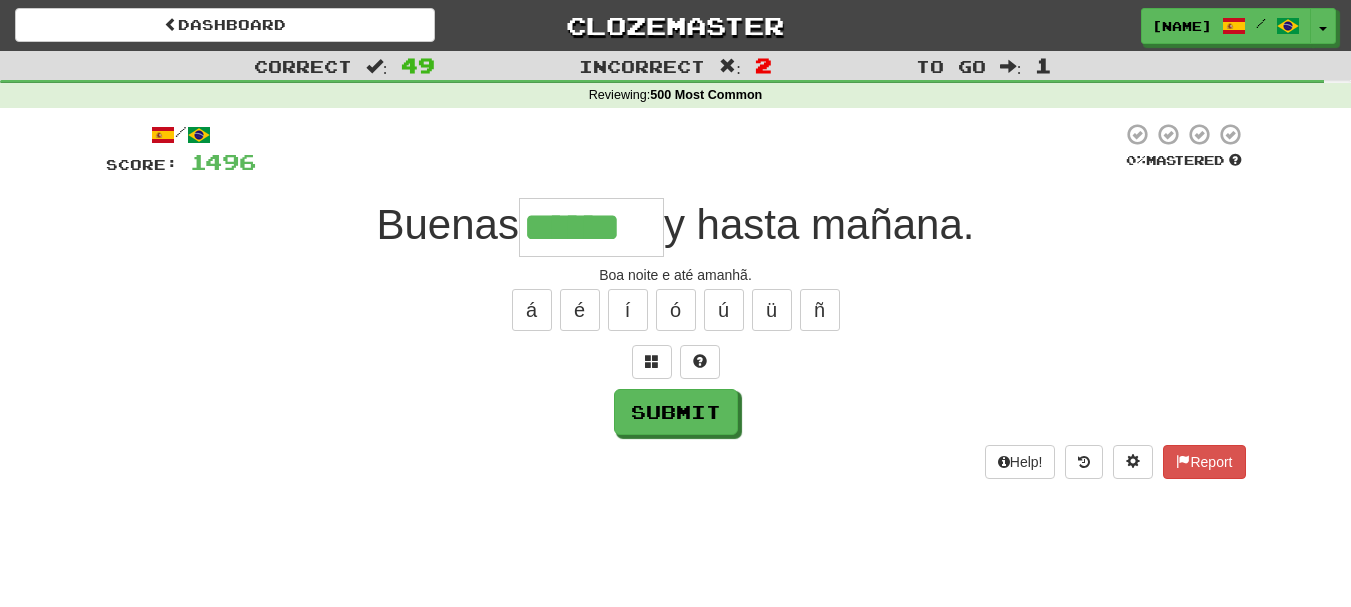 type on "******" 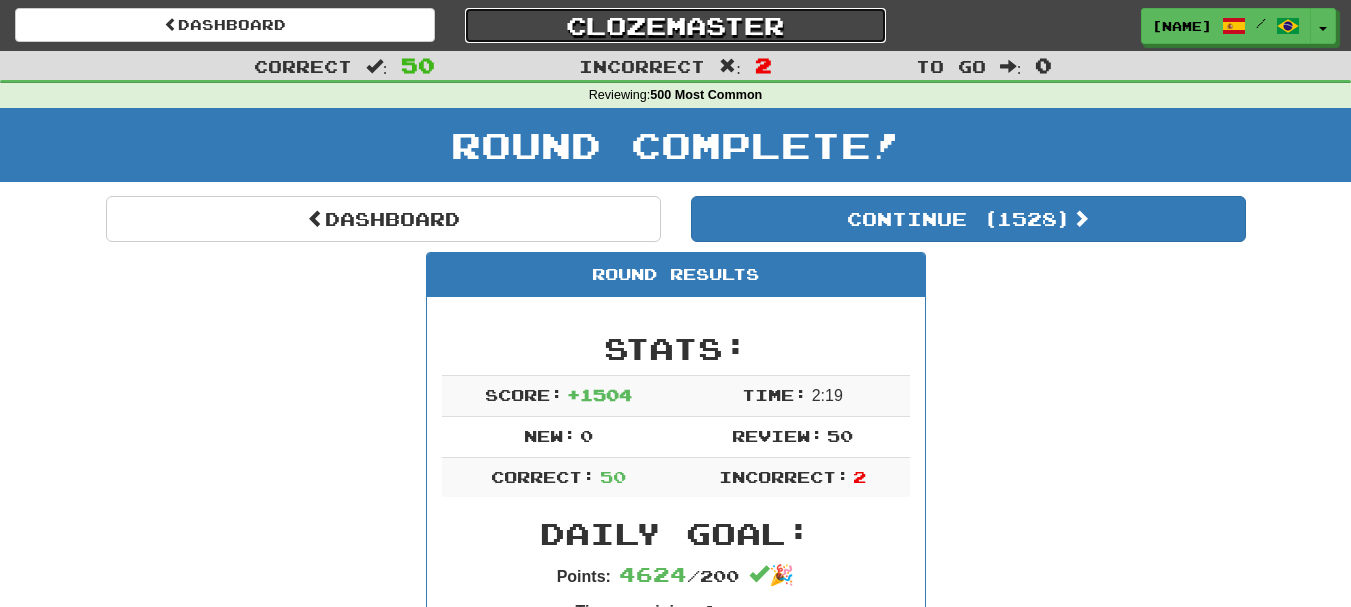 click on "Clozemaster" at bounding box center [675, 25] 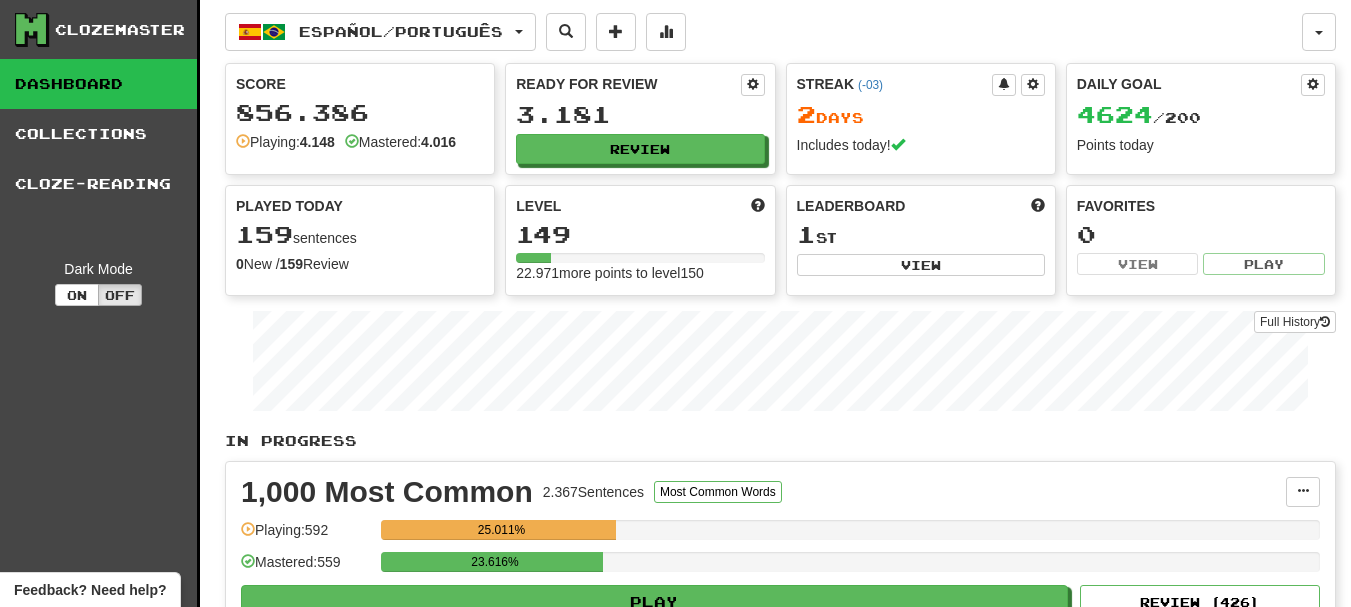 scroll, scrollTop: 0, scrollLeft: 0, axis: both 